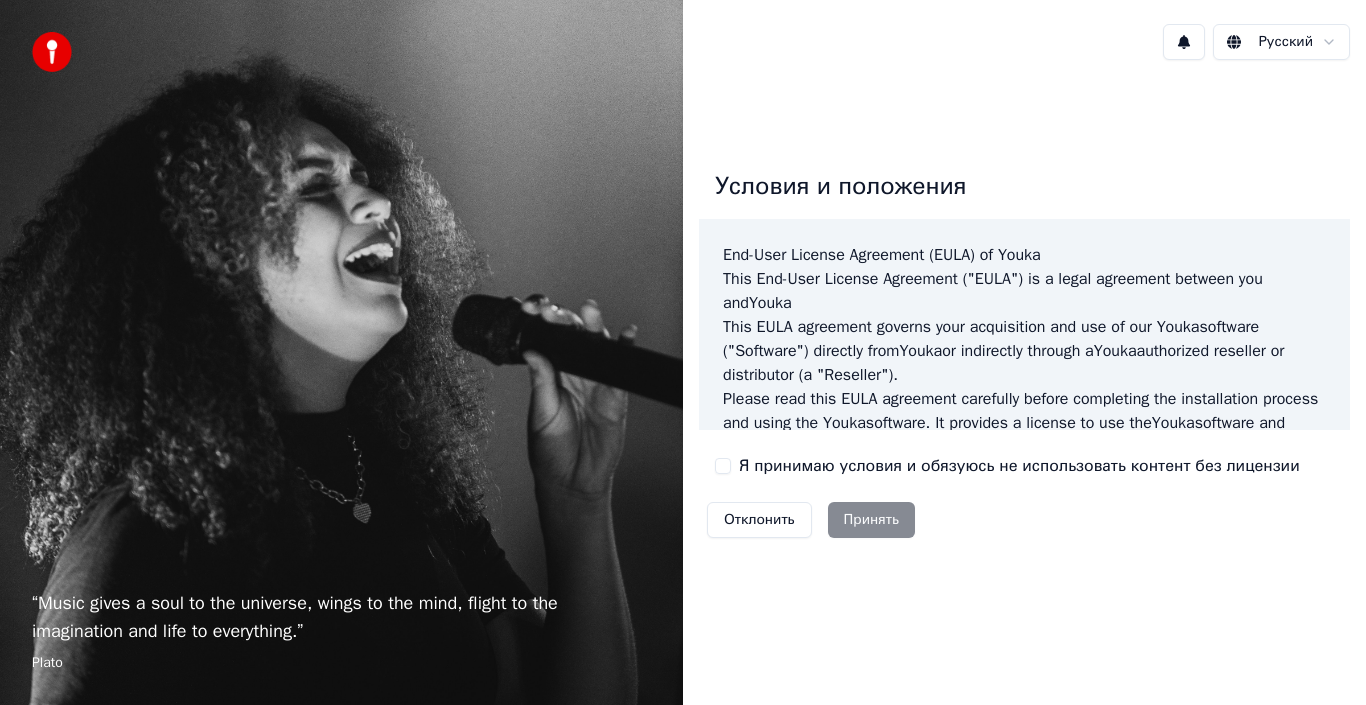 scroll, scrollTop: 0, scrollLeft: 0, axis: both 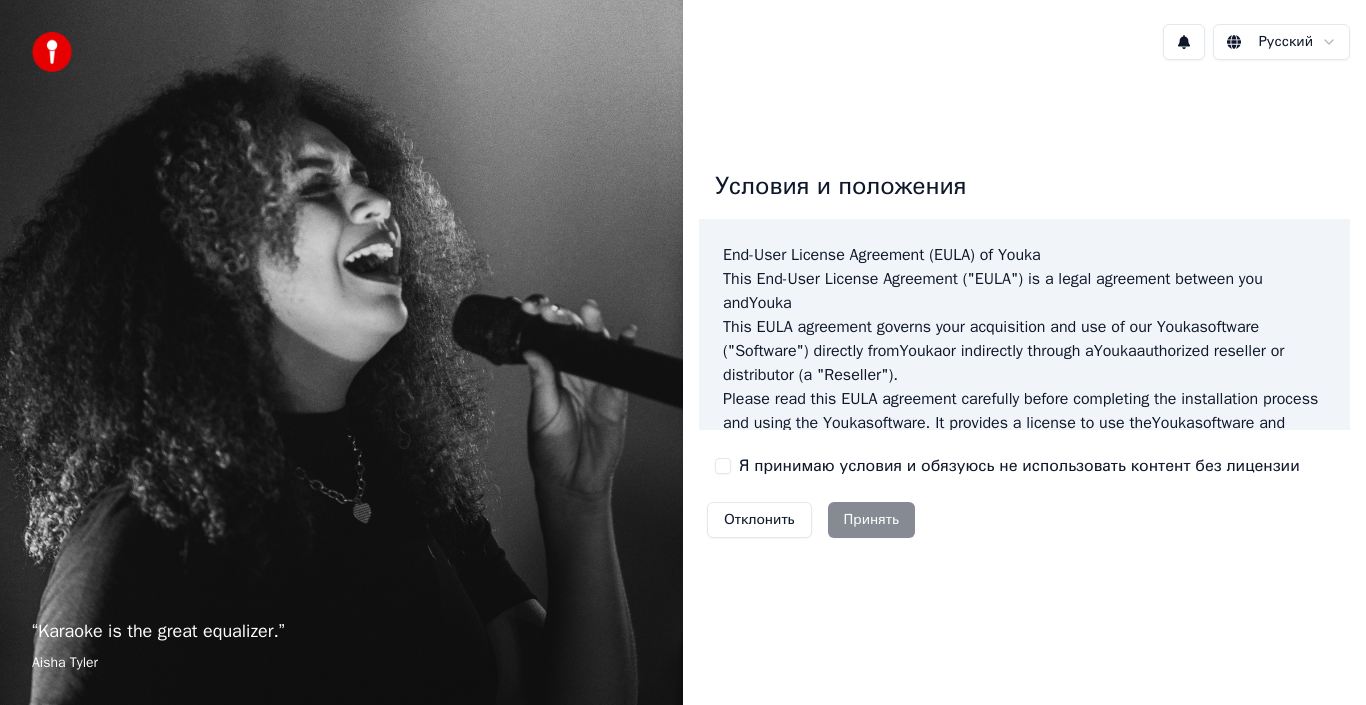 click on "Я принимаю условия и обязуюсь не использовать контент без лицензии" at bounding box center (1007, 466) 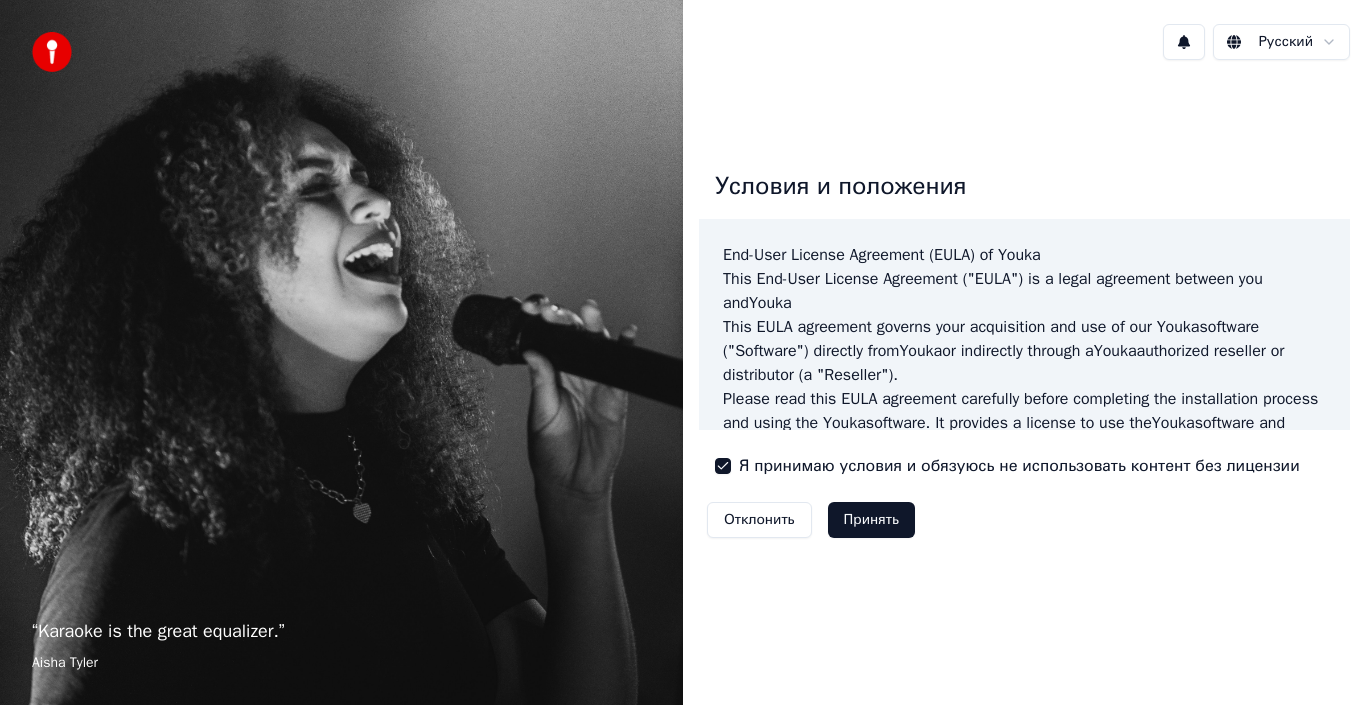 click on "Принять" at bounding box center [871, 520] 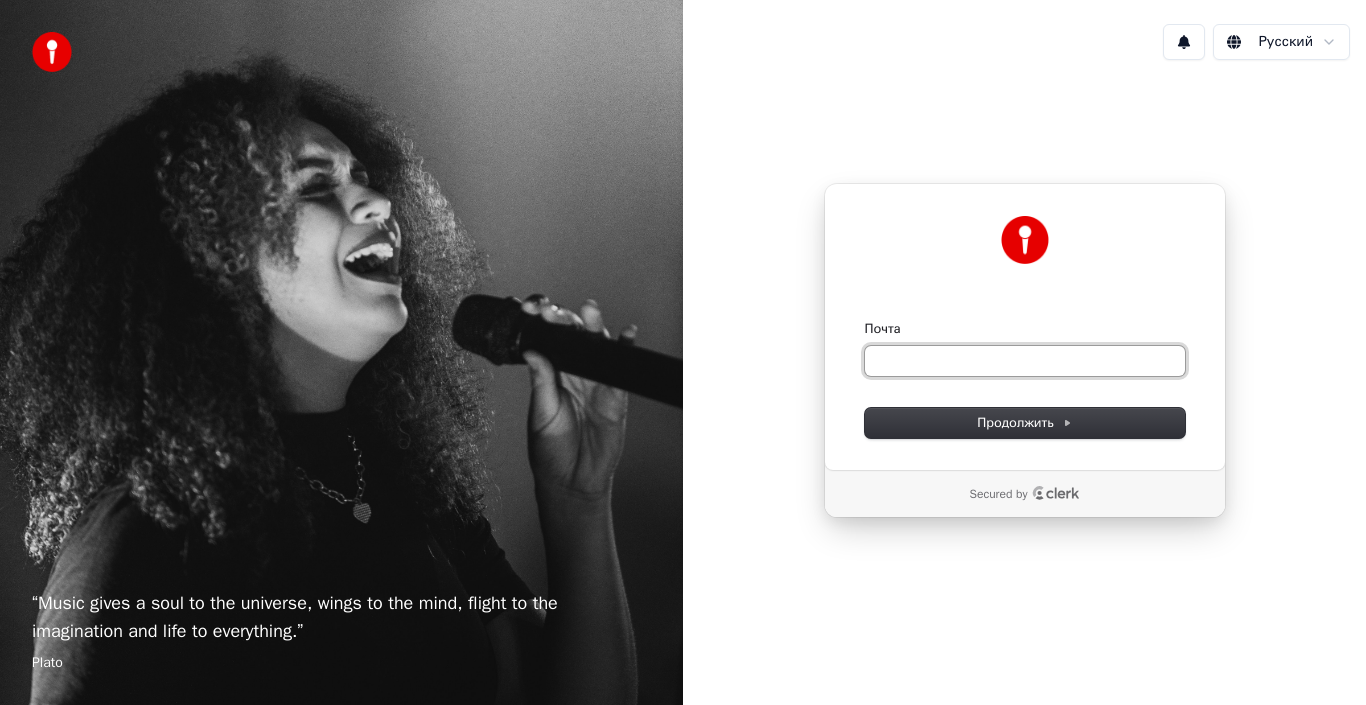click on "Почта" at bounding box center (1025, 361) 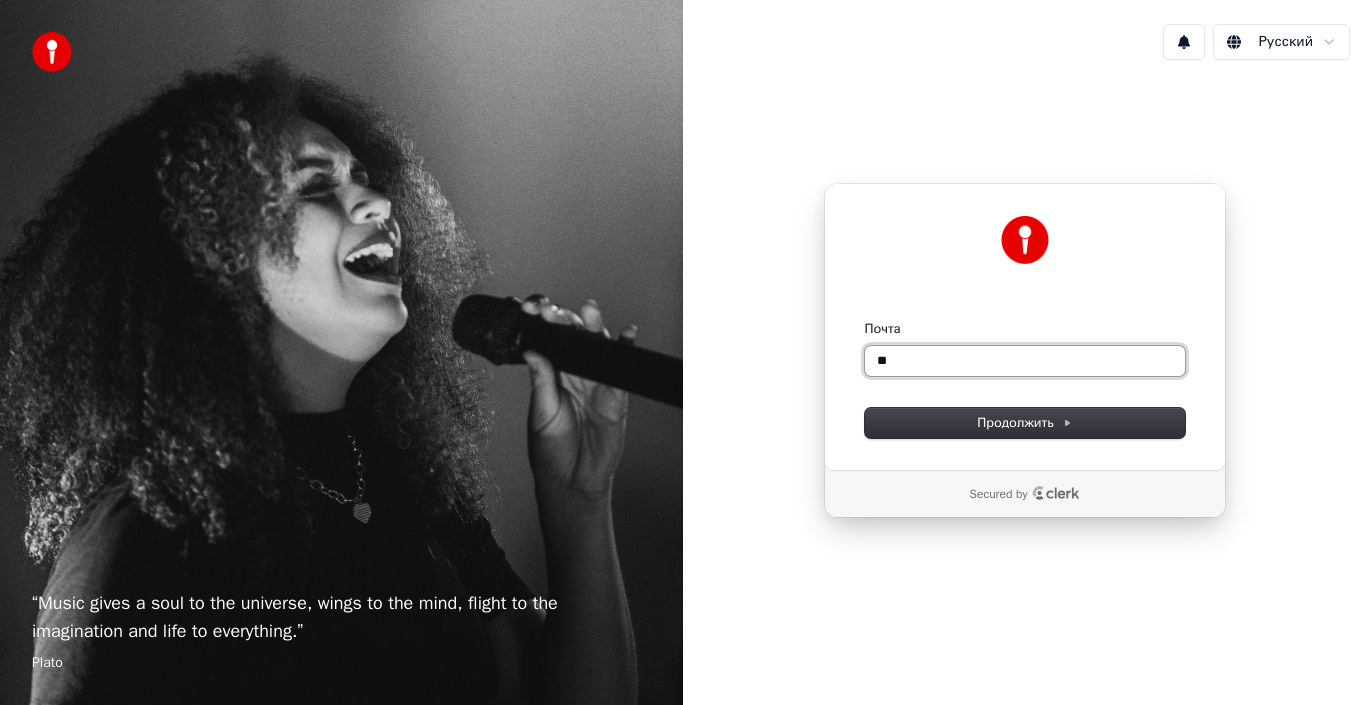type on "*" 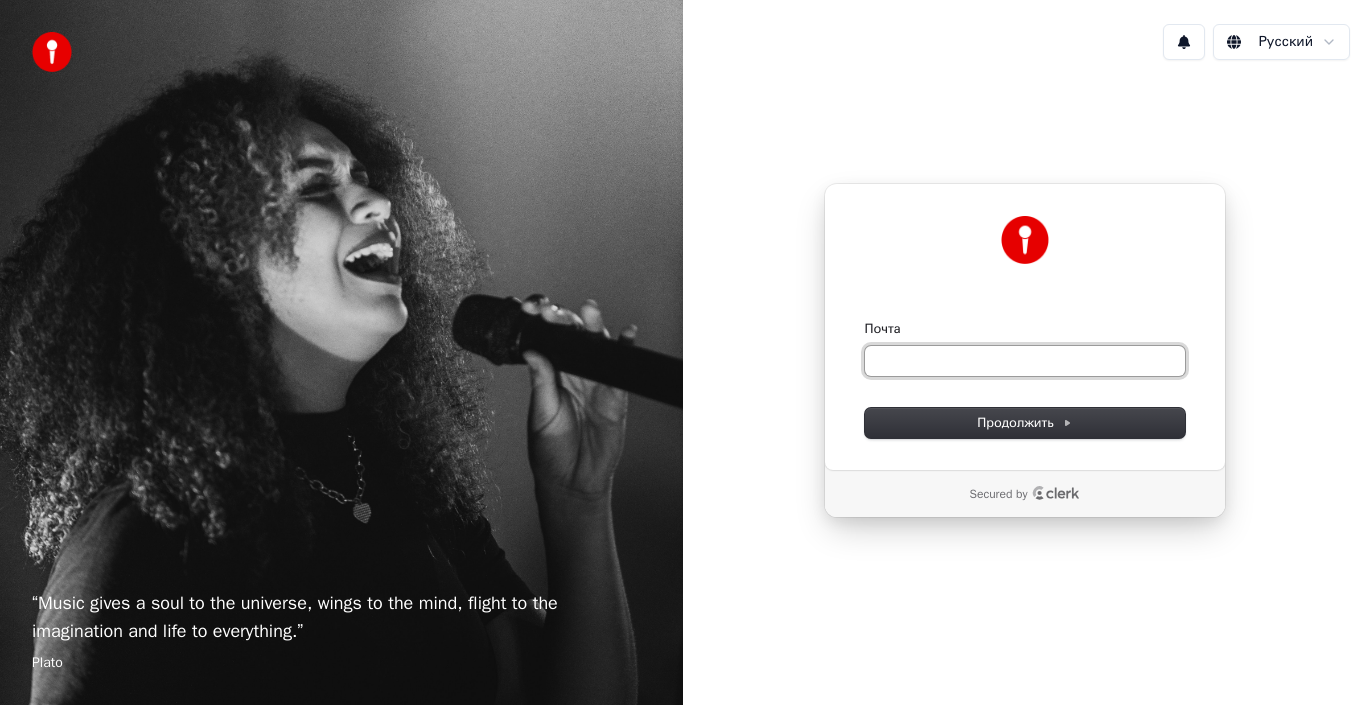 click on "Почта" at bounding box center (1025, 361) 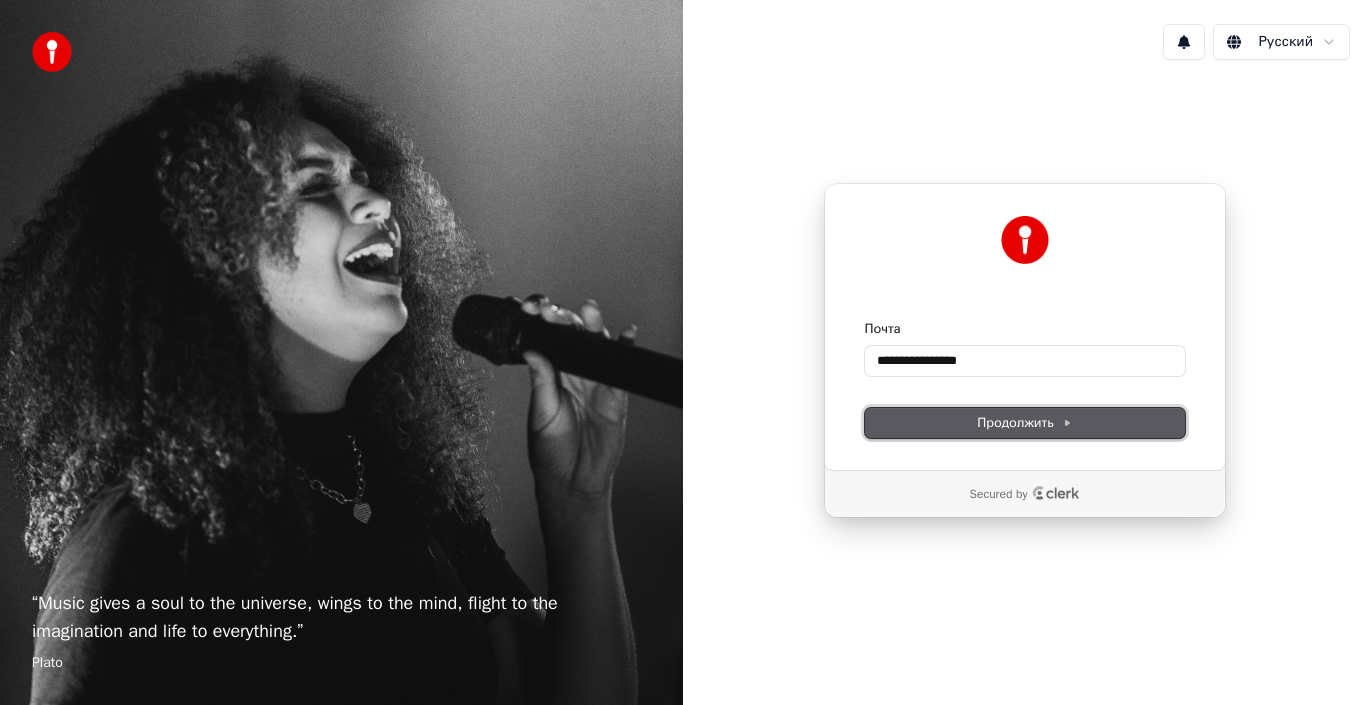 click on "Продолжить" at bounding box center (1025, 423) 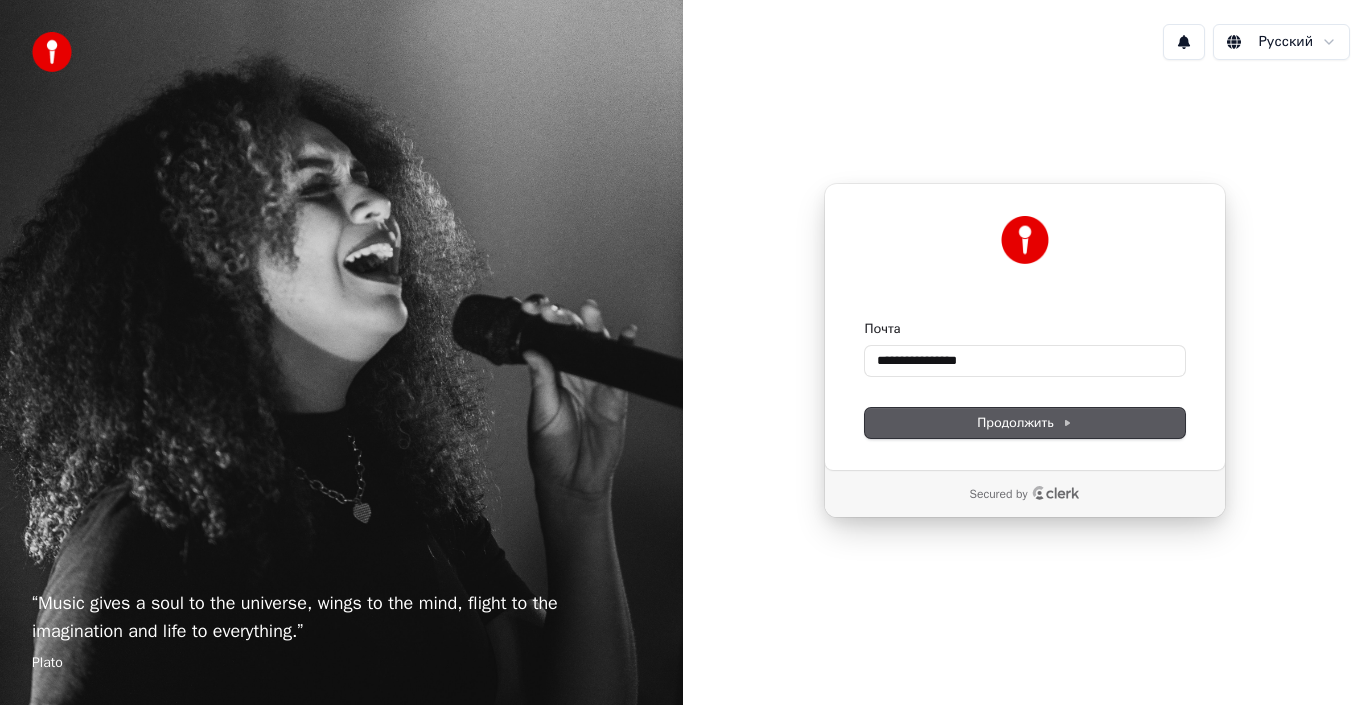 type on "**********" 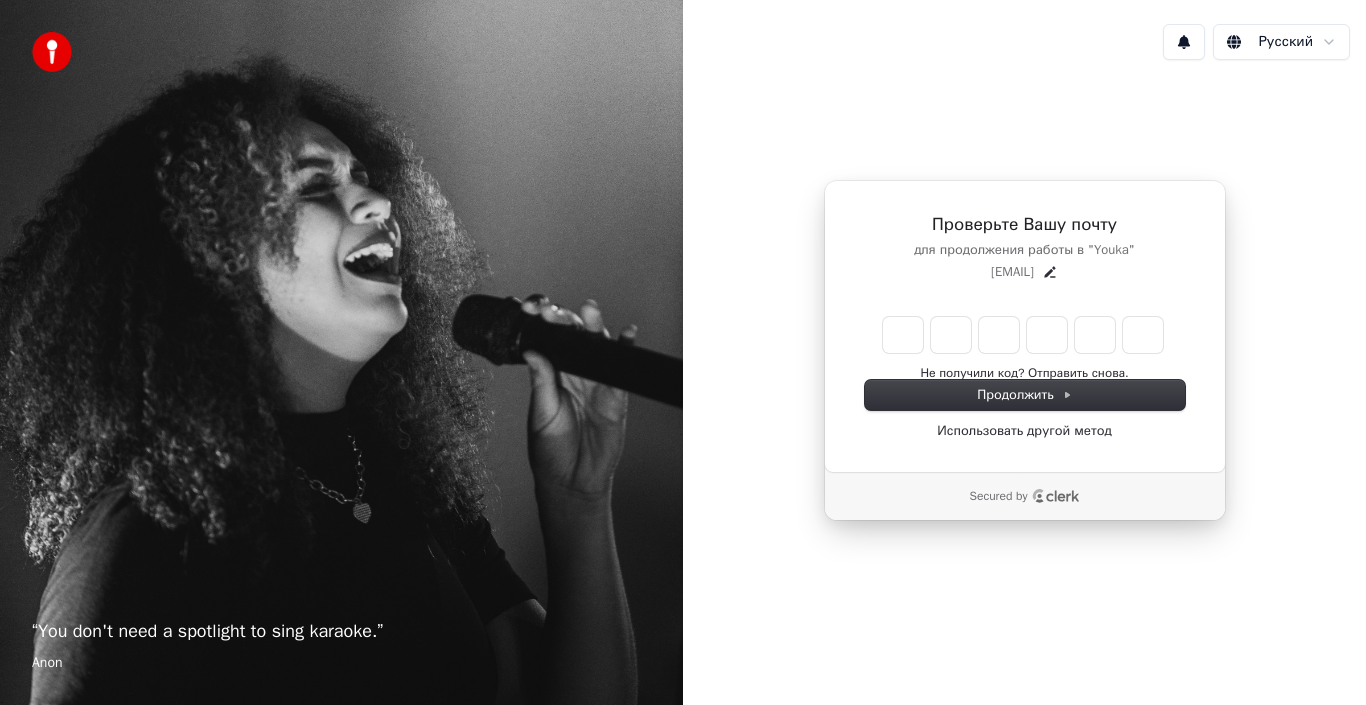 type on "*" 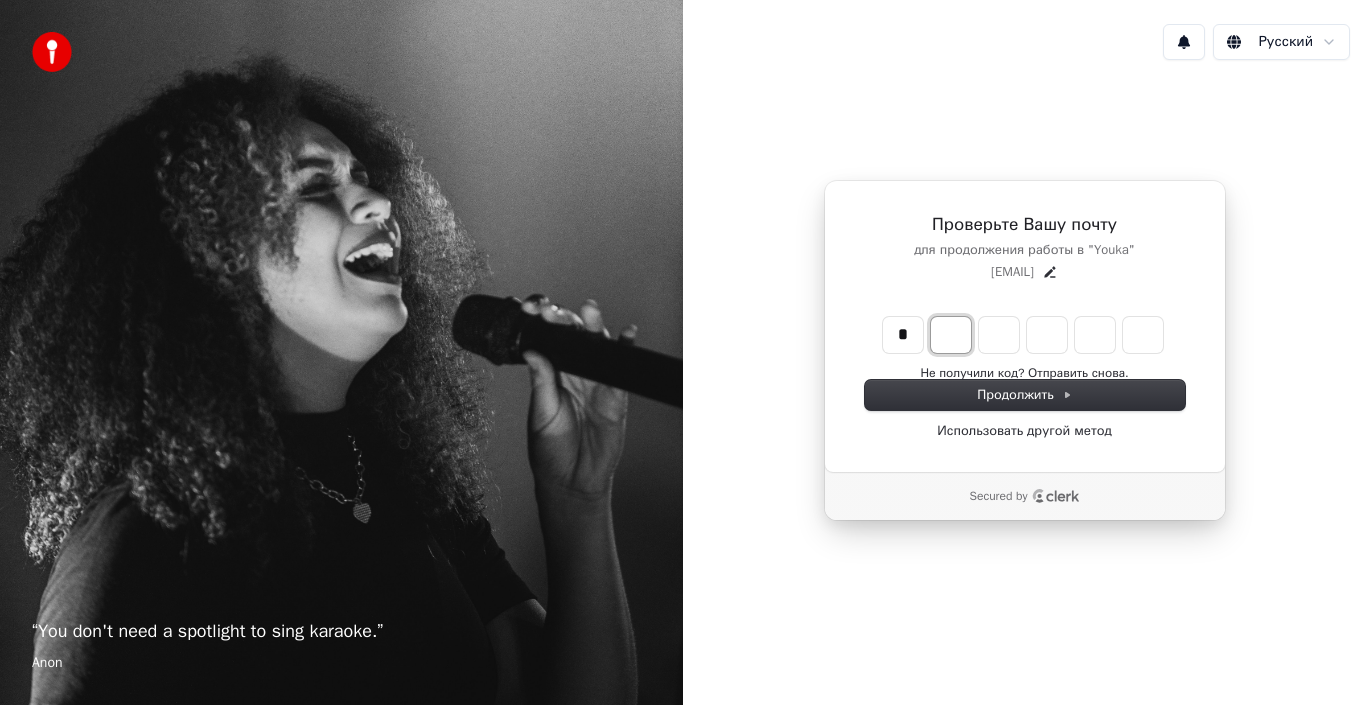 type on "*" 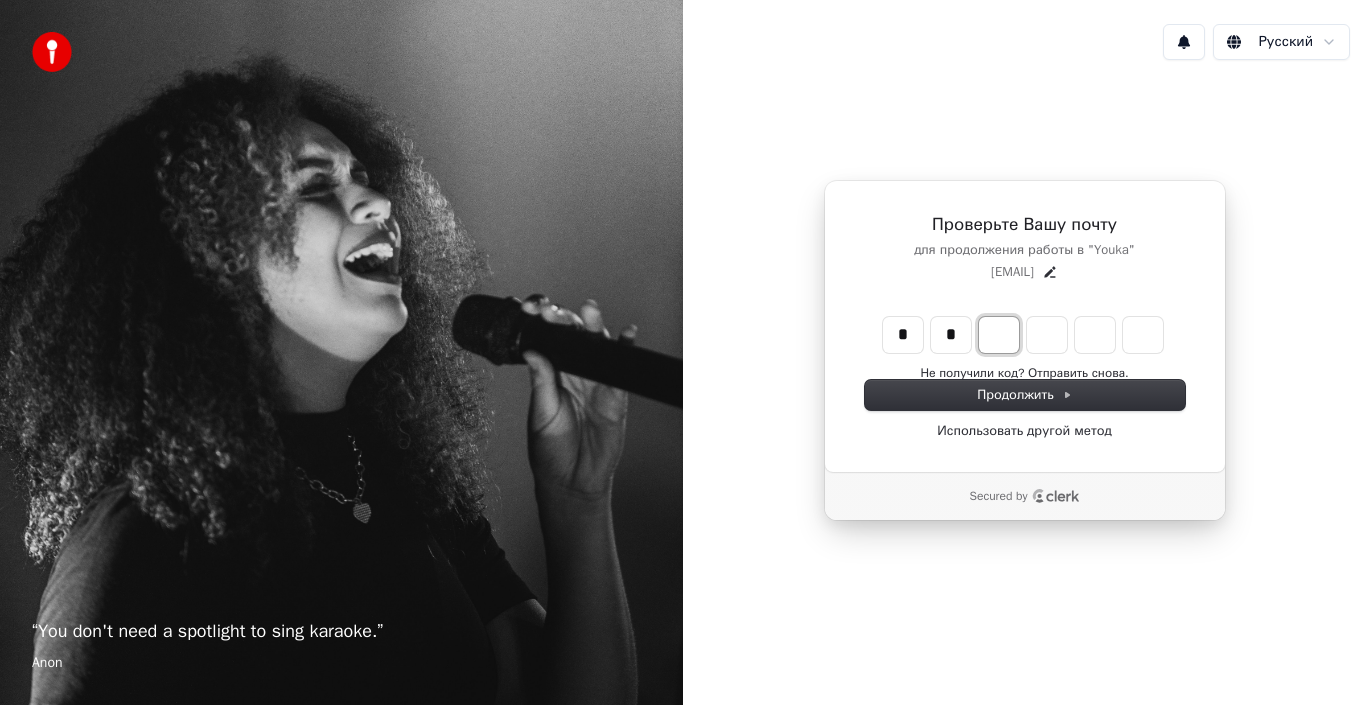type on "**" 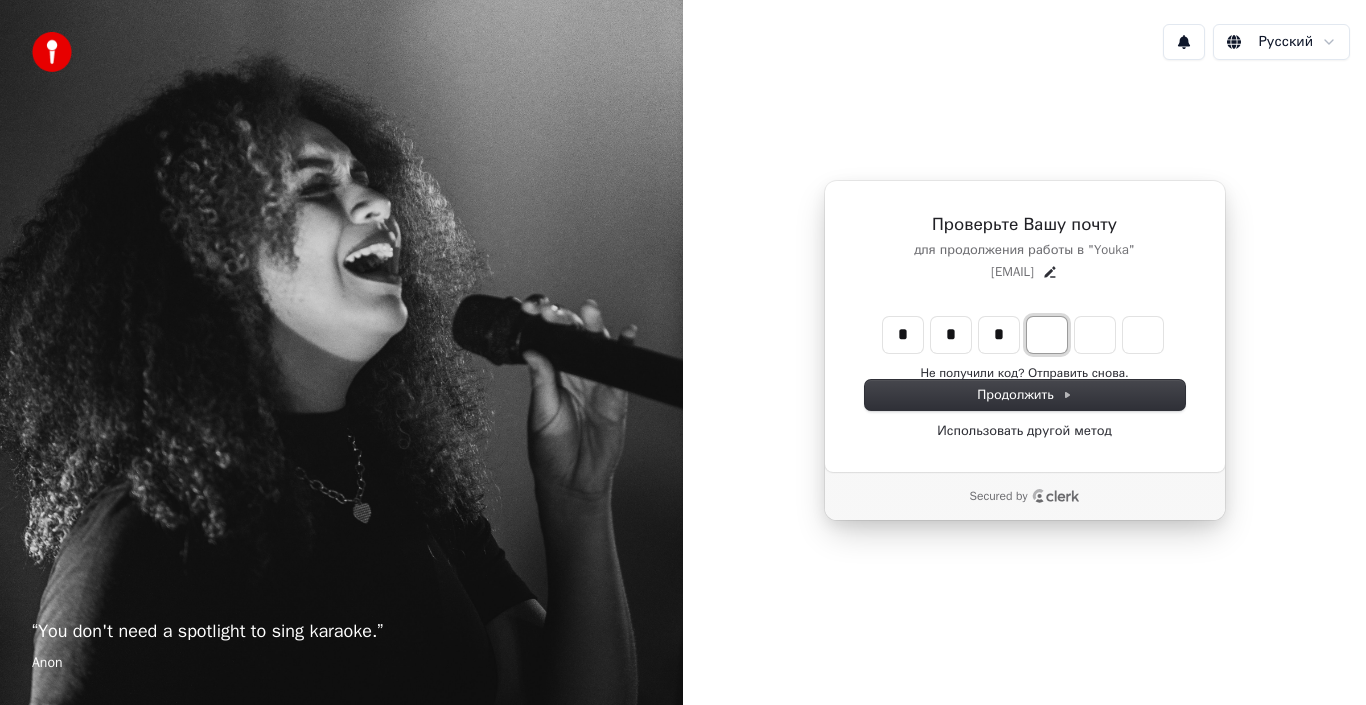 type on "***" 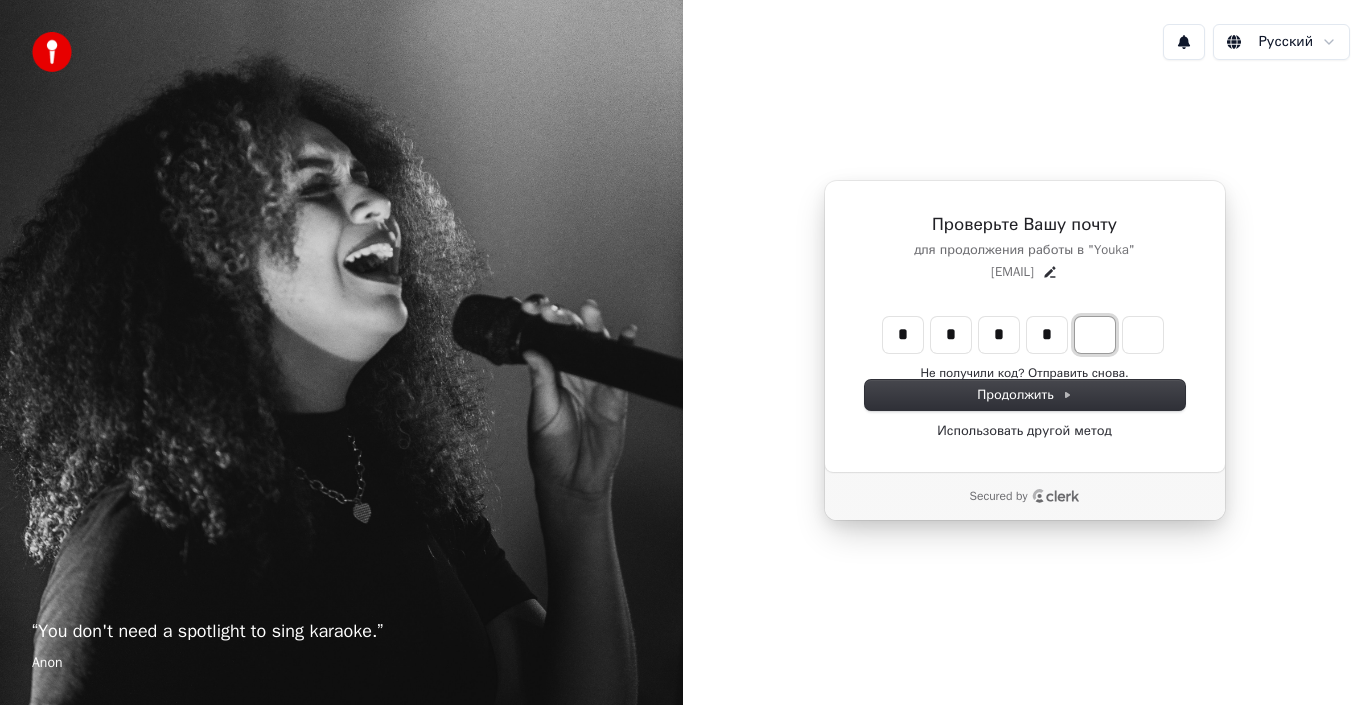 type on "****" 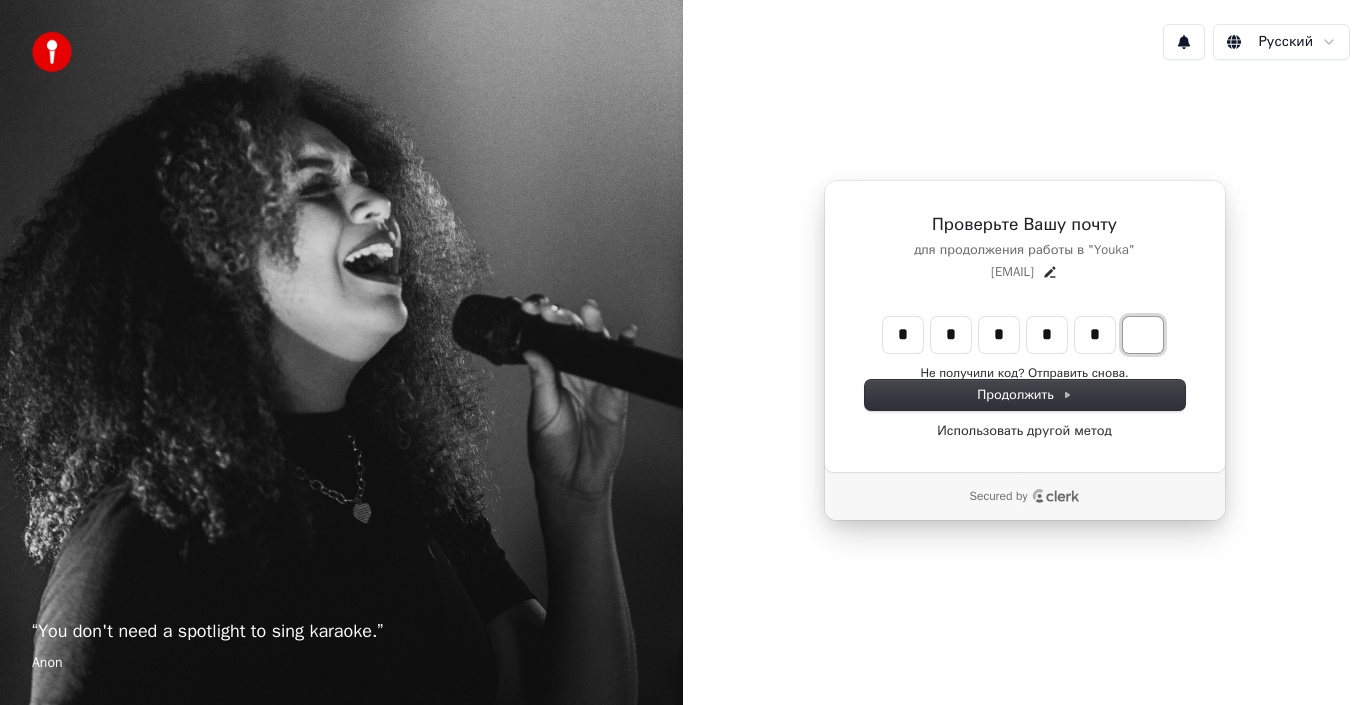 type on "******" 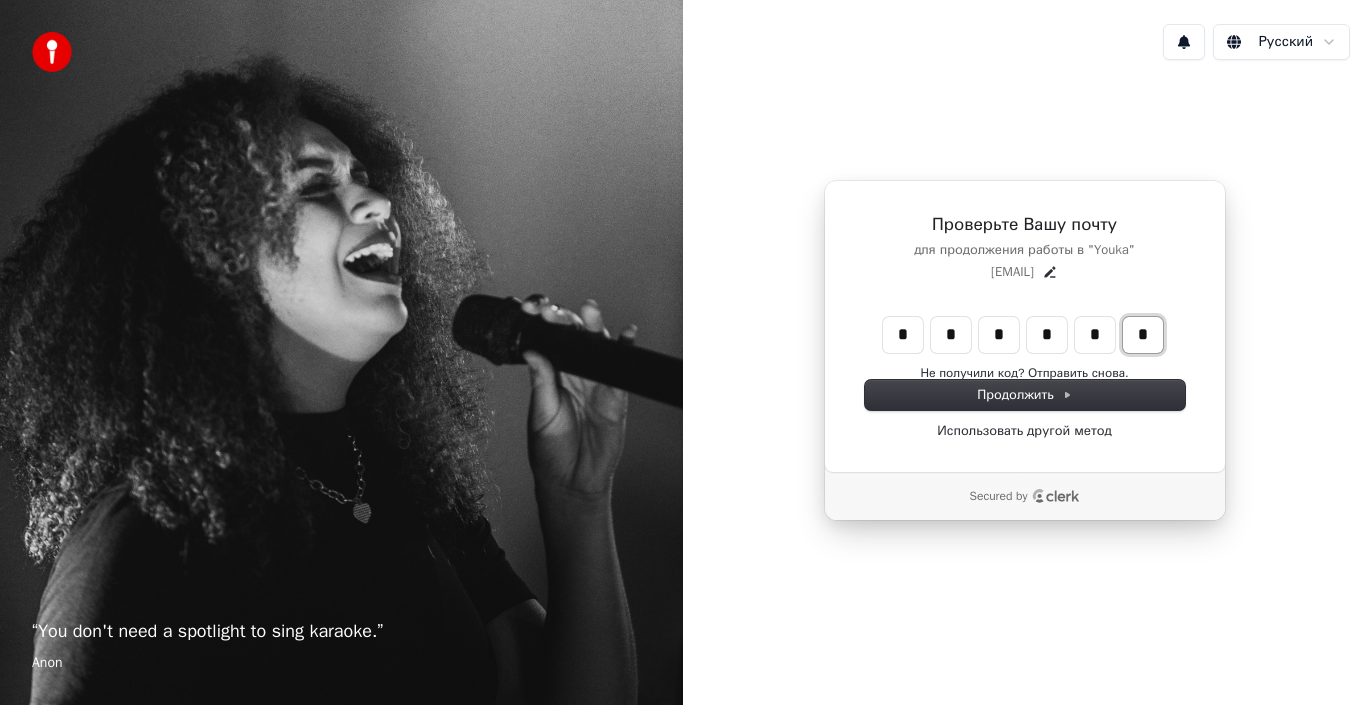 type on "*" 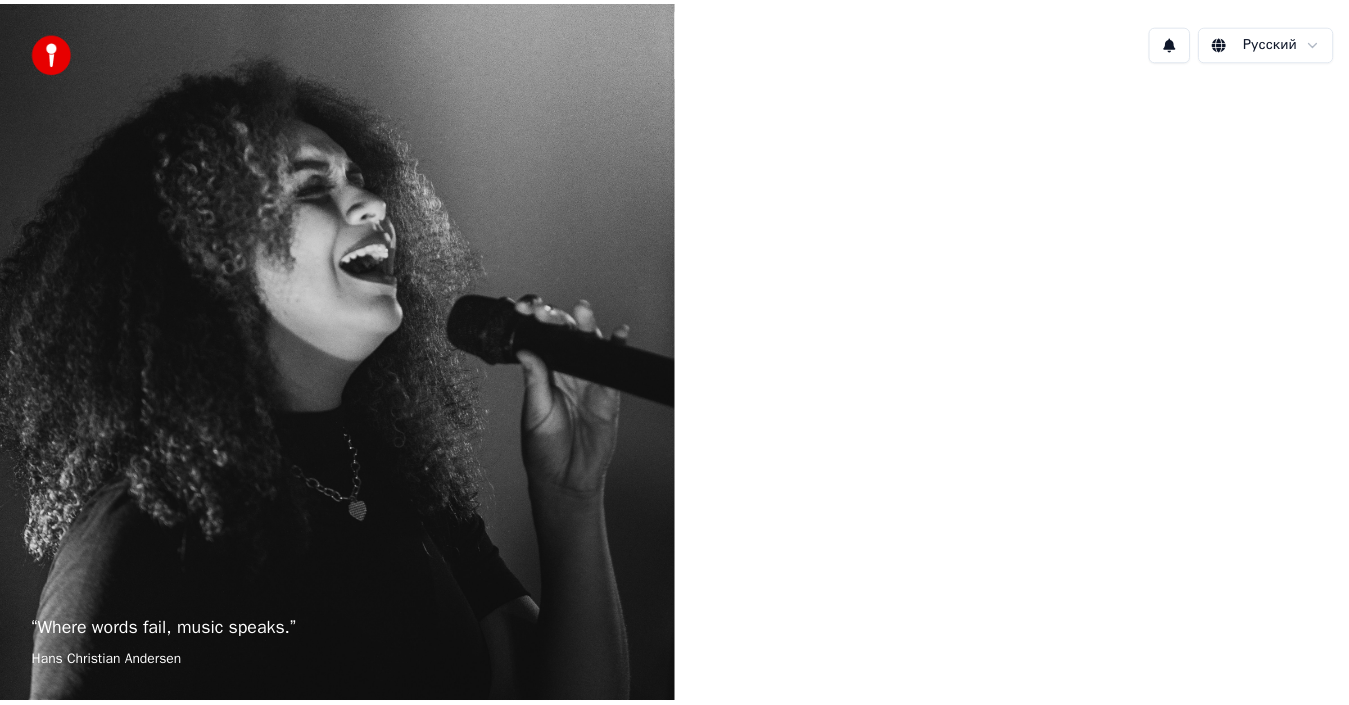 scroll, scrollTop: 0, scrollLeft: 0, axis: both 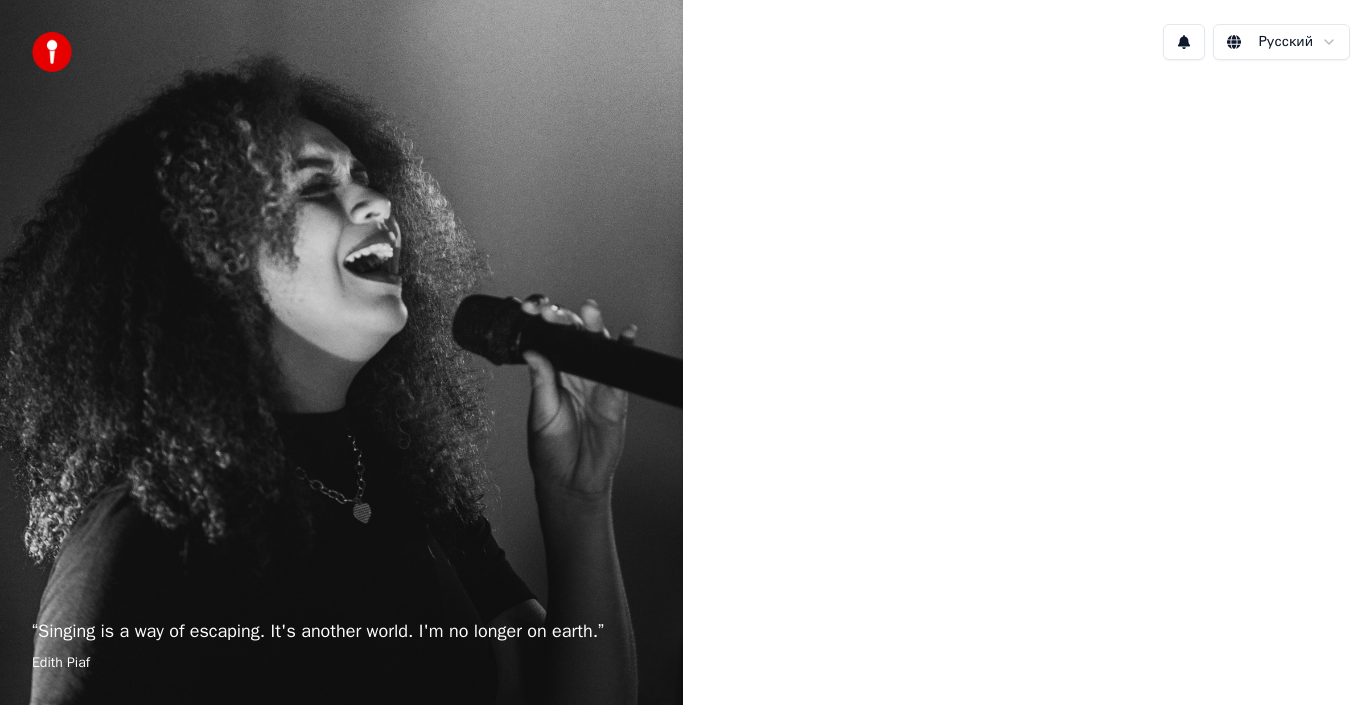 click at bounding box center [1024, 350] 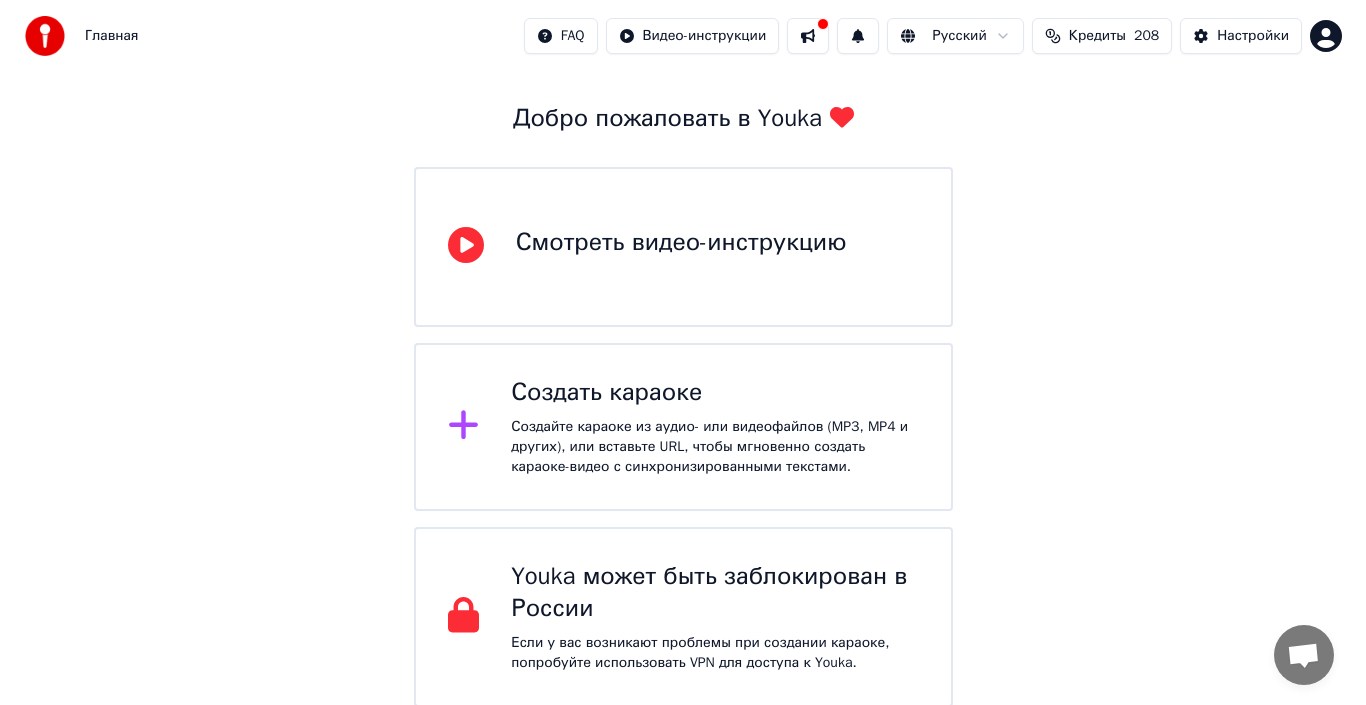 scroll, scrollTop: 0, scrollLeft: 0, axis: both 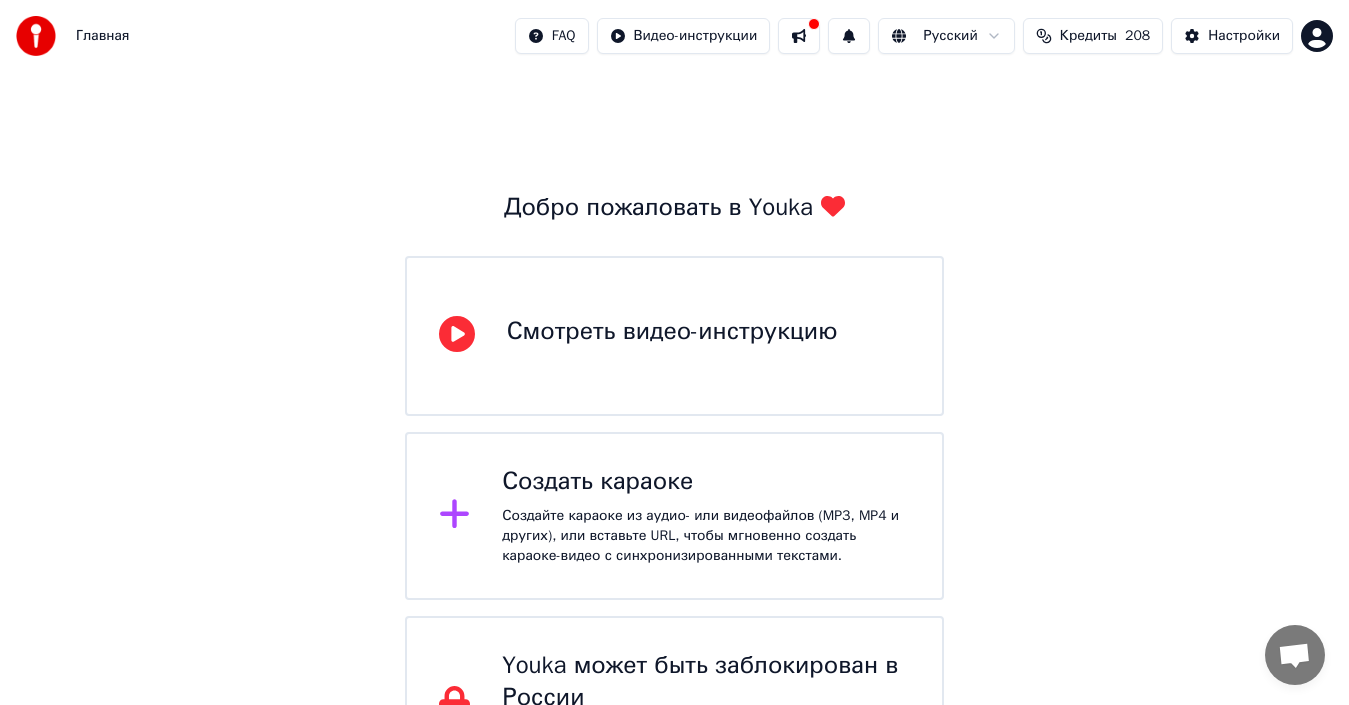 click on "Создать караоке" at bounding box center (706, 482) 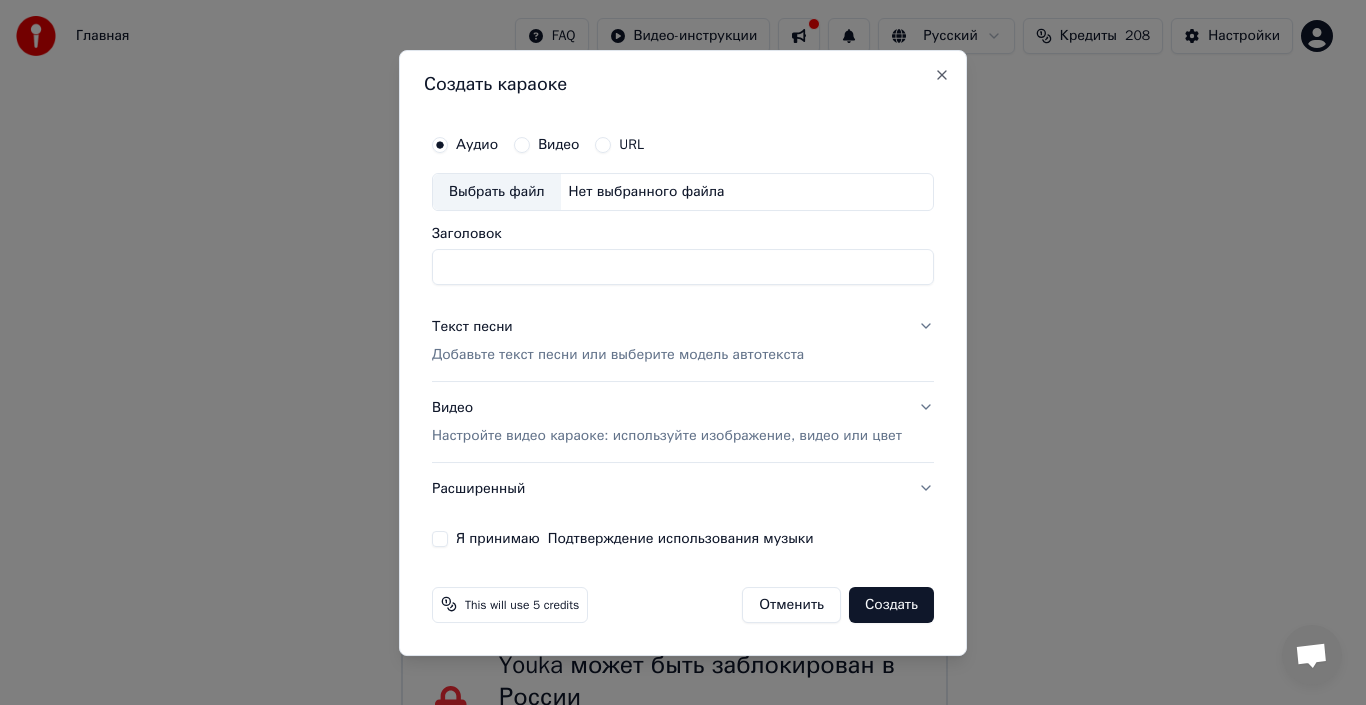 click on "Выбрать файл" at bounding box center [497, 192] 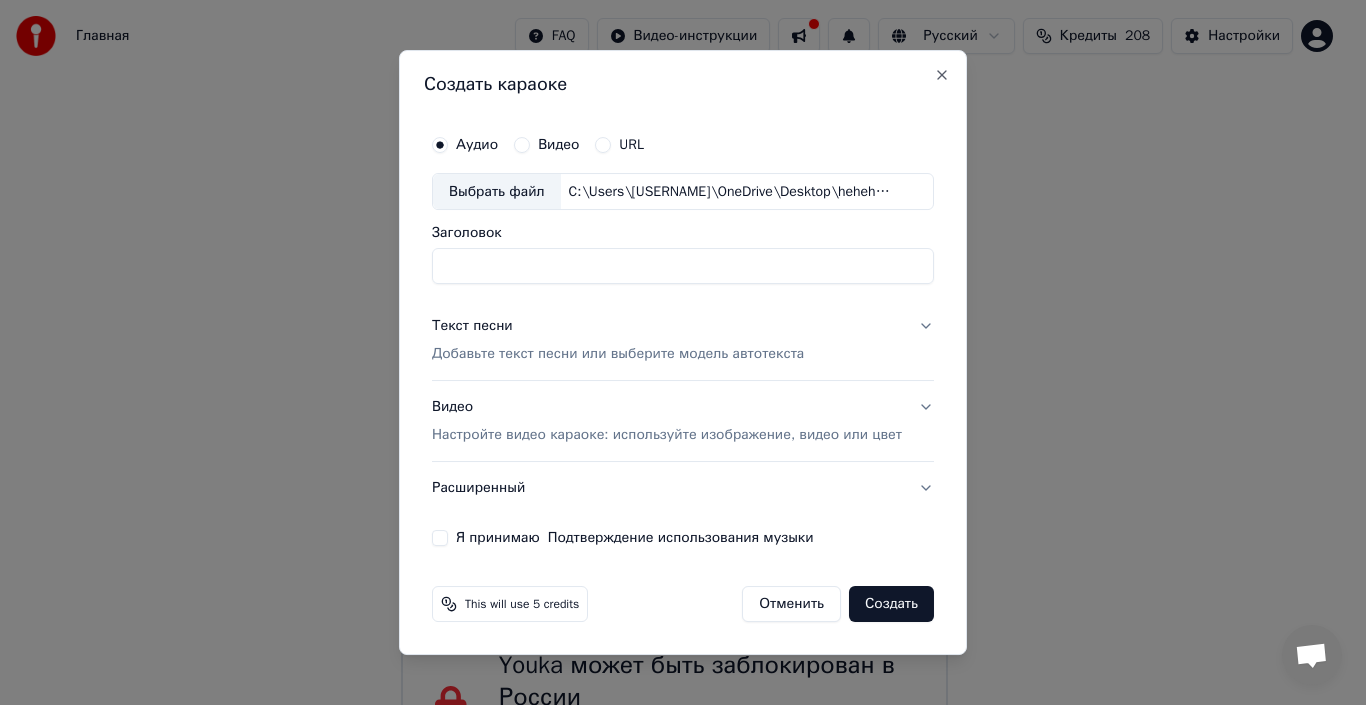 type on "**********" 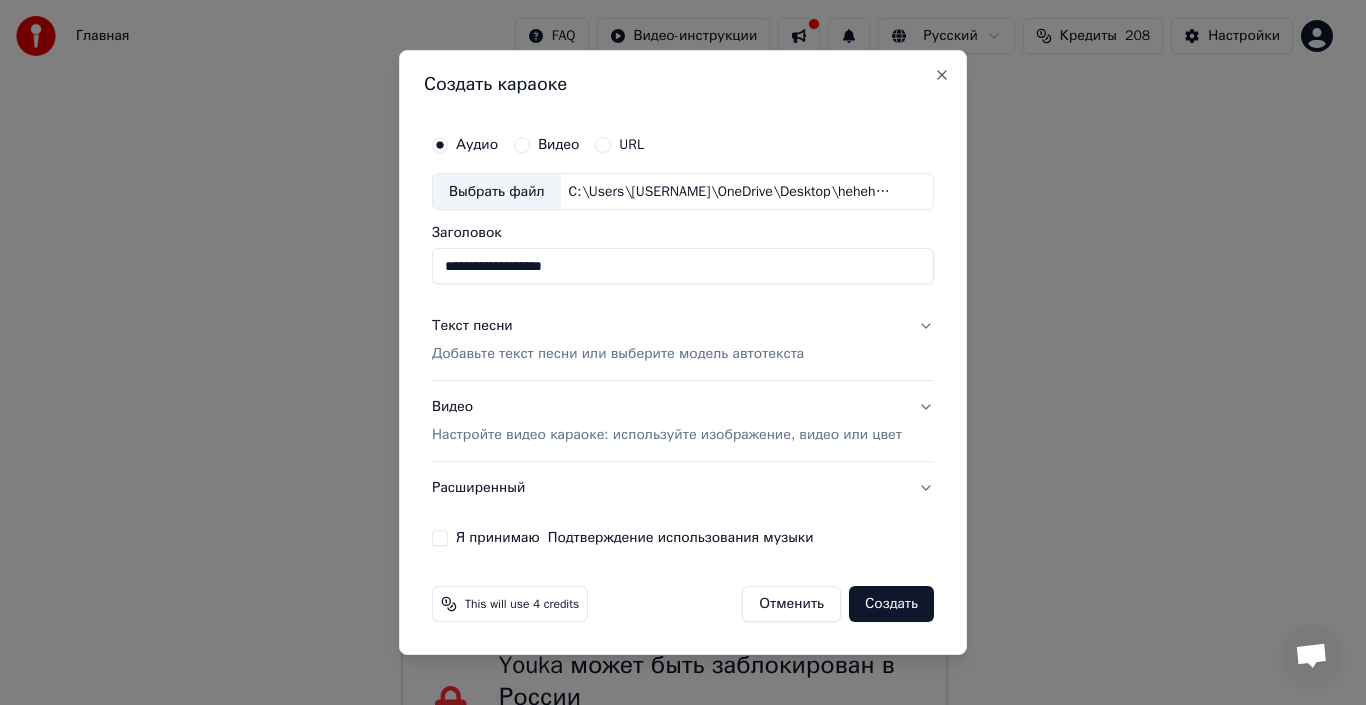 click on "Текст песни Добавьте текст песни или выберите модель автотекста" at bounding box center [618, 341] 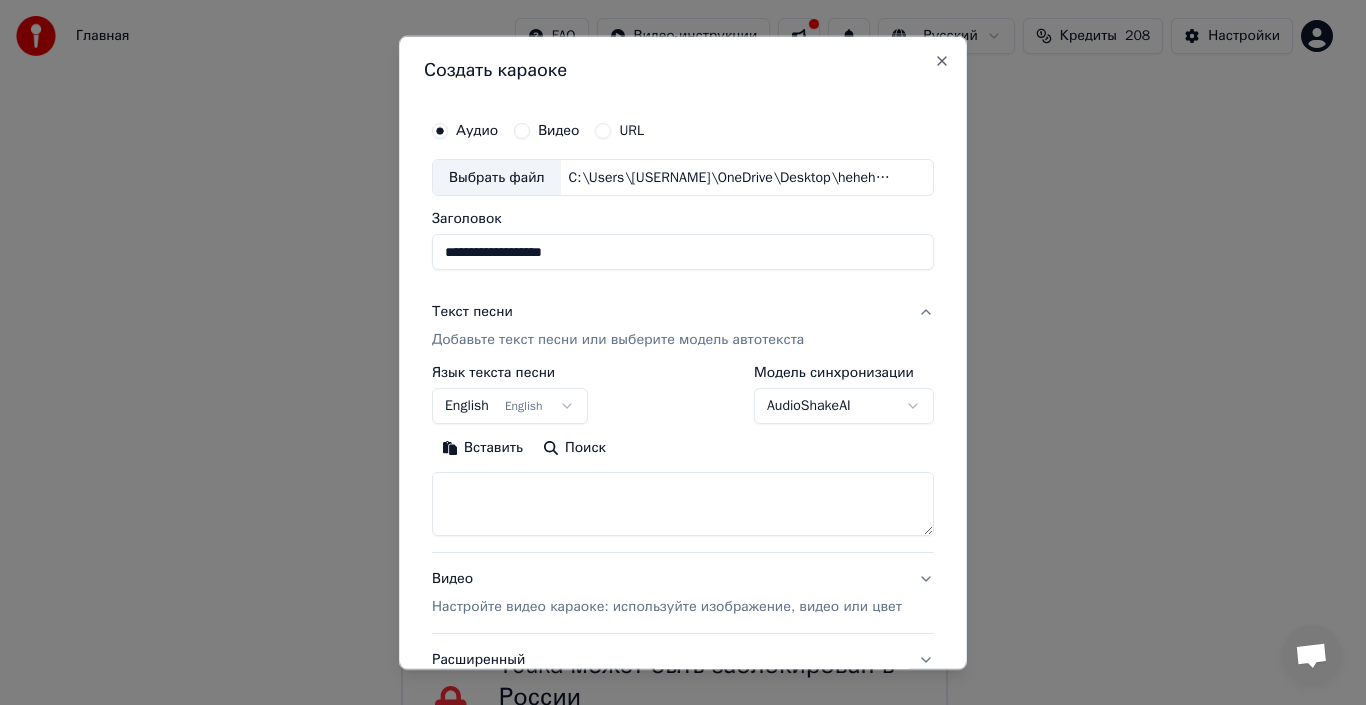 click at bounding box center [683, 504] 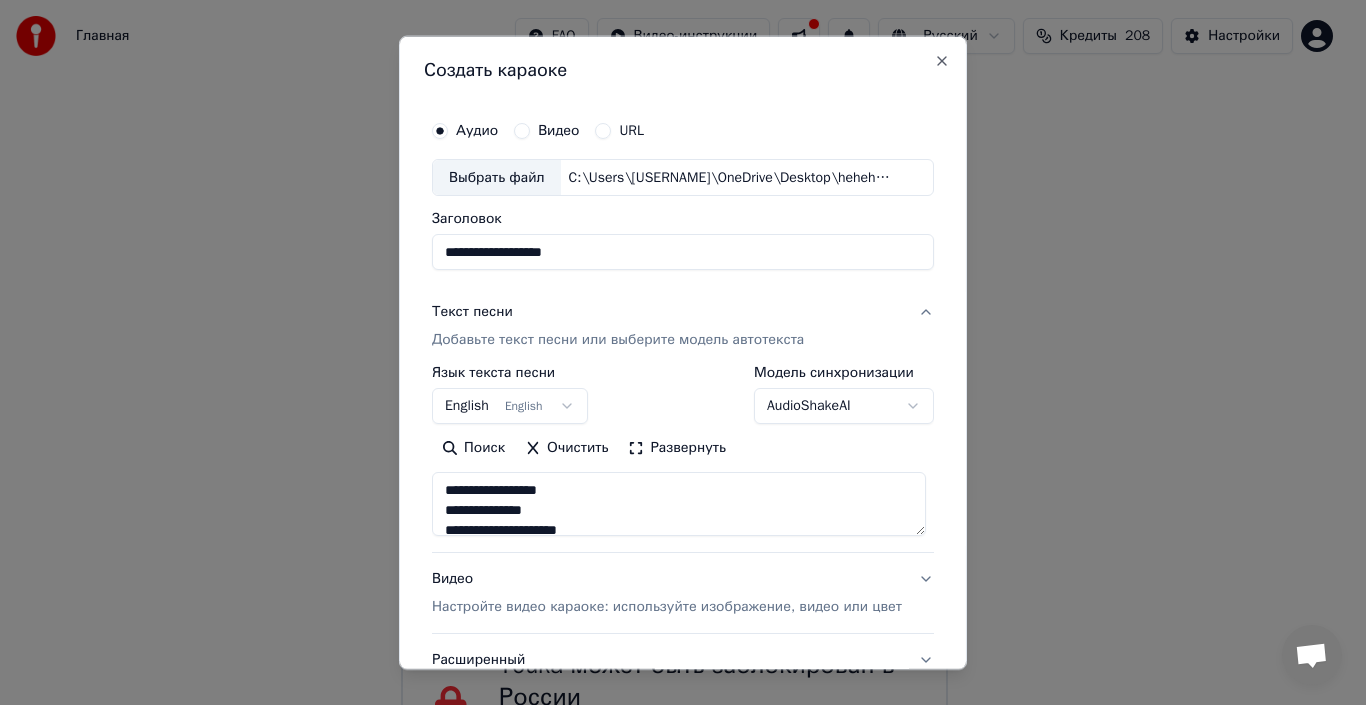 scroll, scrollTop: 465, scrollLeft: 0, axis: vertical 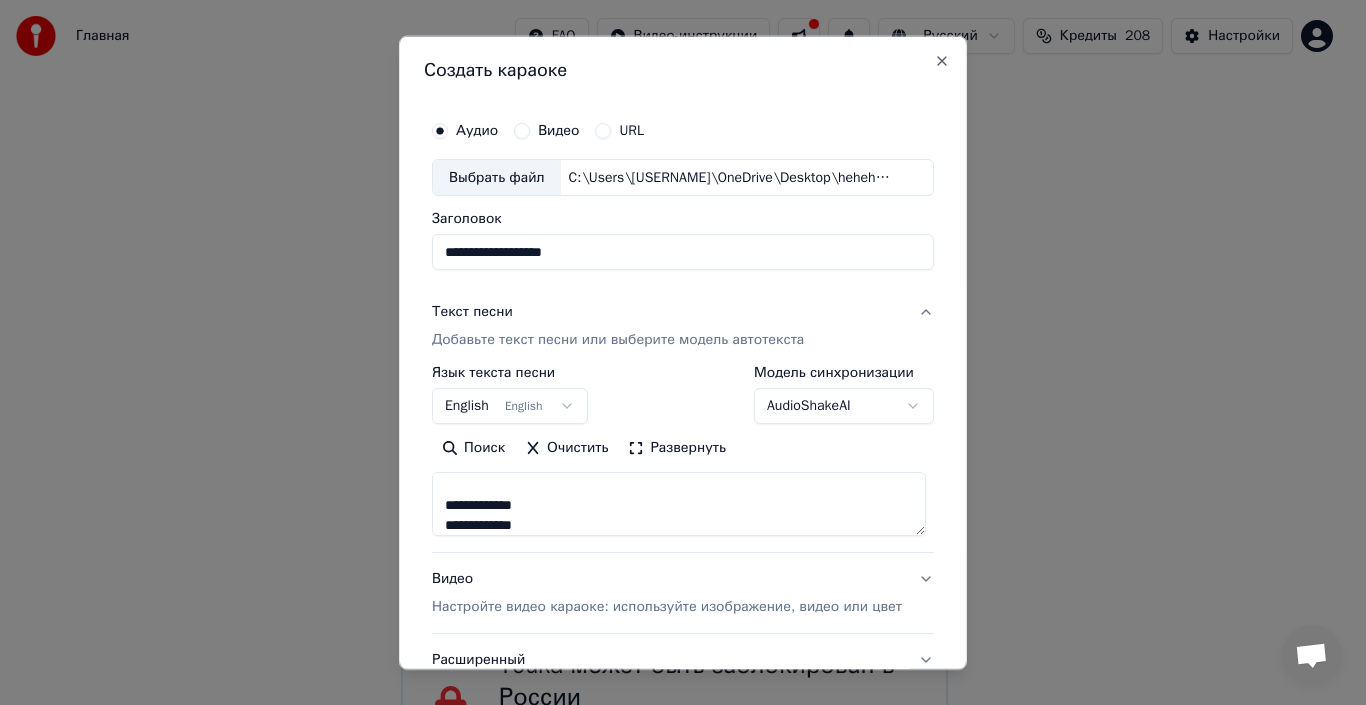 type on "**********" 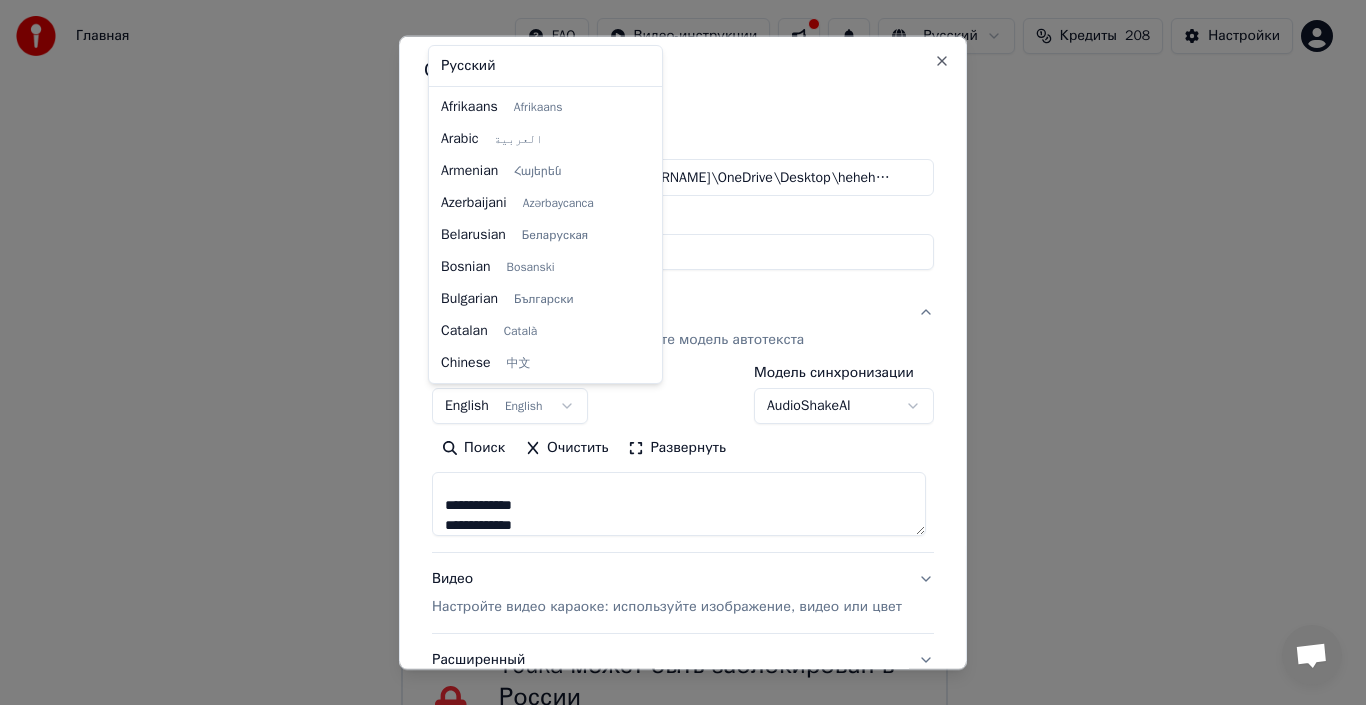 scroll, scrollTop: 160, scrollLeft: 0, axis: vertical 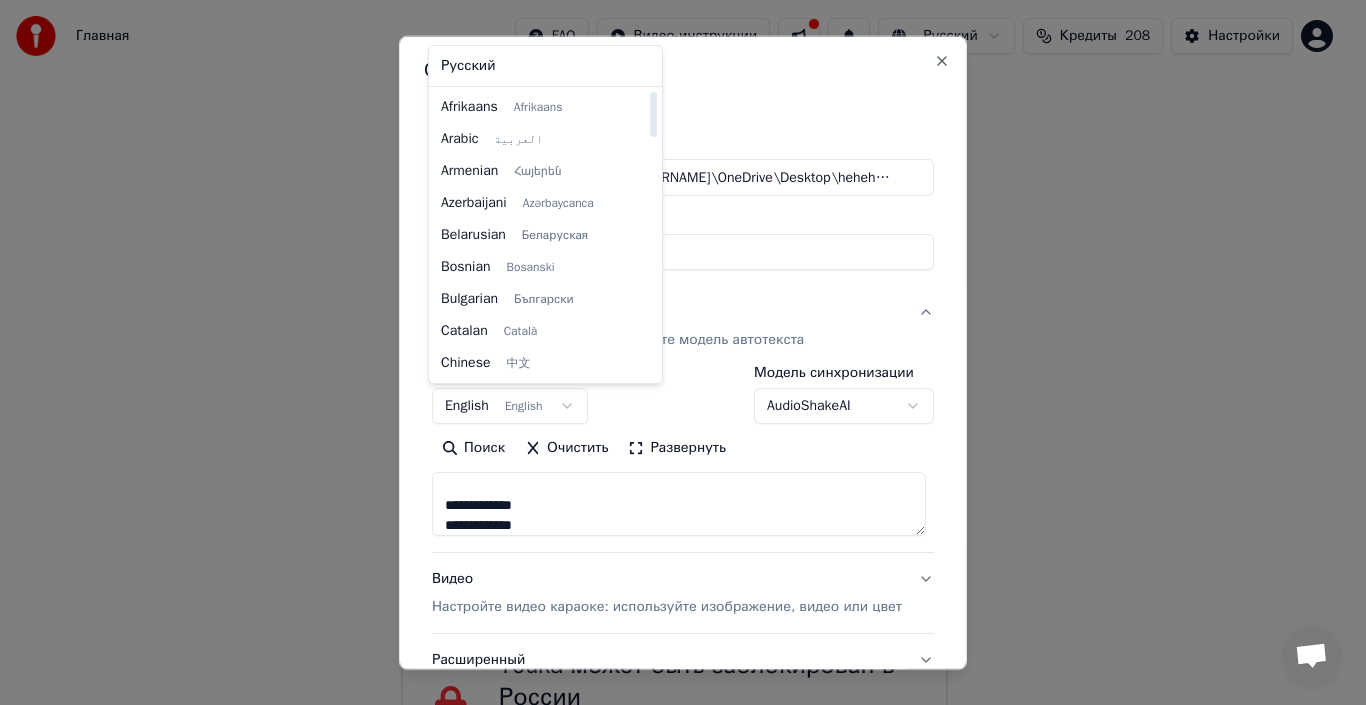 select on "**" 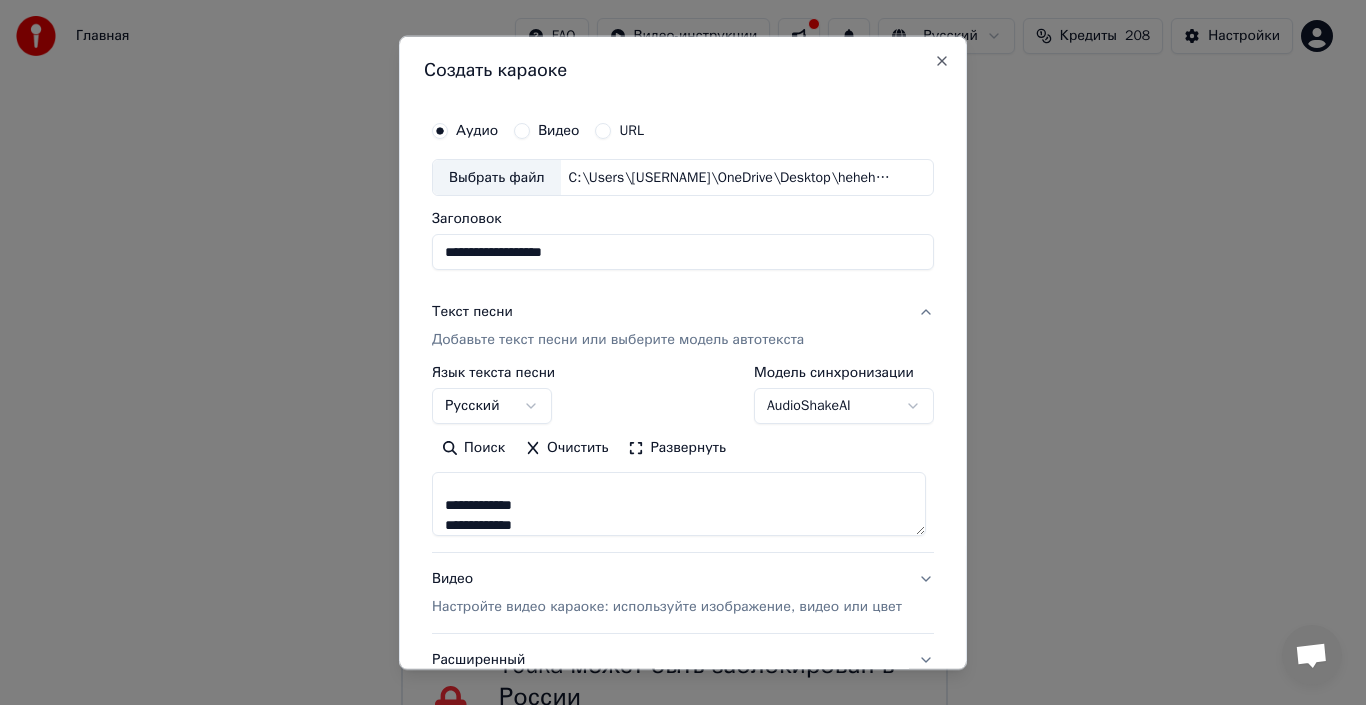 click on "**********" at bounding box center [674, 398] 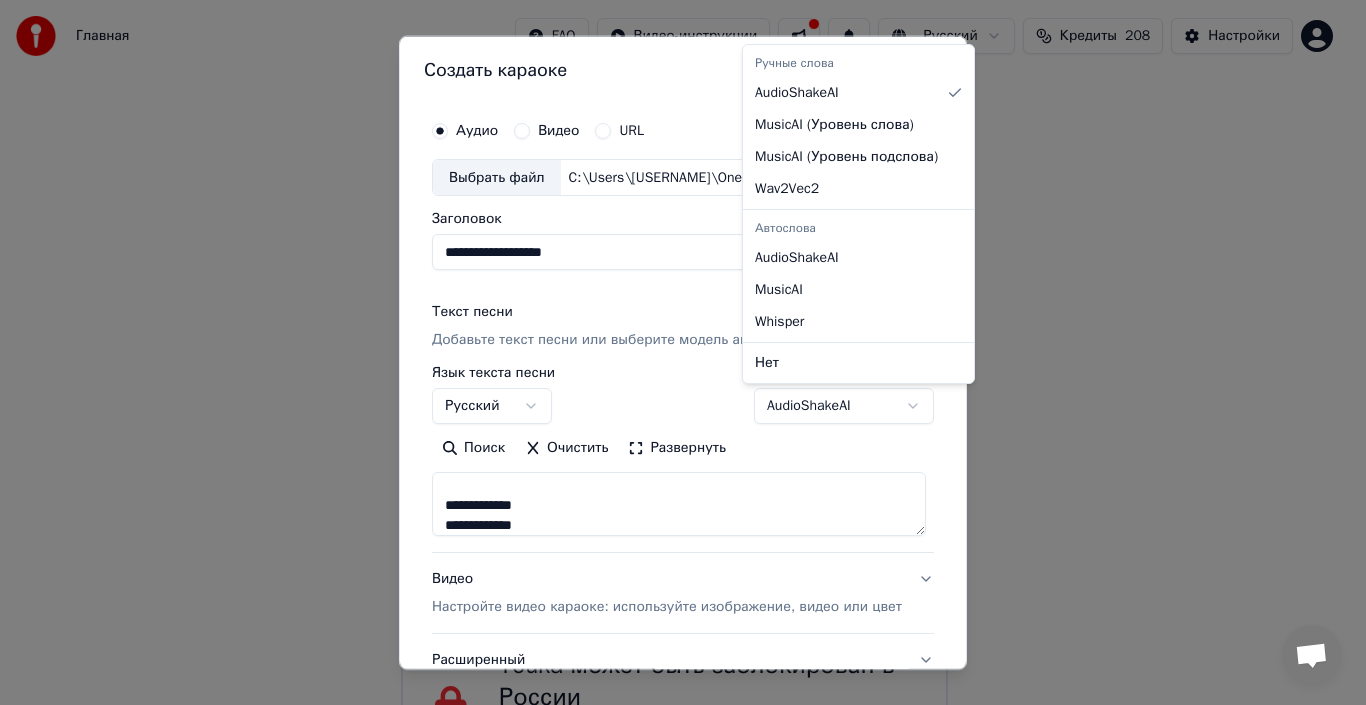 click on "**********" at bounding box center [674, 398] 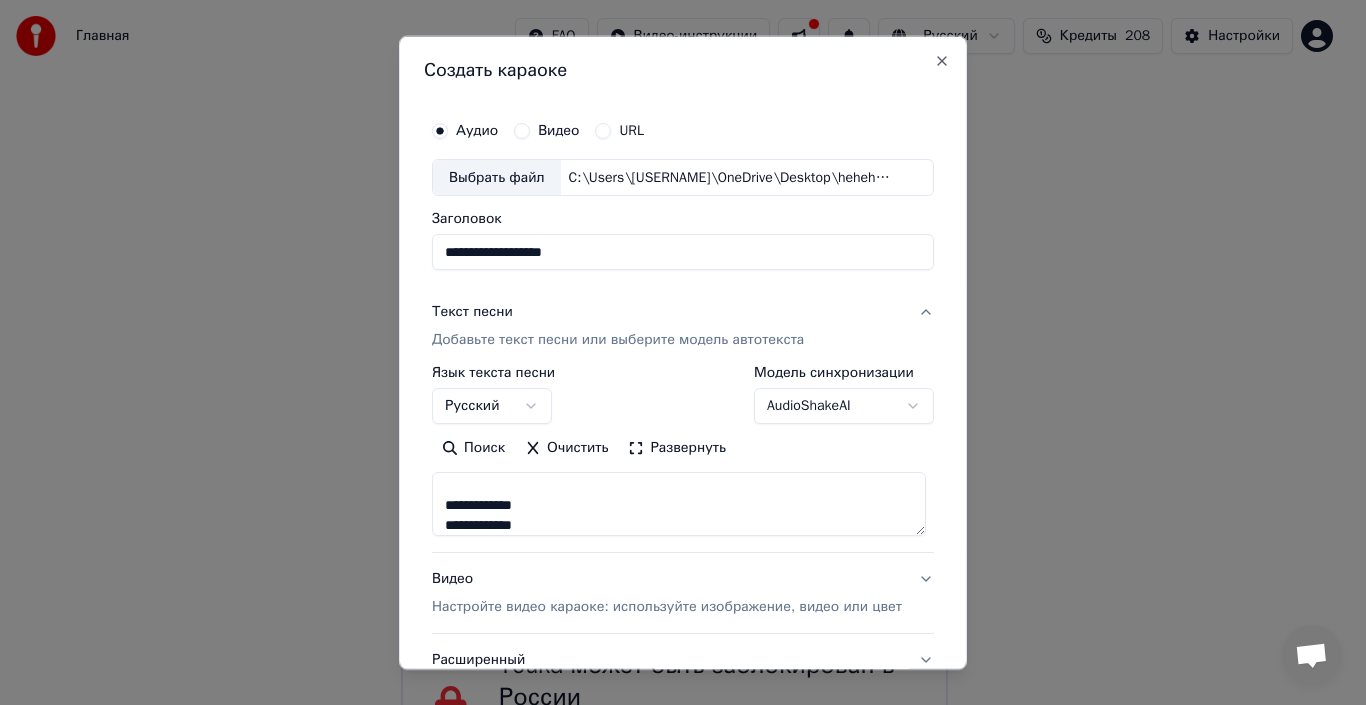 click on "Настройте видео караоке: используйте изображение, видео или цвет" at bounding box center [667, 607] 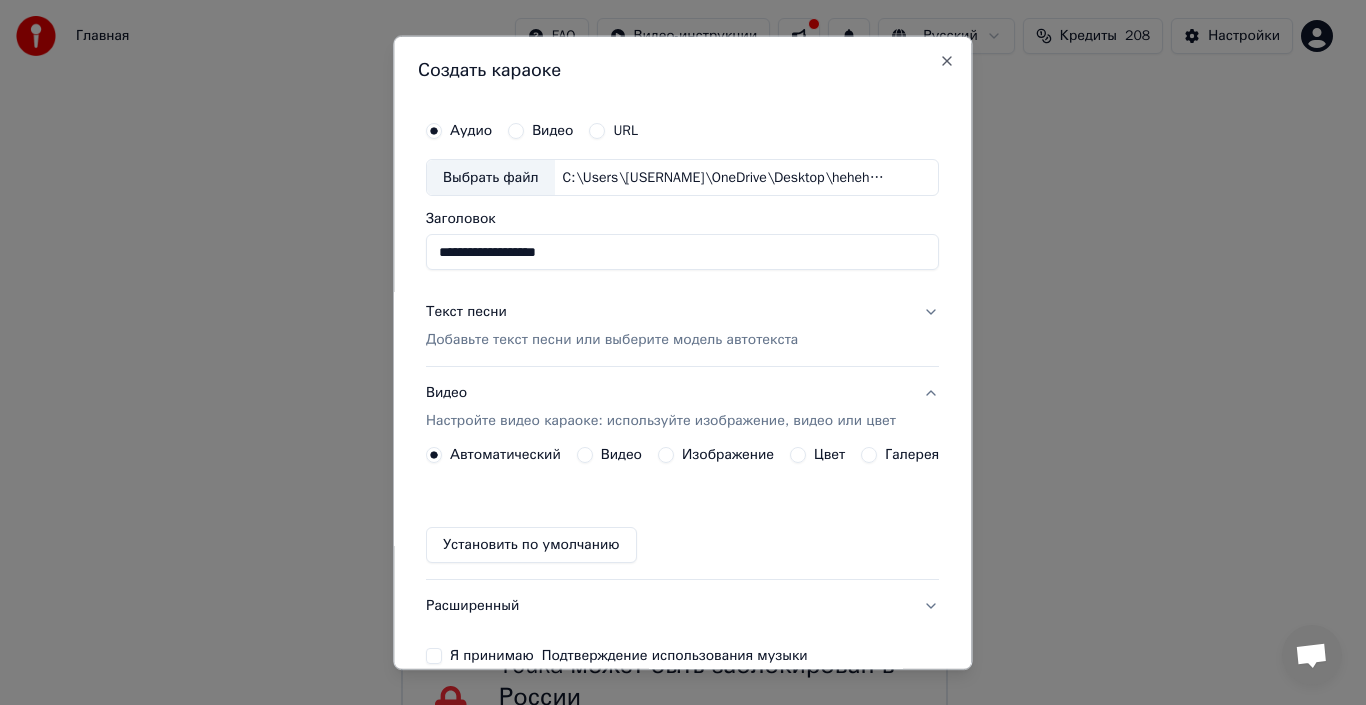 click on "Изображение" at bounding box center [728, 455] 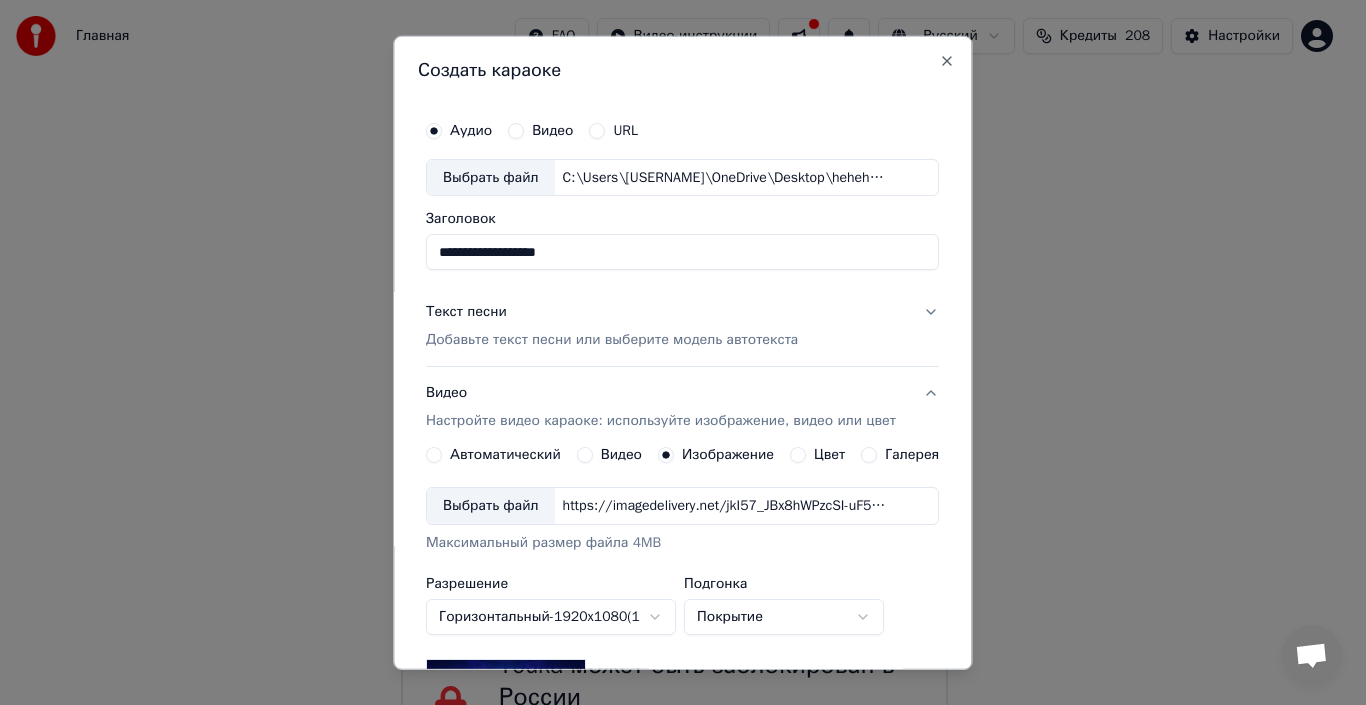 click on "Выбрать файл" at bounding box center [491, 506] 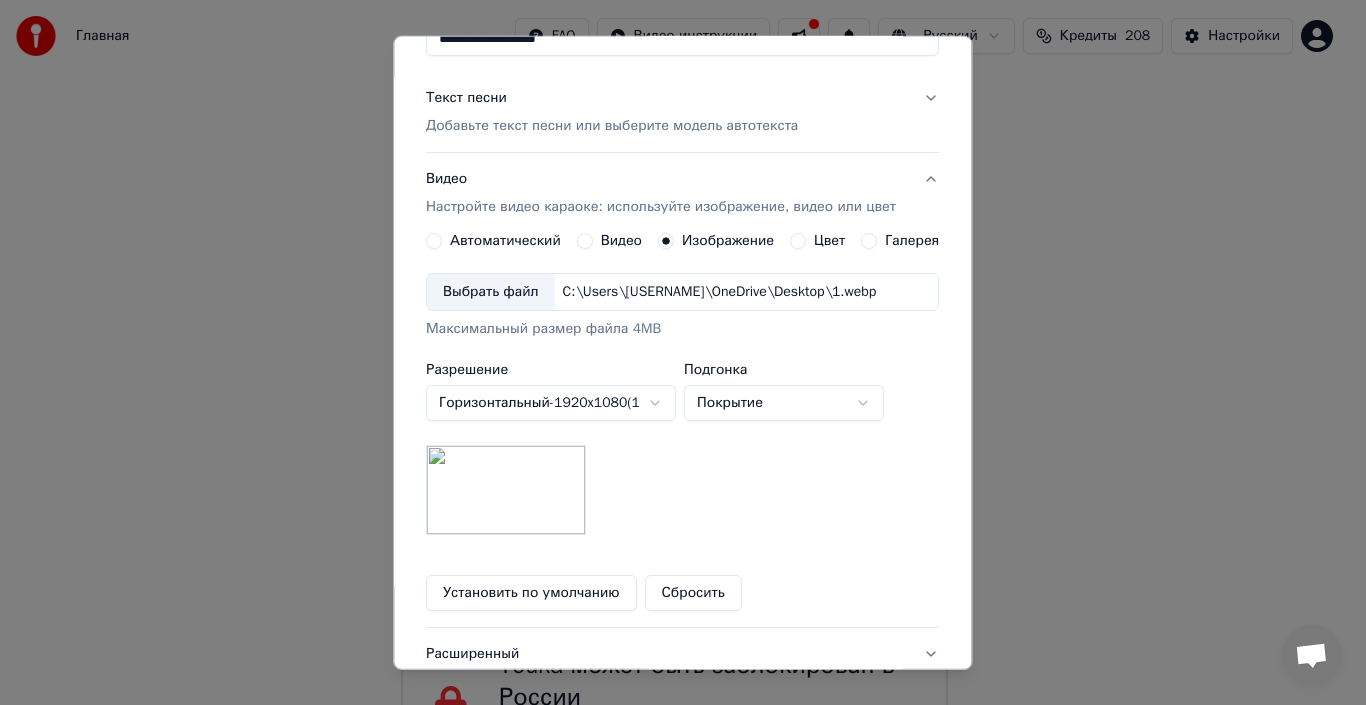scroll, scrollTop: 233, scrollLeft: 0, axis: vertical 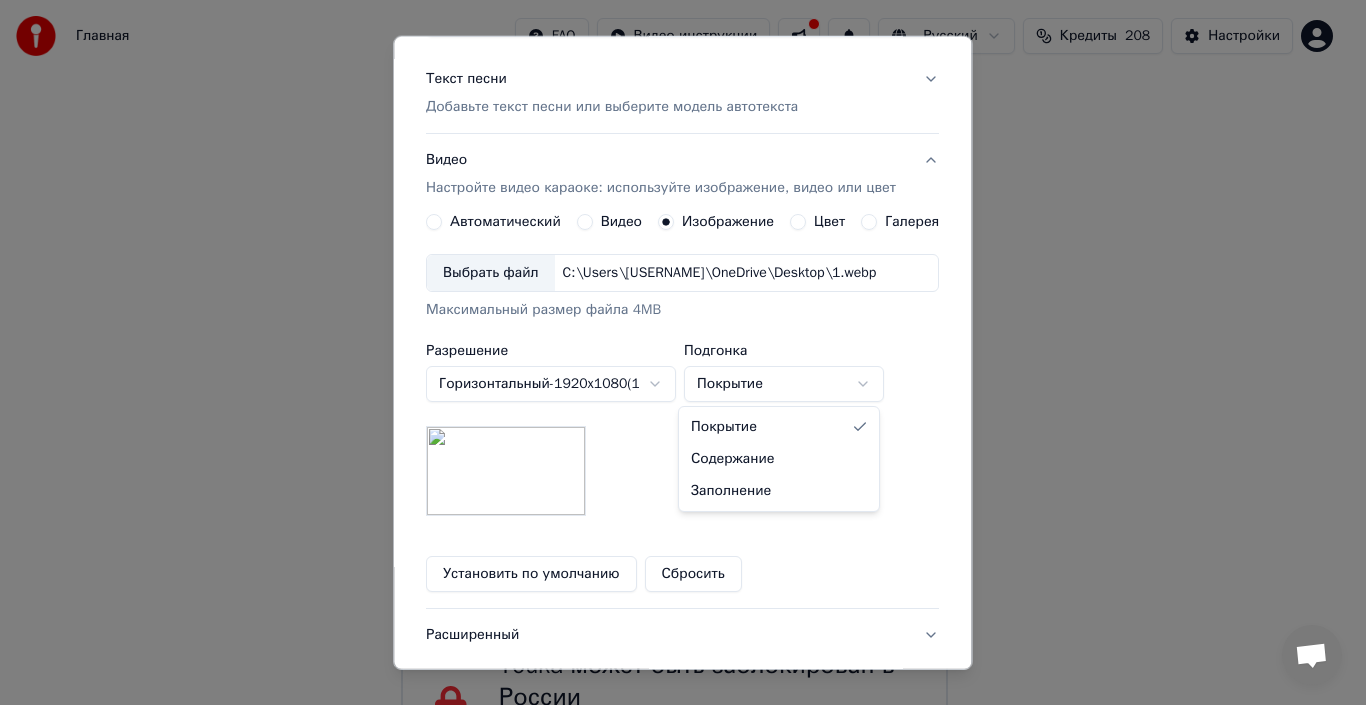 click on "**********" at bounding box center (674, 398) 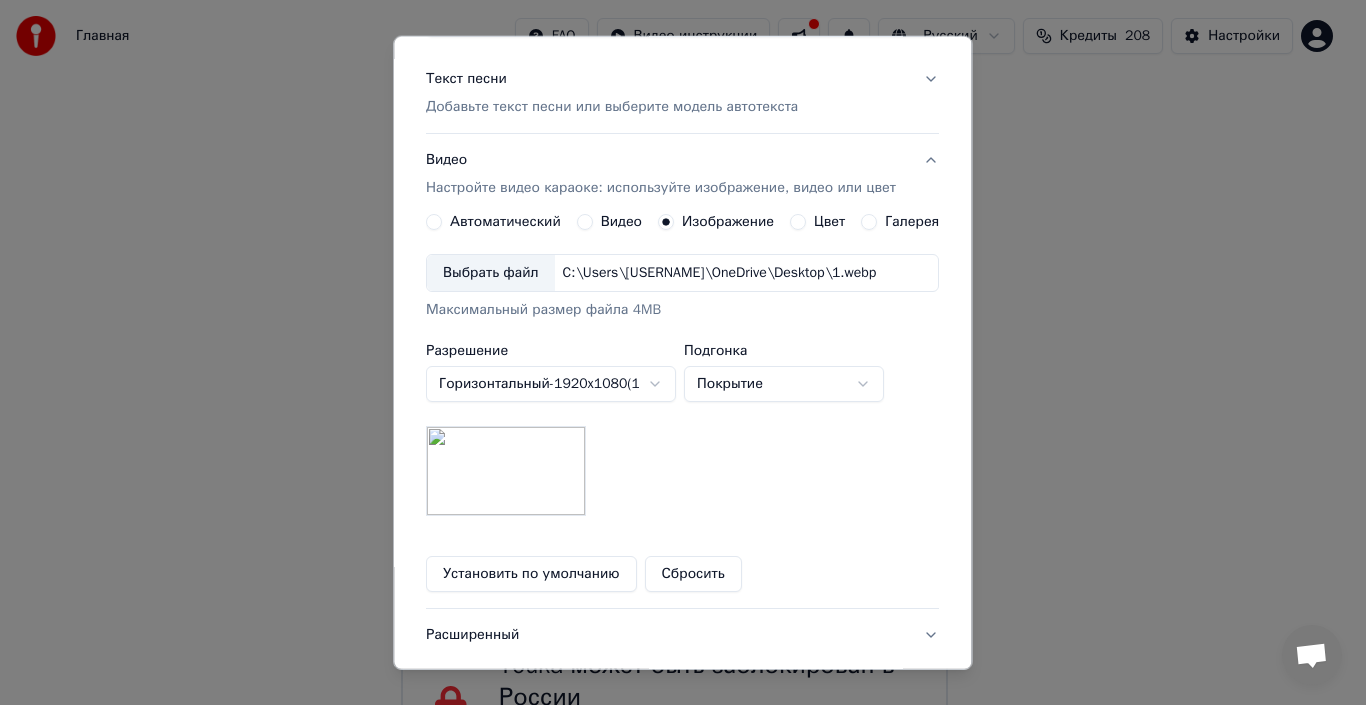 click on "**********" at bounding box center [674, 398] 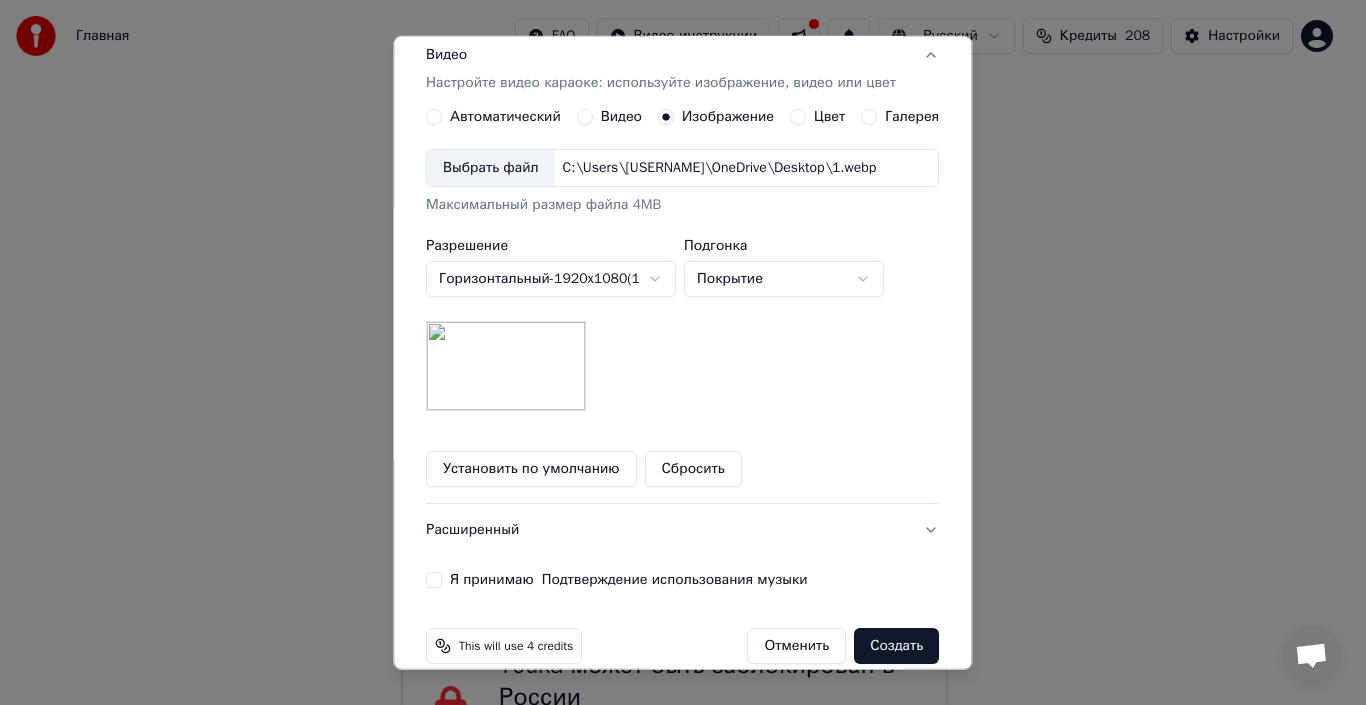 scroll, scrollTop: 365, scrollLeft: 0, axis: vertical 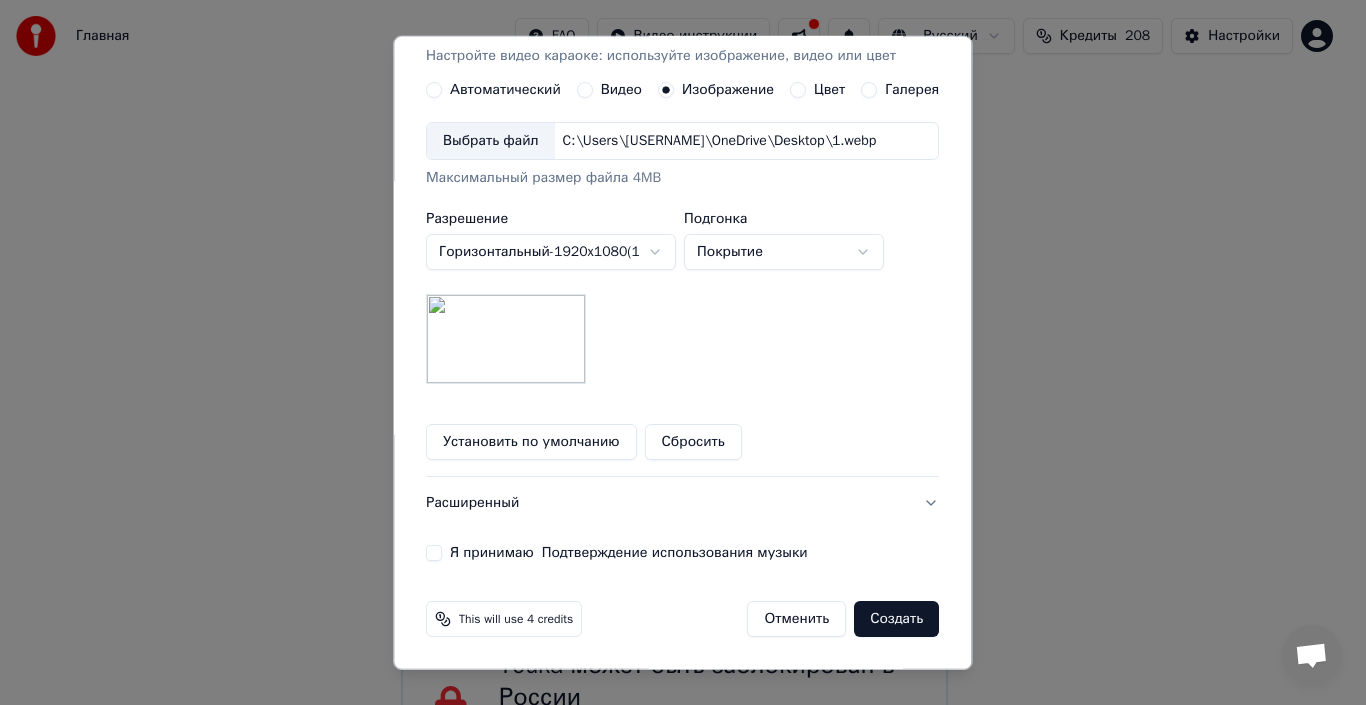 click on "Я принимаю   Подтверждение использования музыки" at bounding box center [434, 553] 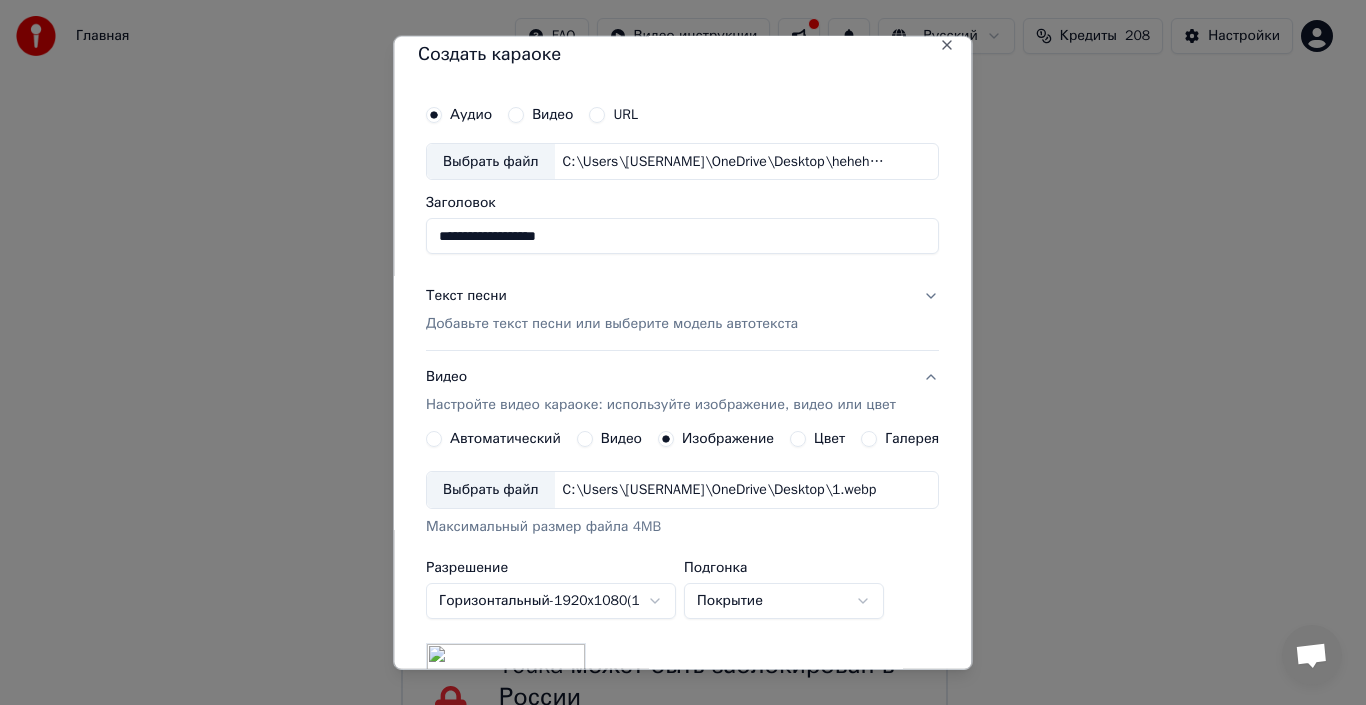 scroll, scrollTop: 0, scrollLeft: 0, axis: both 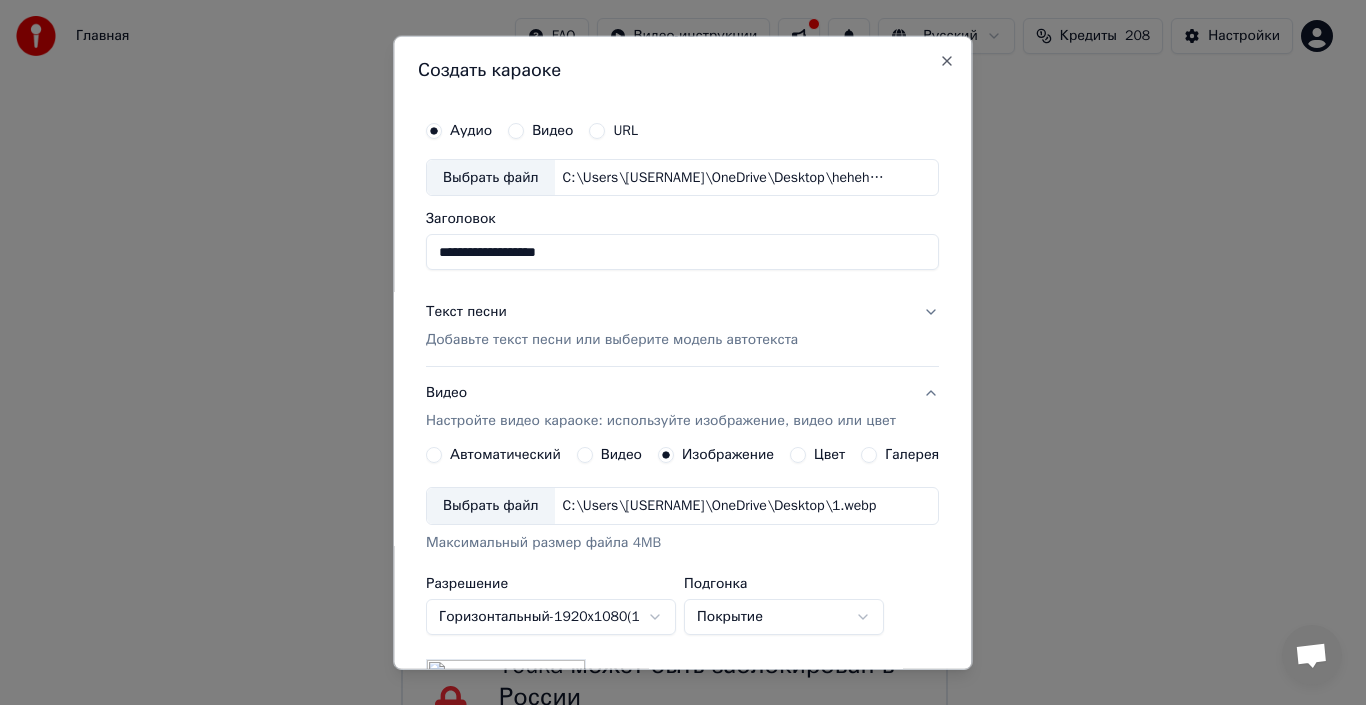 click on "Добавьте текст песни или выберите модель автотекста" at bounding box center [612, 340] 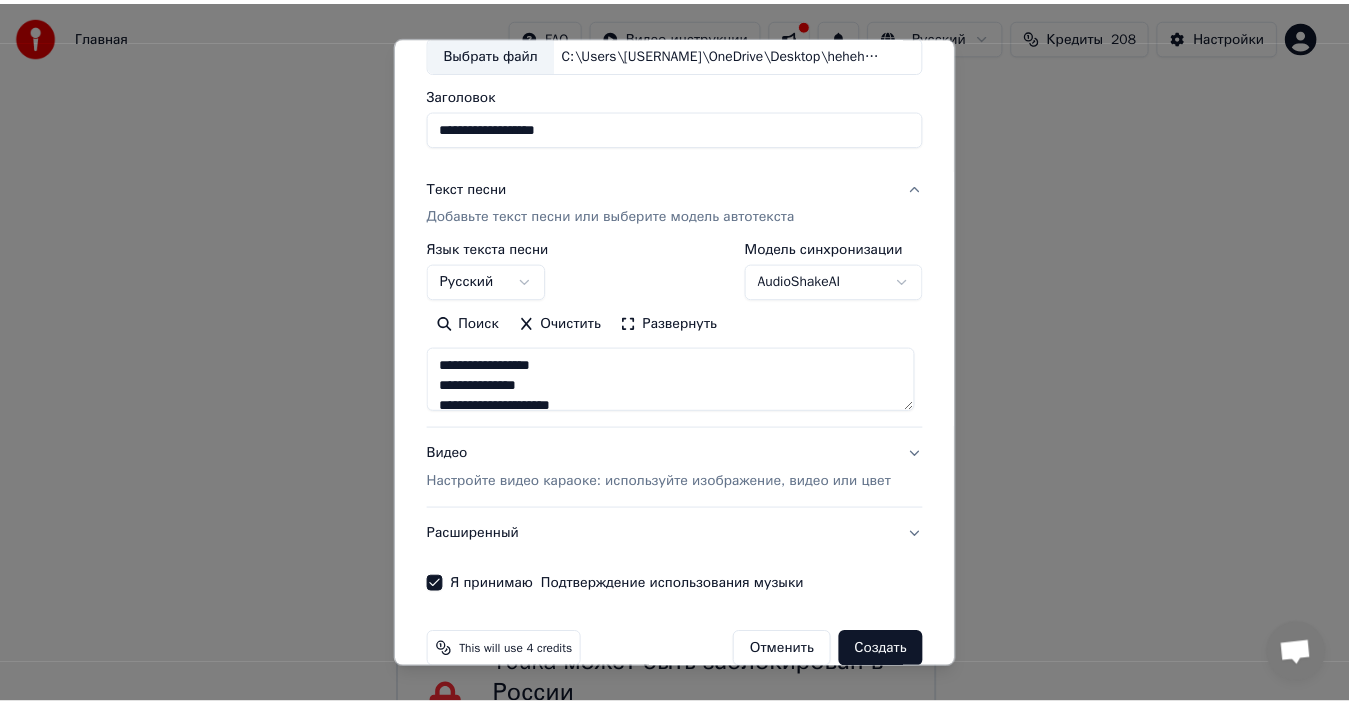 scroll, scrollTop: 157, scrollLeft: 0, axis: vertical 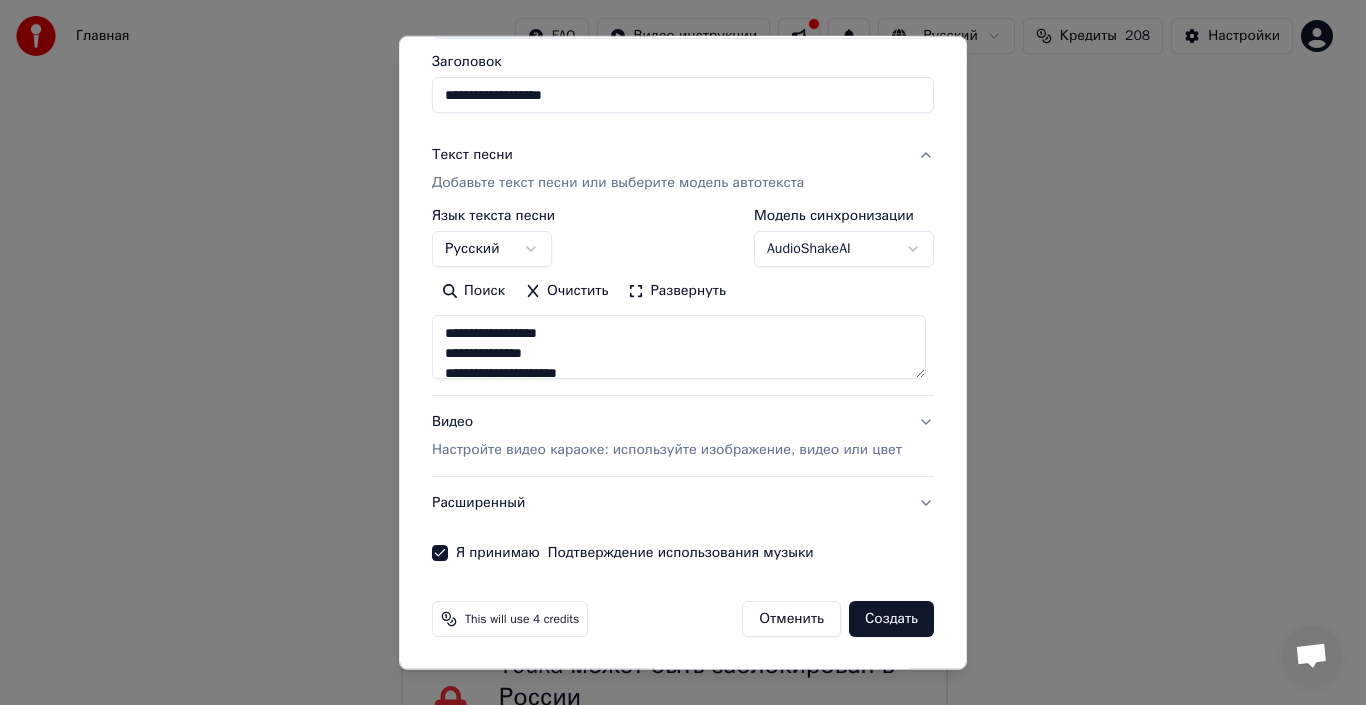 click on "Создать" at bounding box center (891, 619) 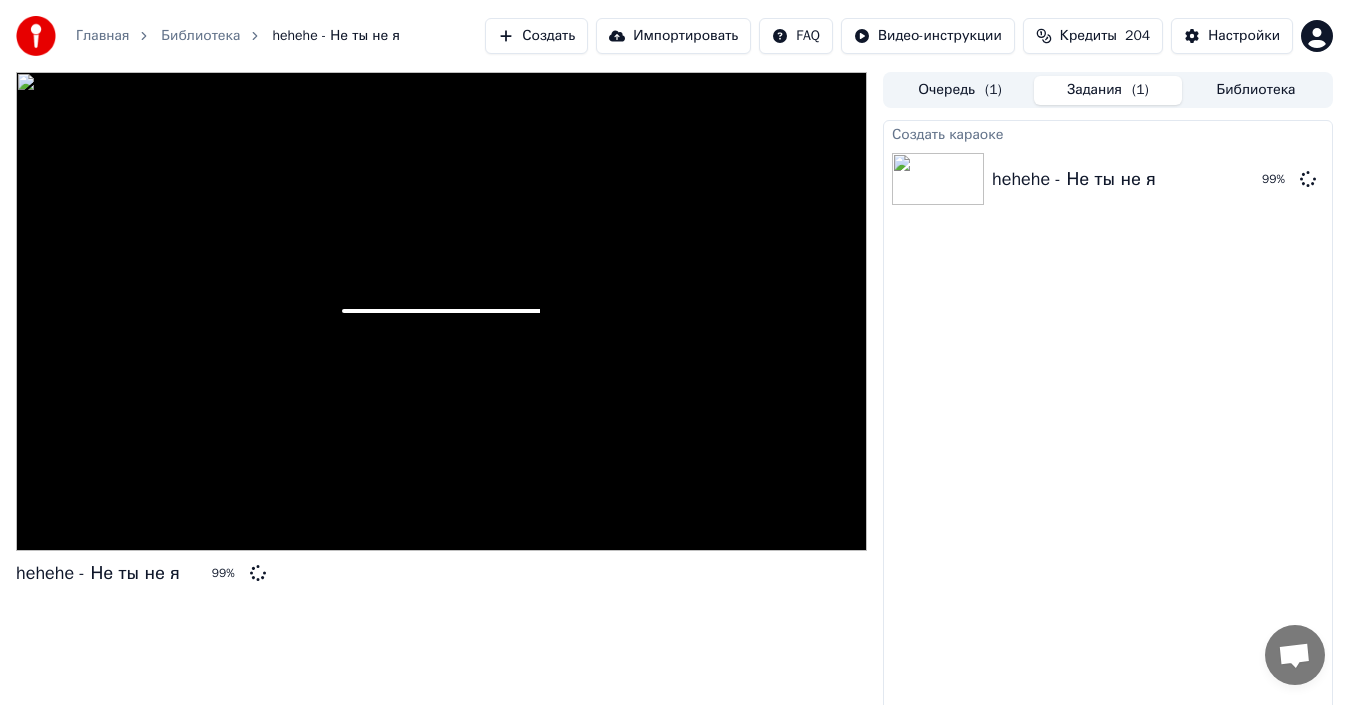 click on "Библиотека" at bounding box center (200, 36) 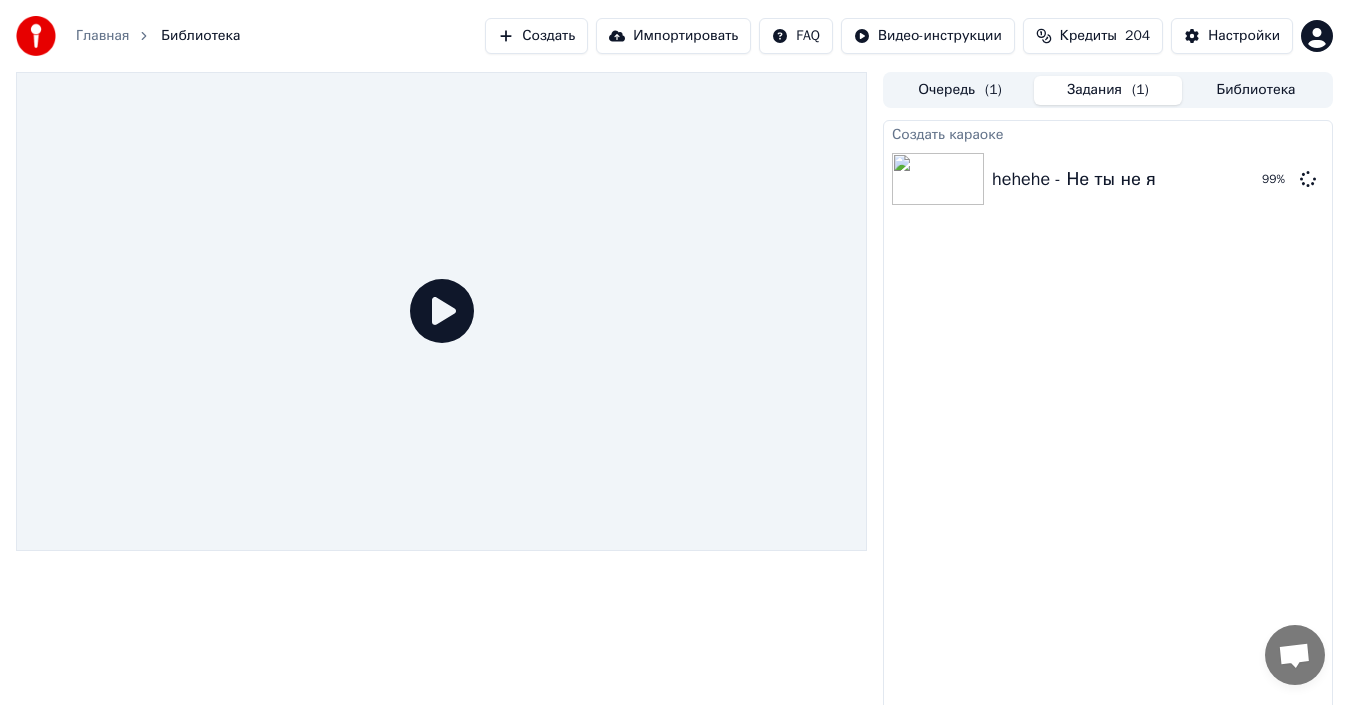 click on "Библиотека" at bounding box center [200, 36] 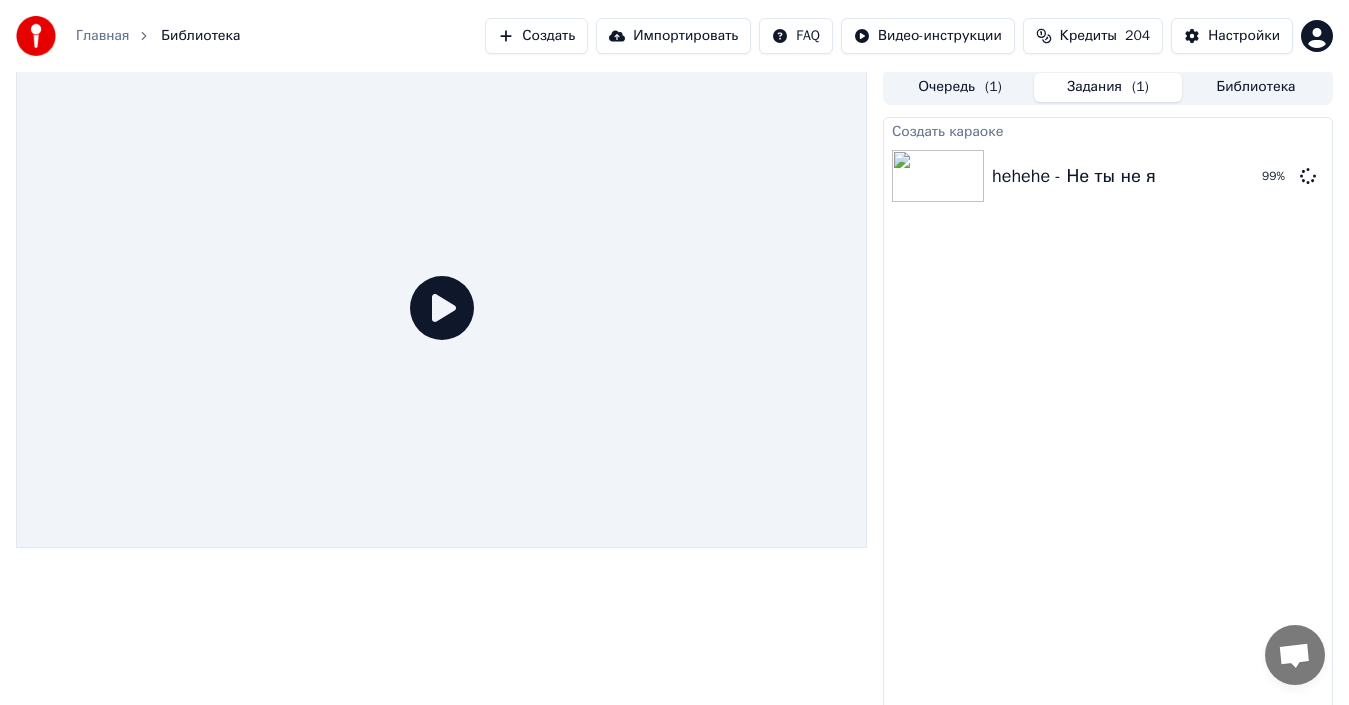 scroll, scrollTop: 0, scrollLeft: 0, axis: both 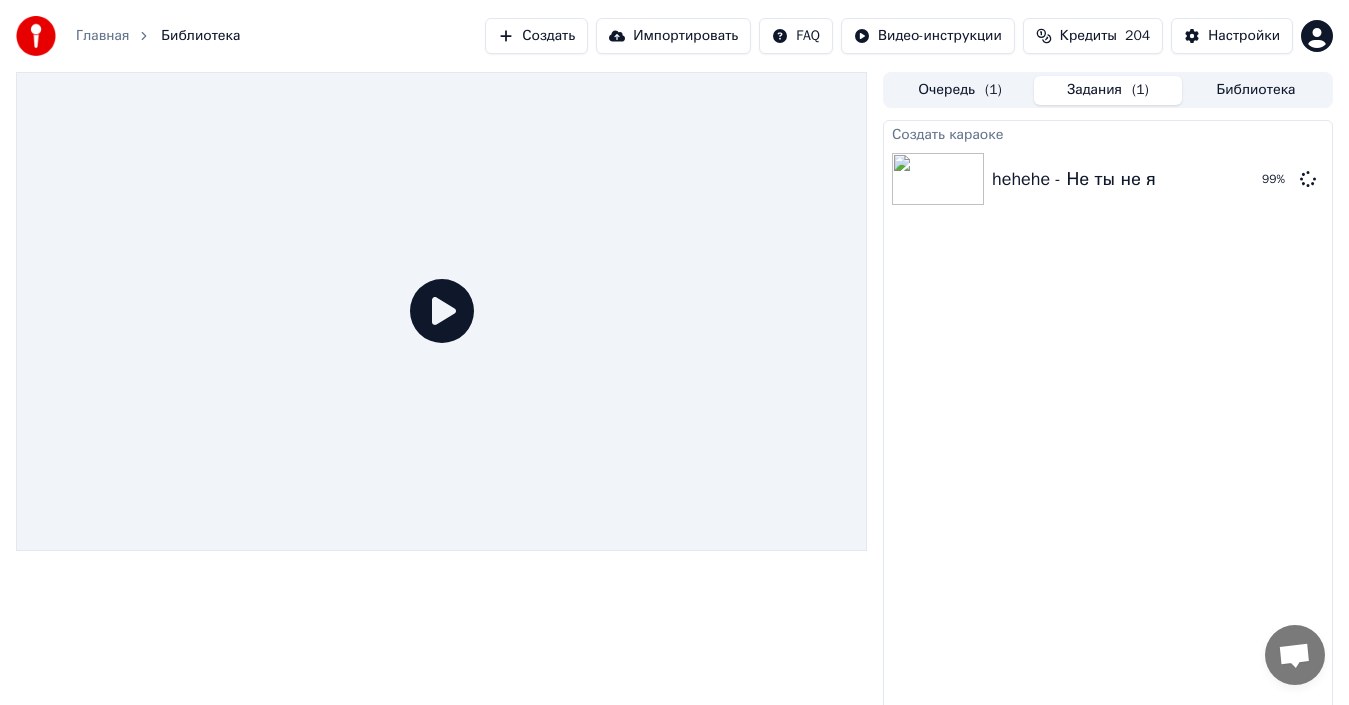 click 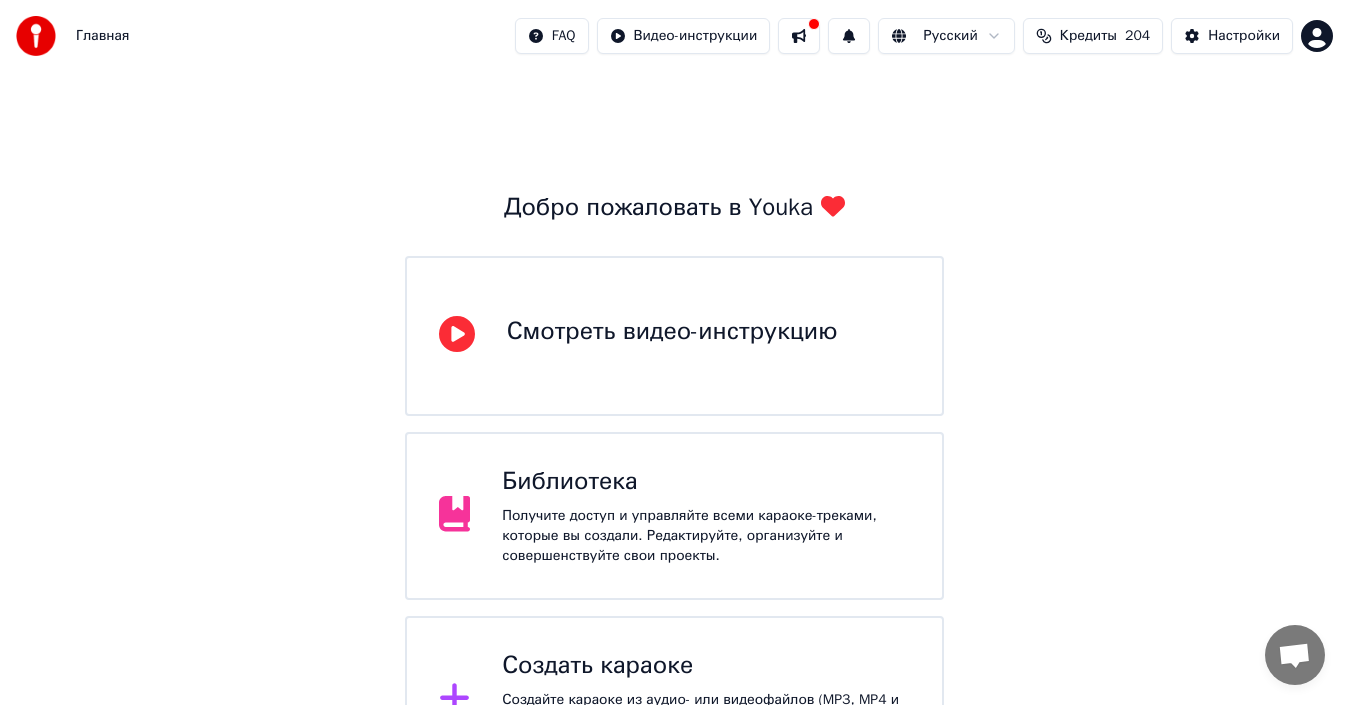 click on "Библиотека" at bounding box center (706, 482) 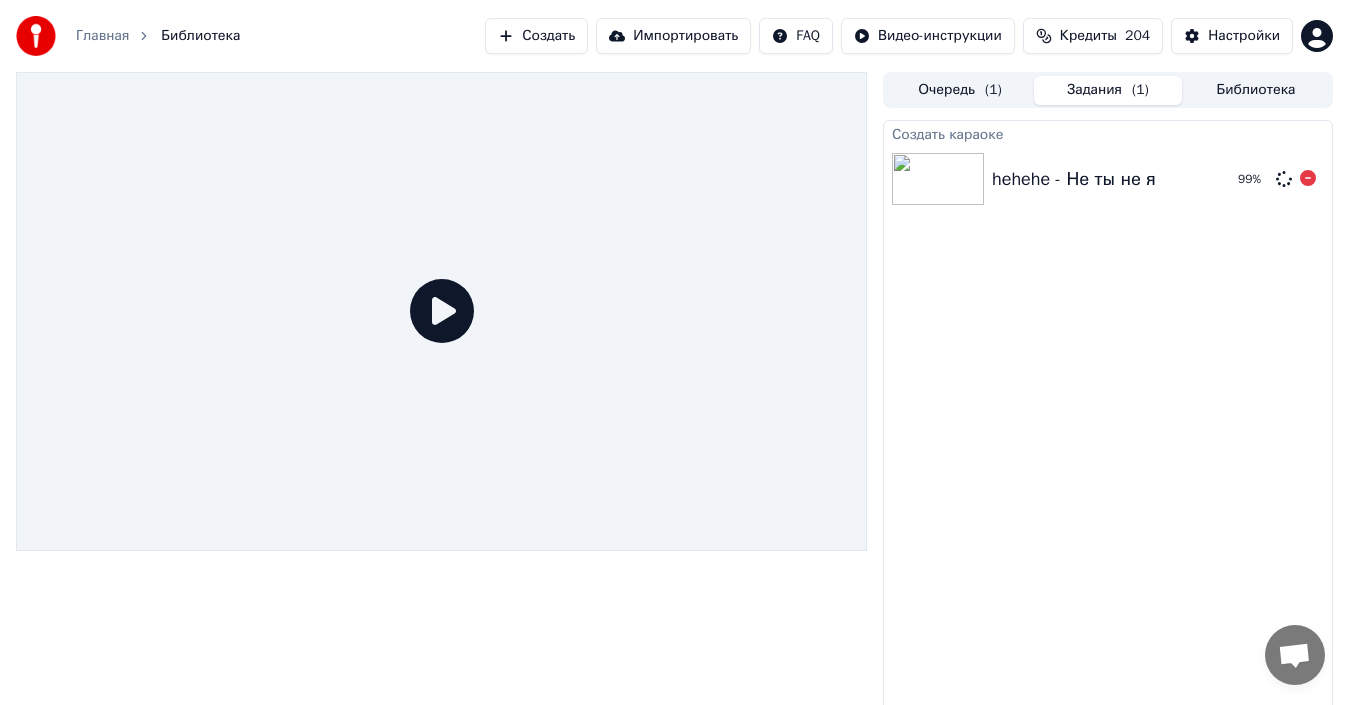click on "hehehe - Не ты не я" at bounding box center (1074, 179) 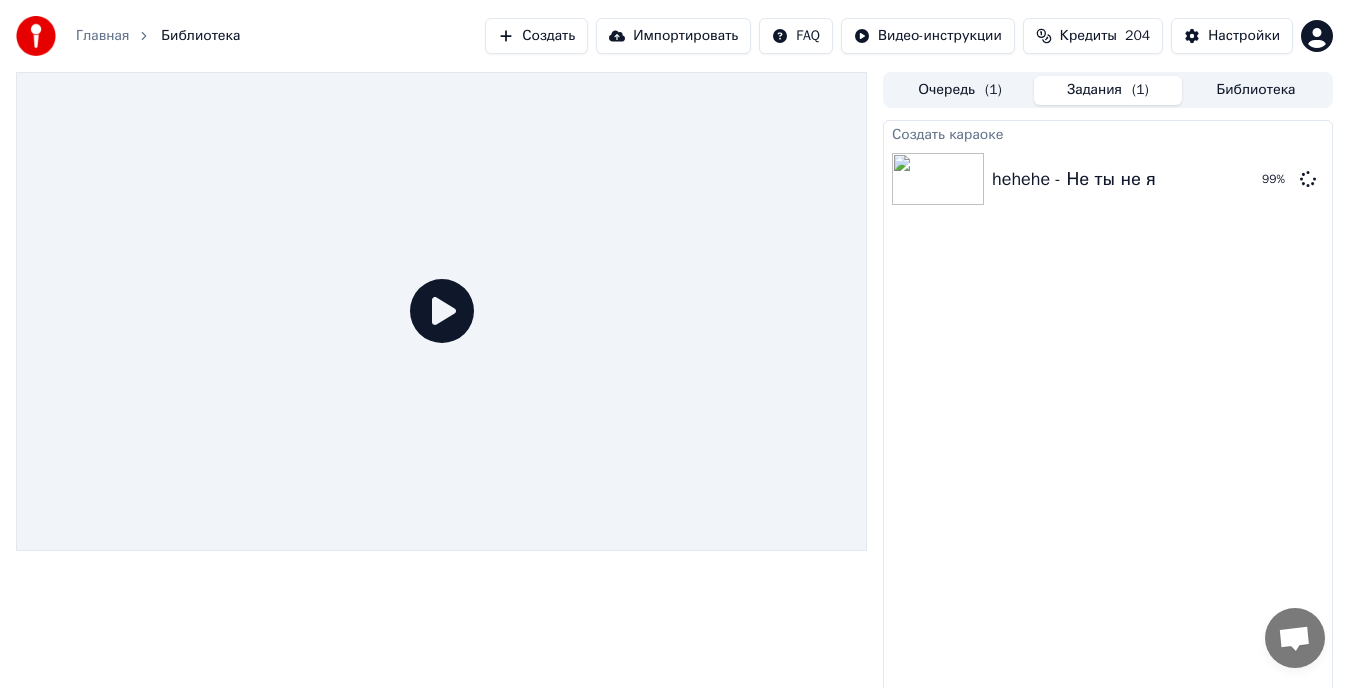 click on "Библиотека" at bounding box center [1256, 90] 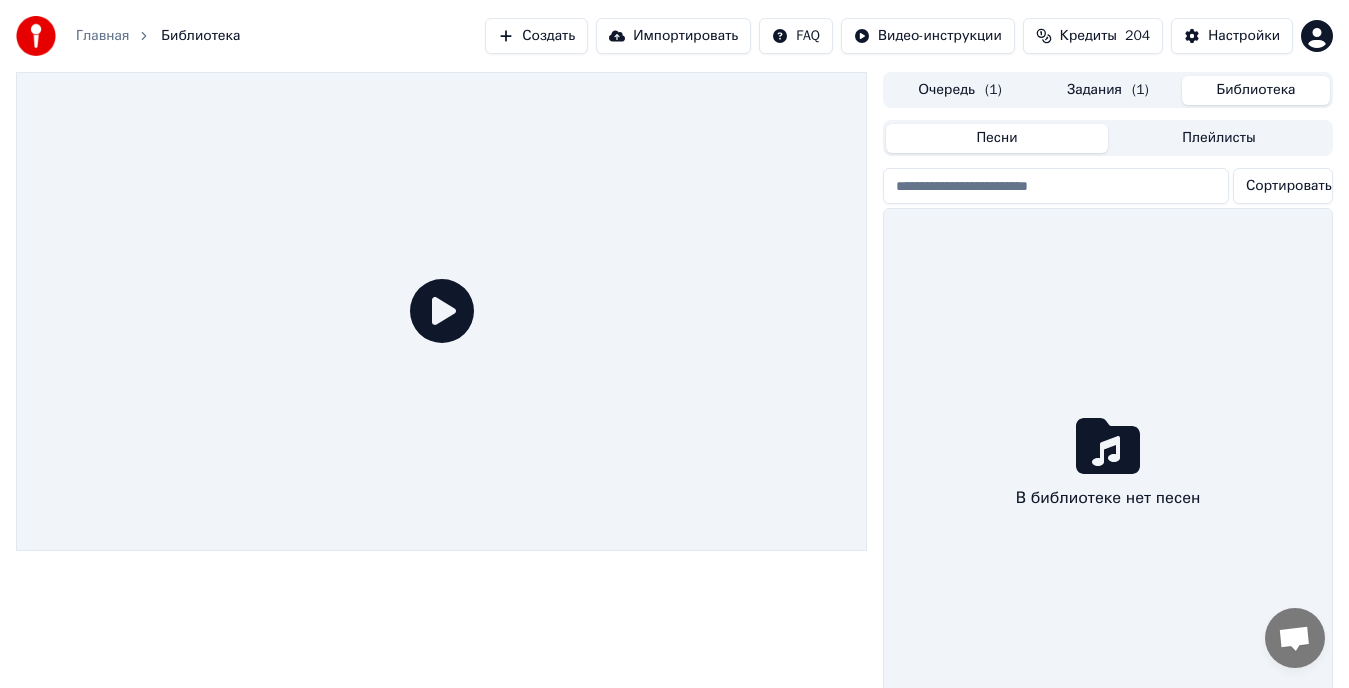 click on "Задания ( 1 )" at bounding box center (1108, 90) 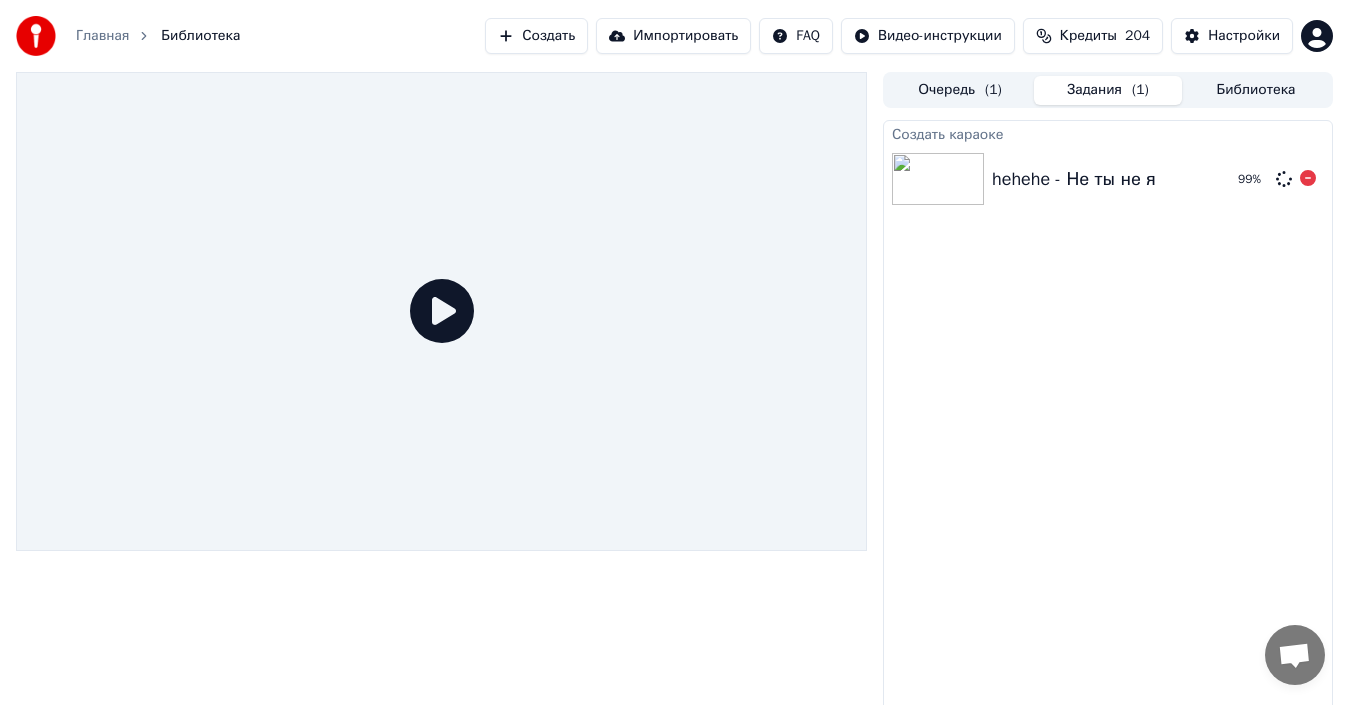 click on "hehehe - Не ты не я 99 %" at bounding box center [1108, 179] 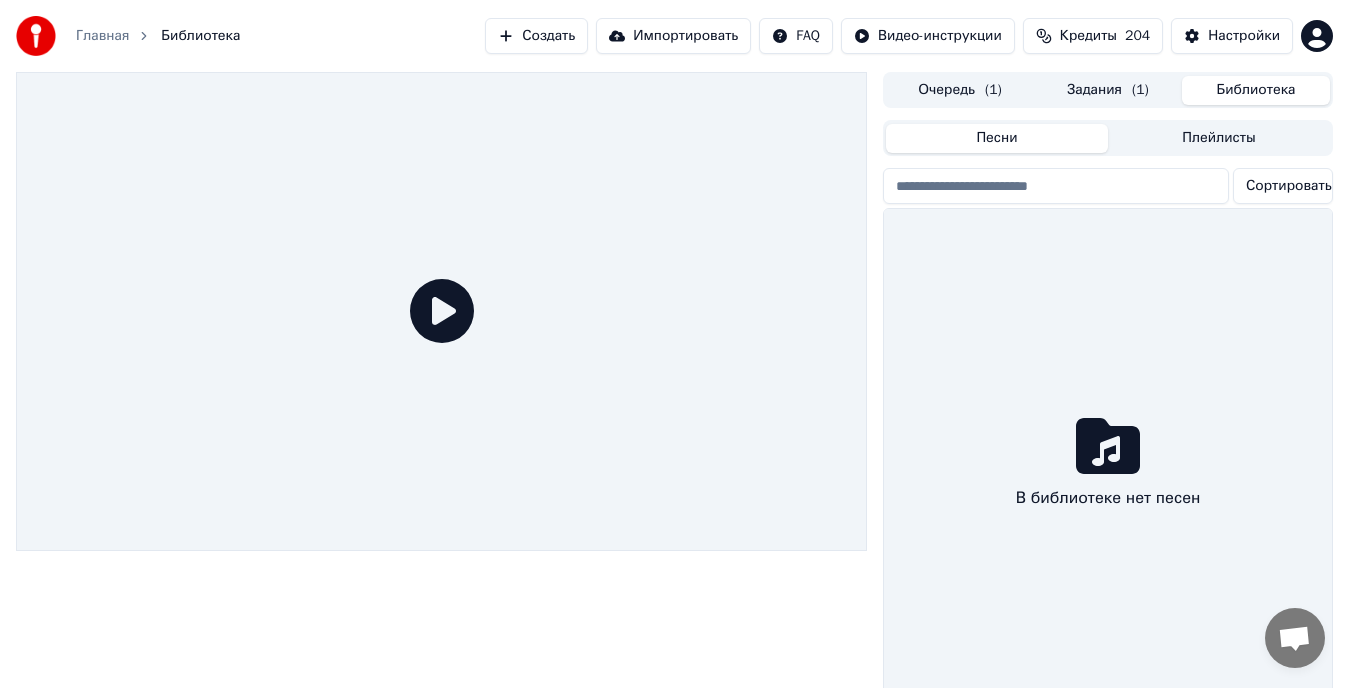 click on "Библиотека" at bounding box center (1256, 90) 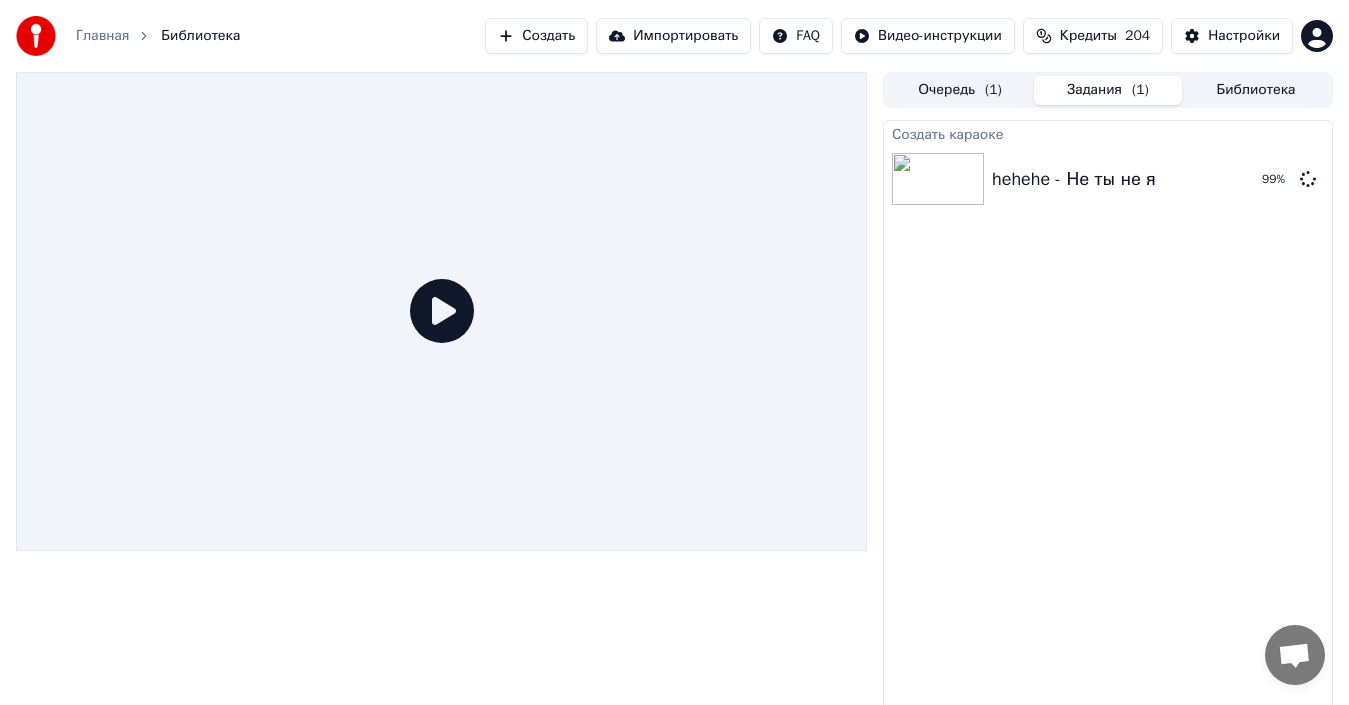 click on "Задания ( 1 )" at bounding box center [1108, 90] 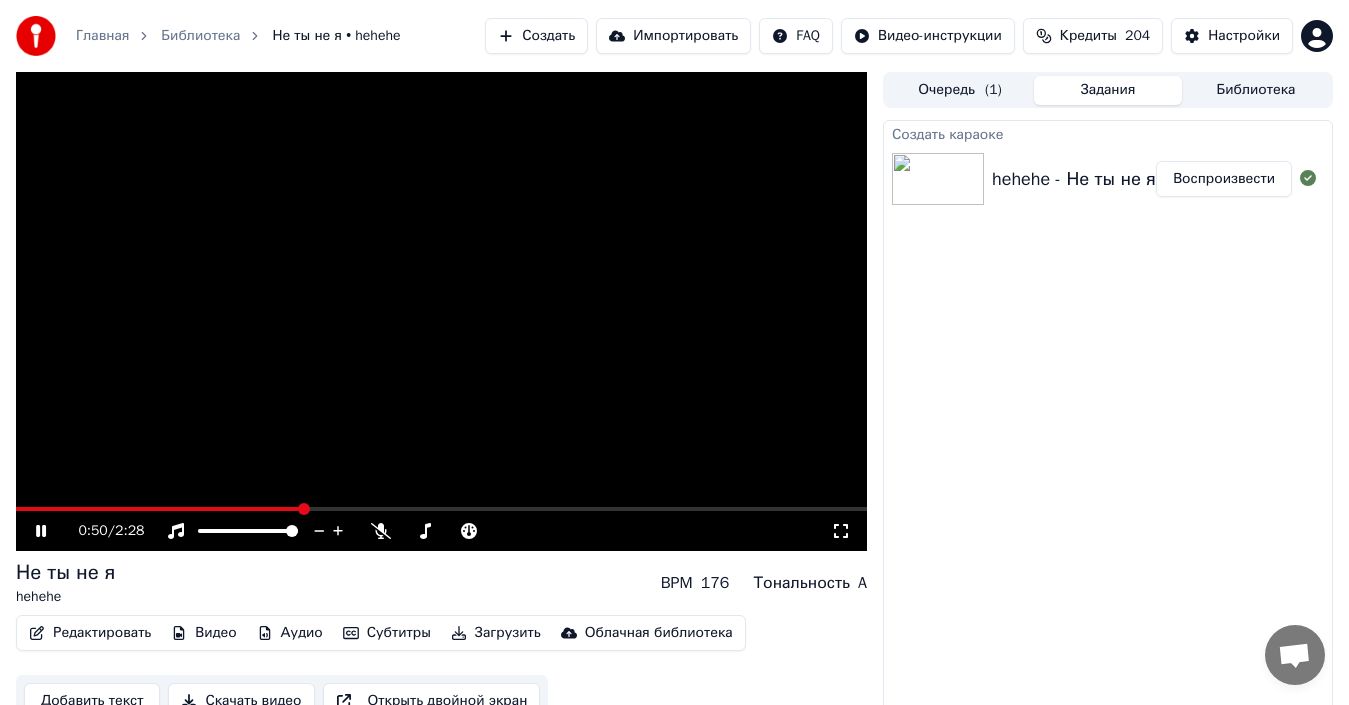 click at bounding box center (441, 509) 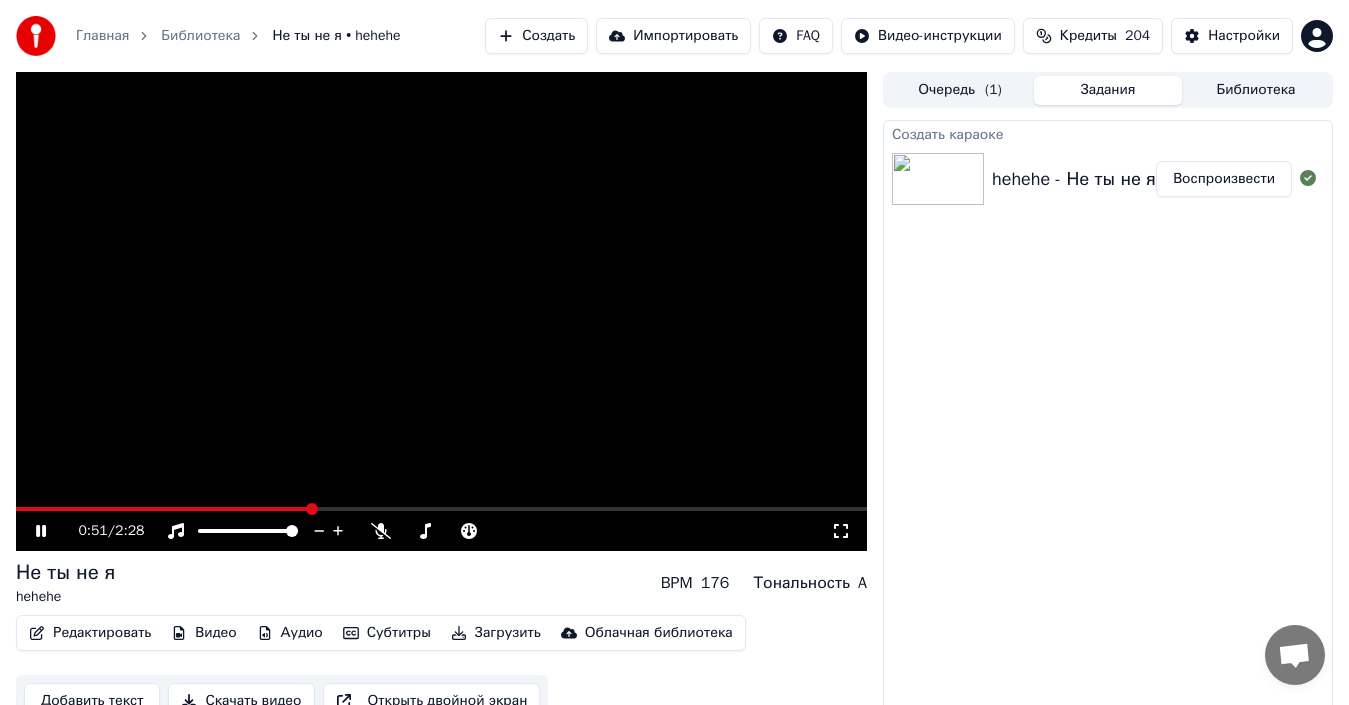 click at bounding box center (441, 311) 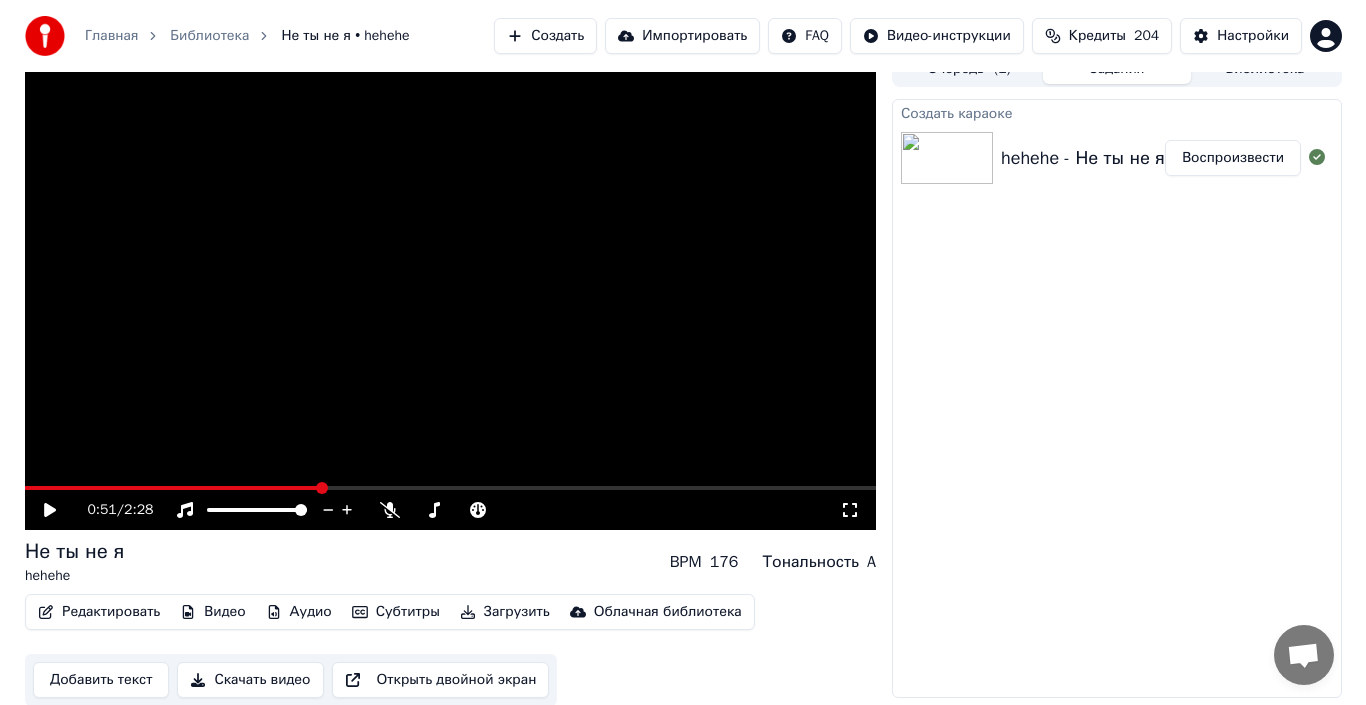 scroll, scrollTop: 22, scrollLeft: 0, axis: vertical 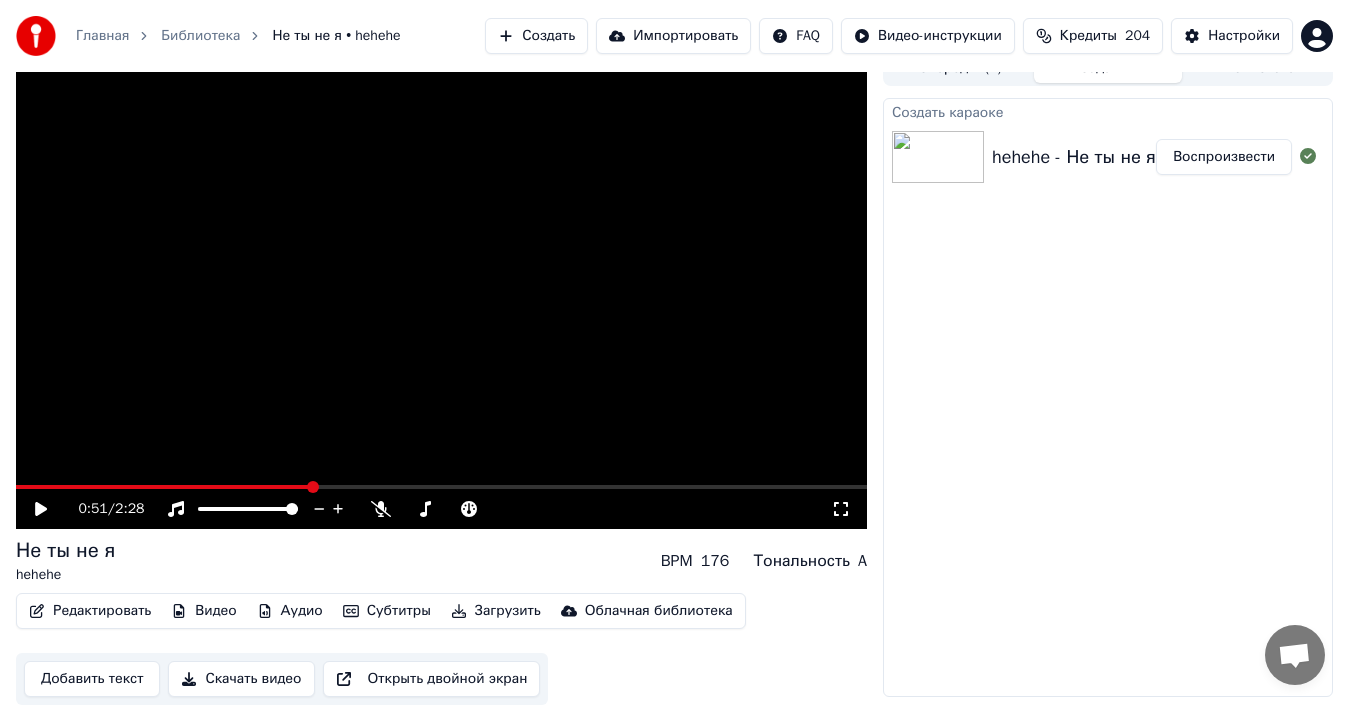 click on "Добавить текст" at bounding box center [92, 679] 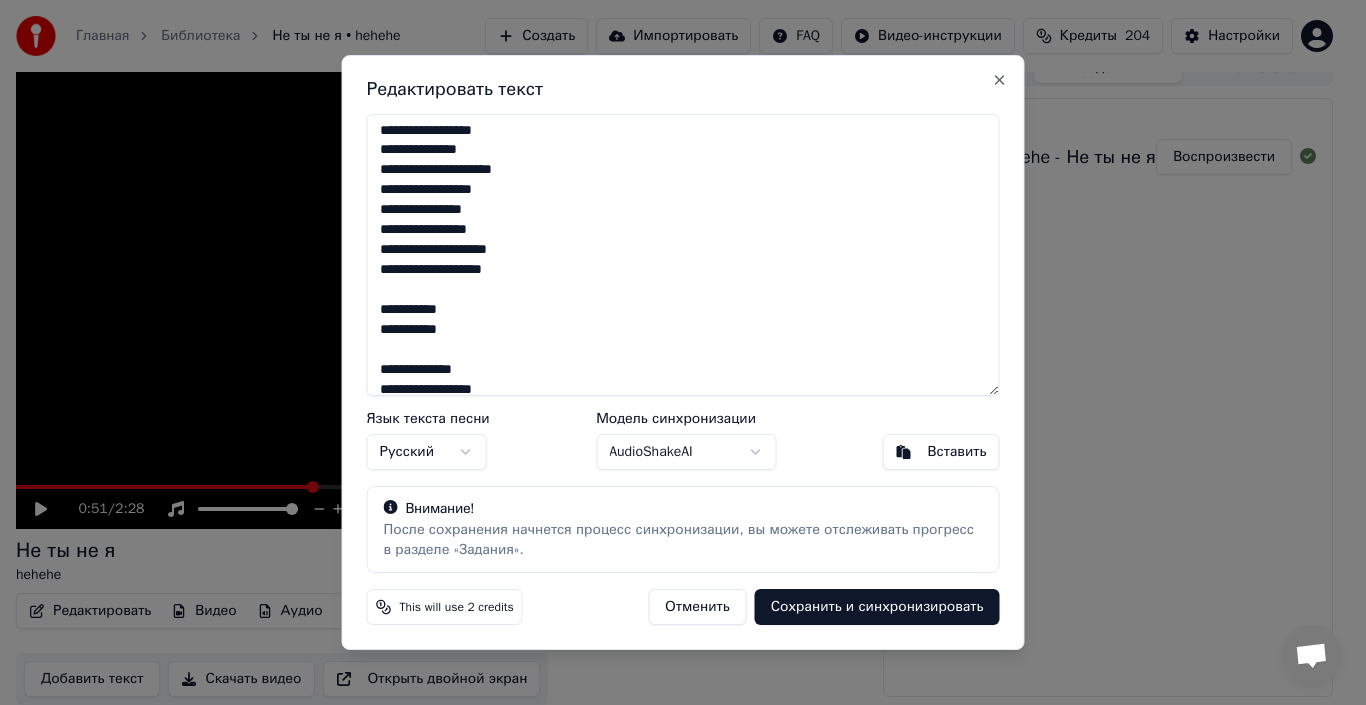 scroll, scrollTop: 0, scrollLeft: 0, axis: both 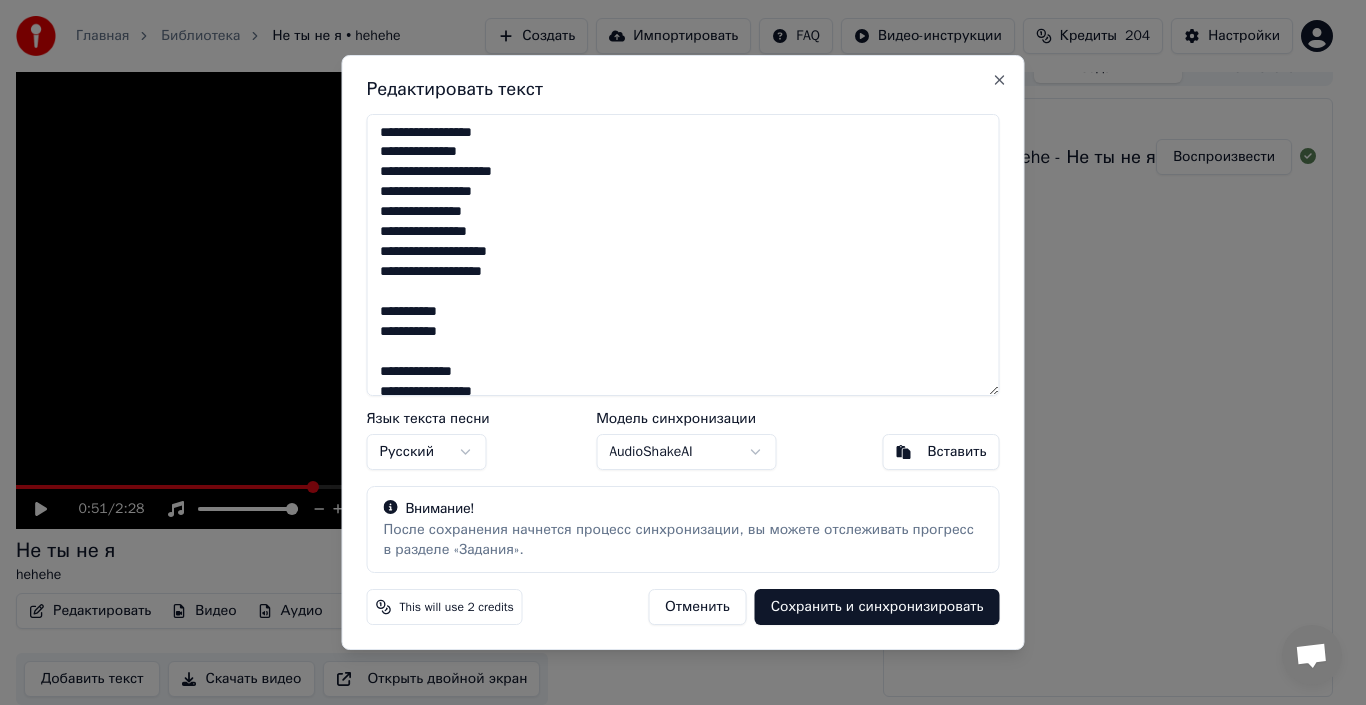 click on "Сохранить и синхронизировать" at bounding box center (877, 607) 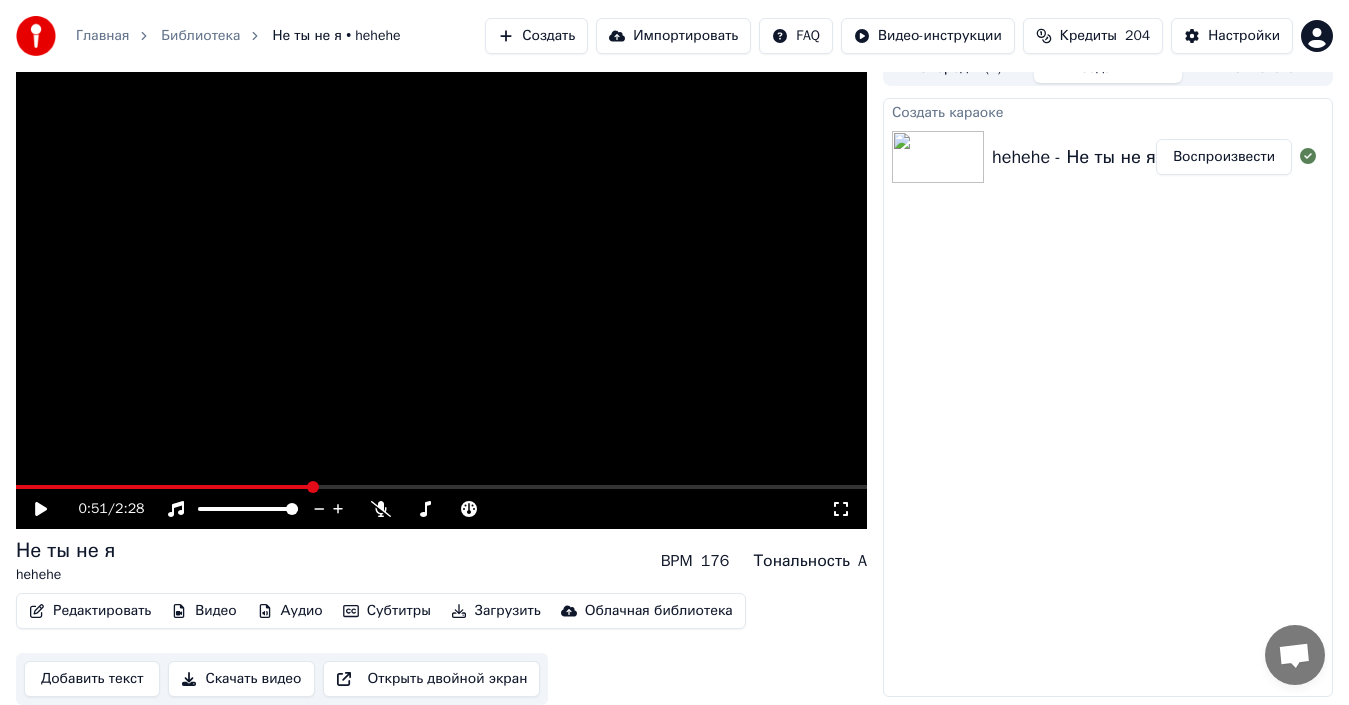 click 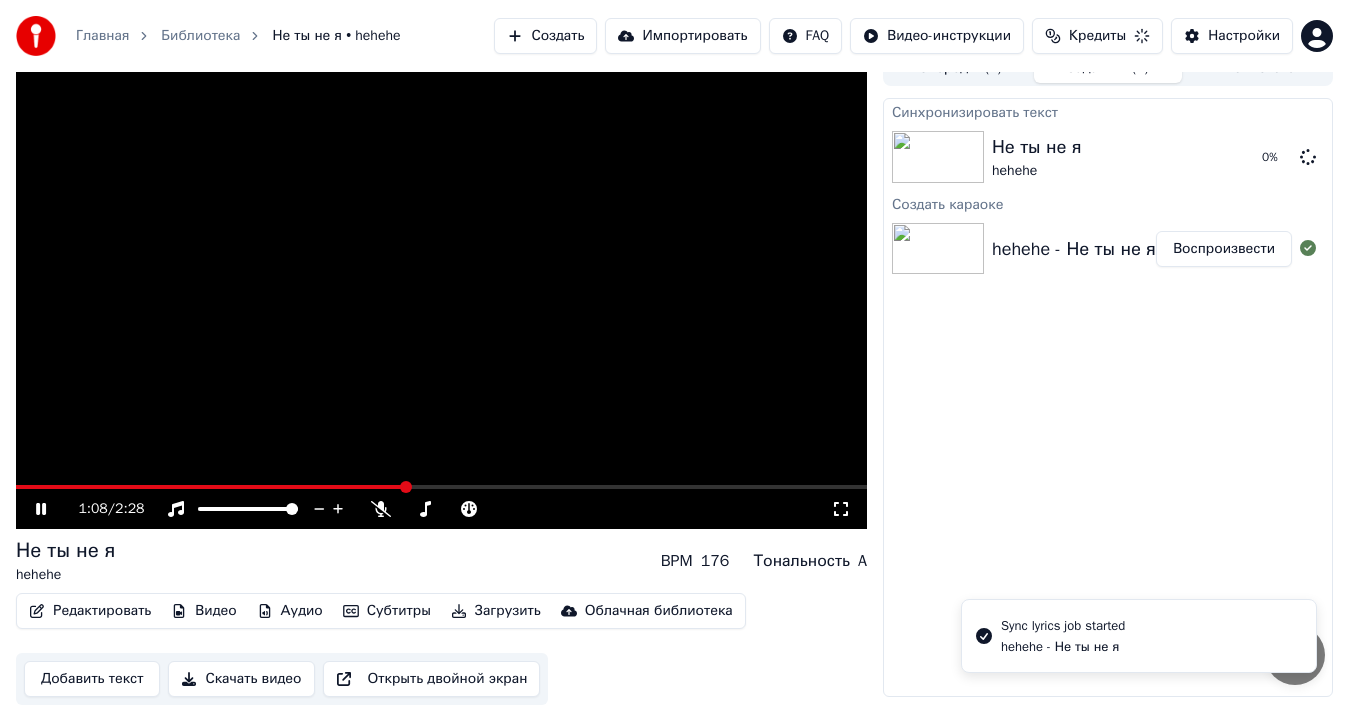 click at bounding box center [441, 487] 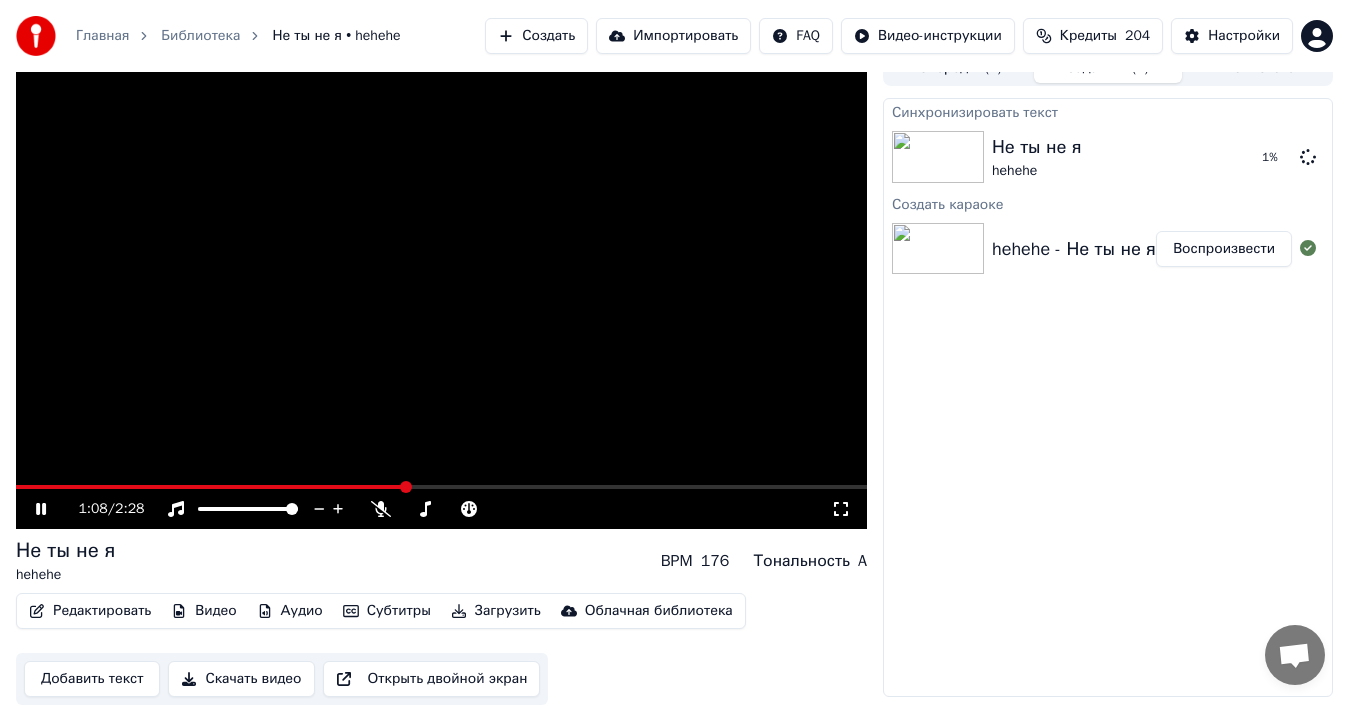click on "Добавить текст" at bounding box center (92, 679) 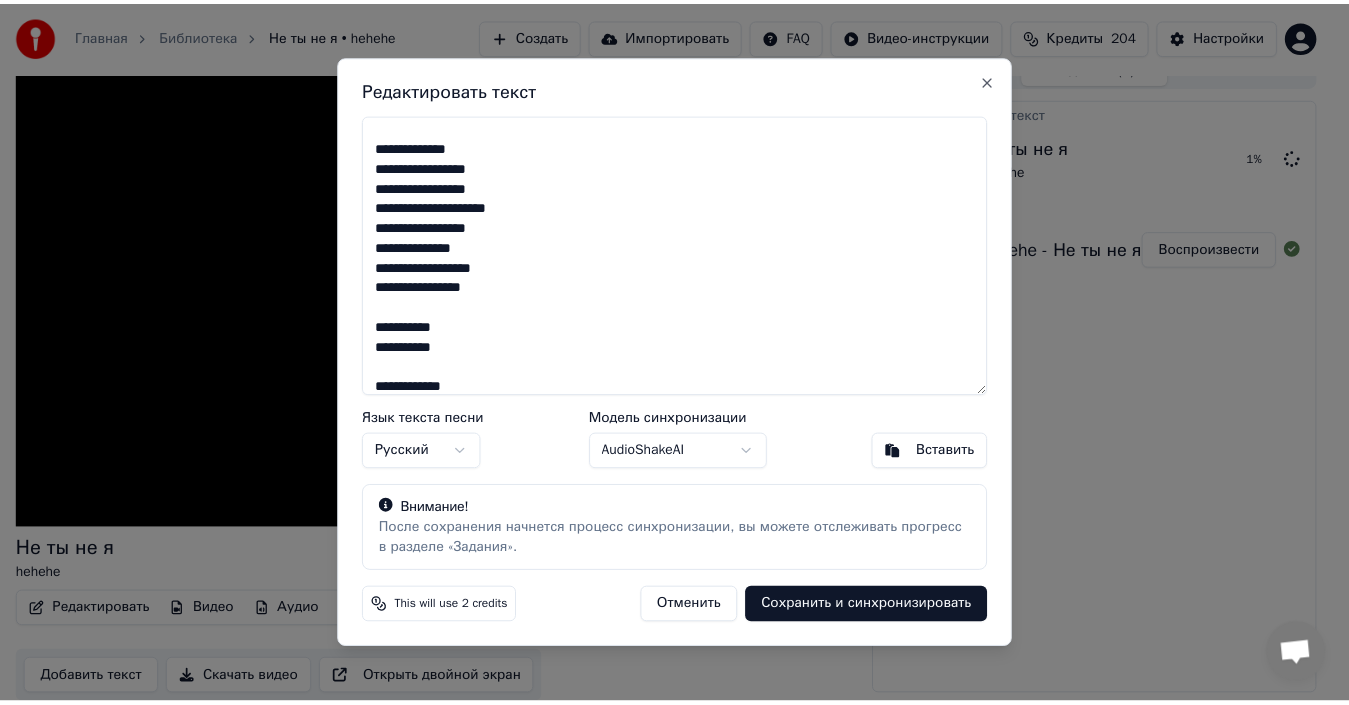 scroll, scrollTop: 222, scrollLeft: 0, axis: vertical 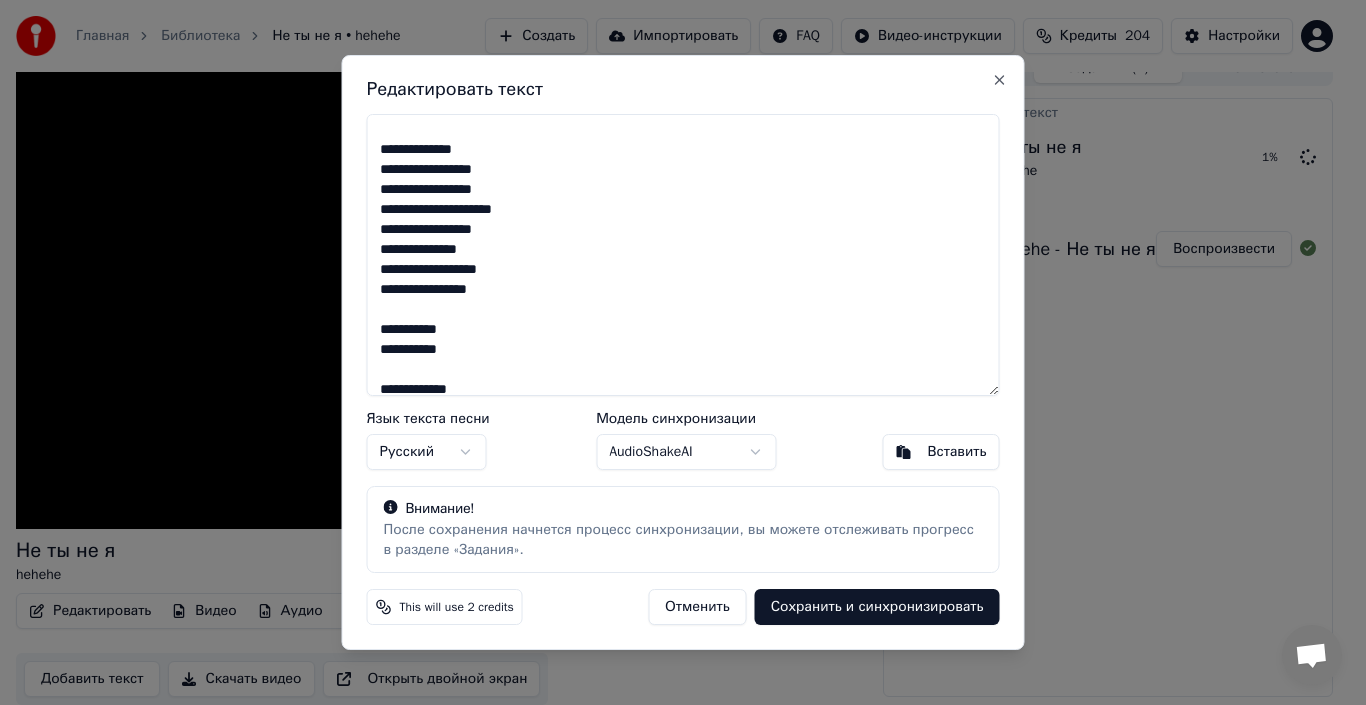 click on "Сохранить и синхронизировать" at bounding box center [877, 607] 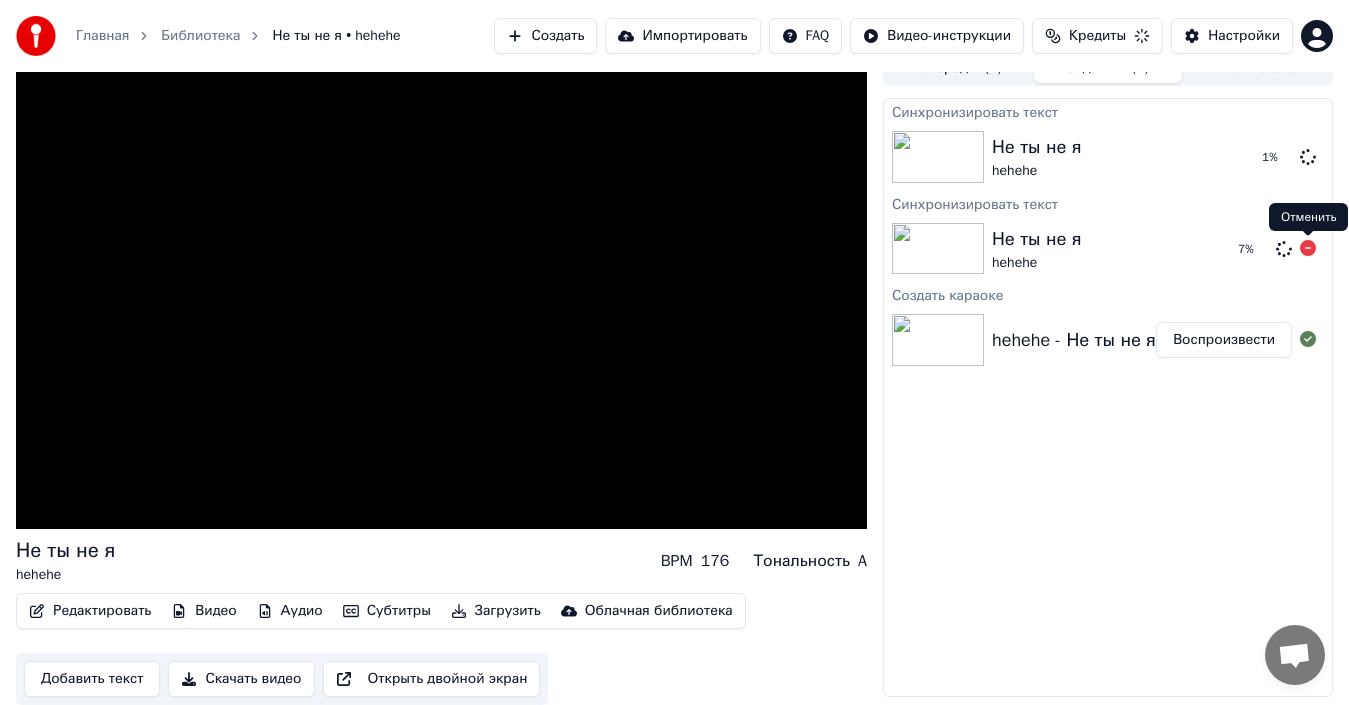 click 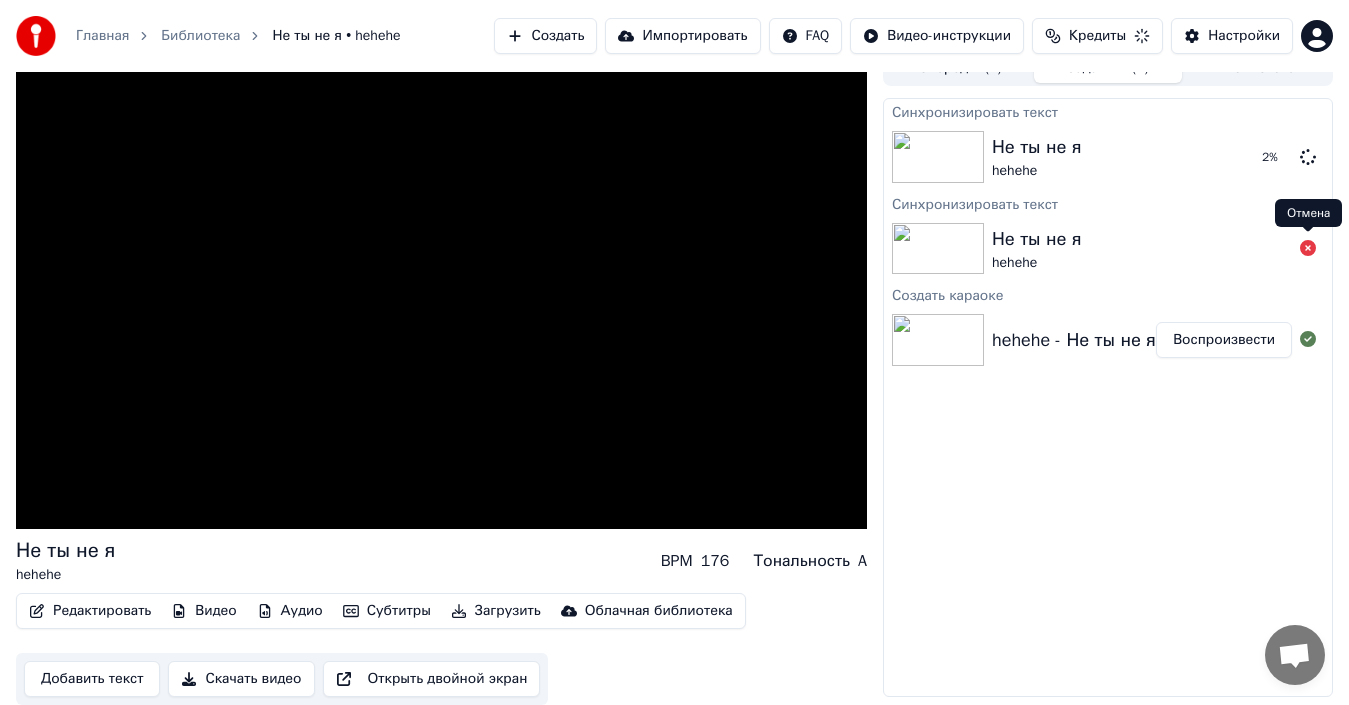 click 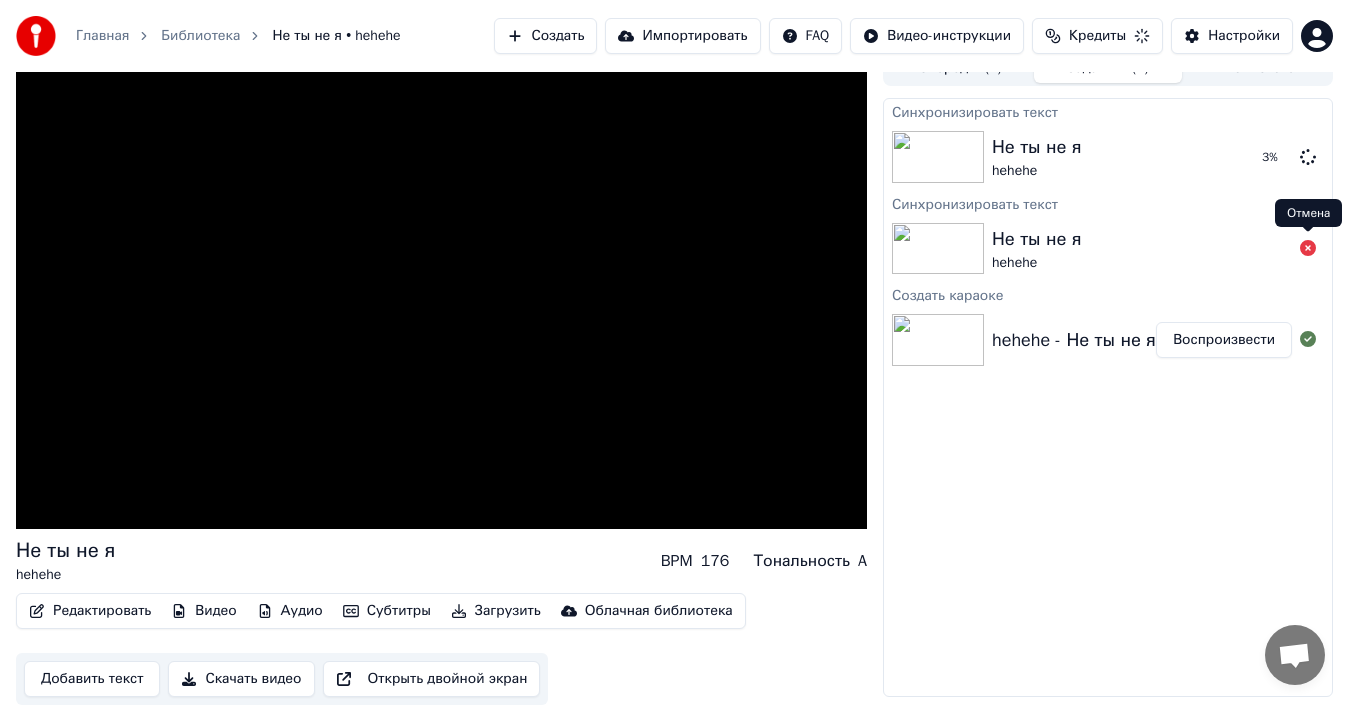 click 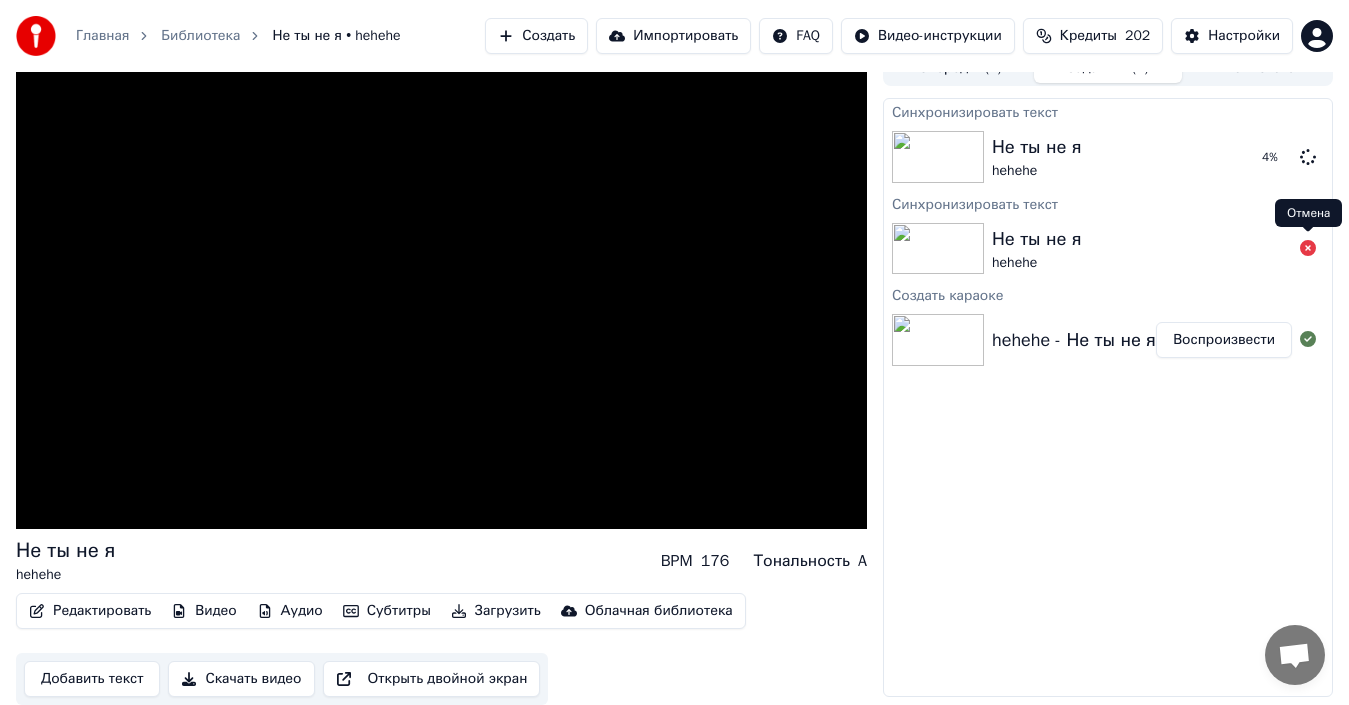 click 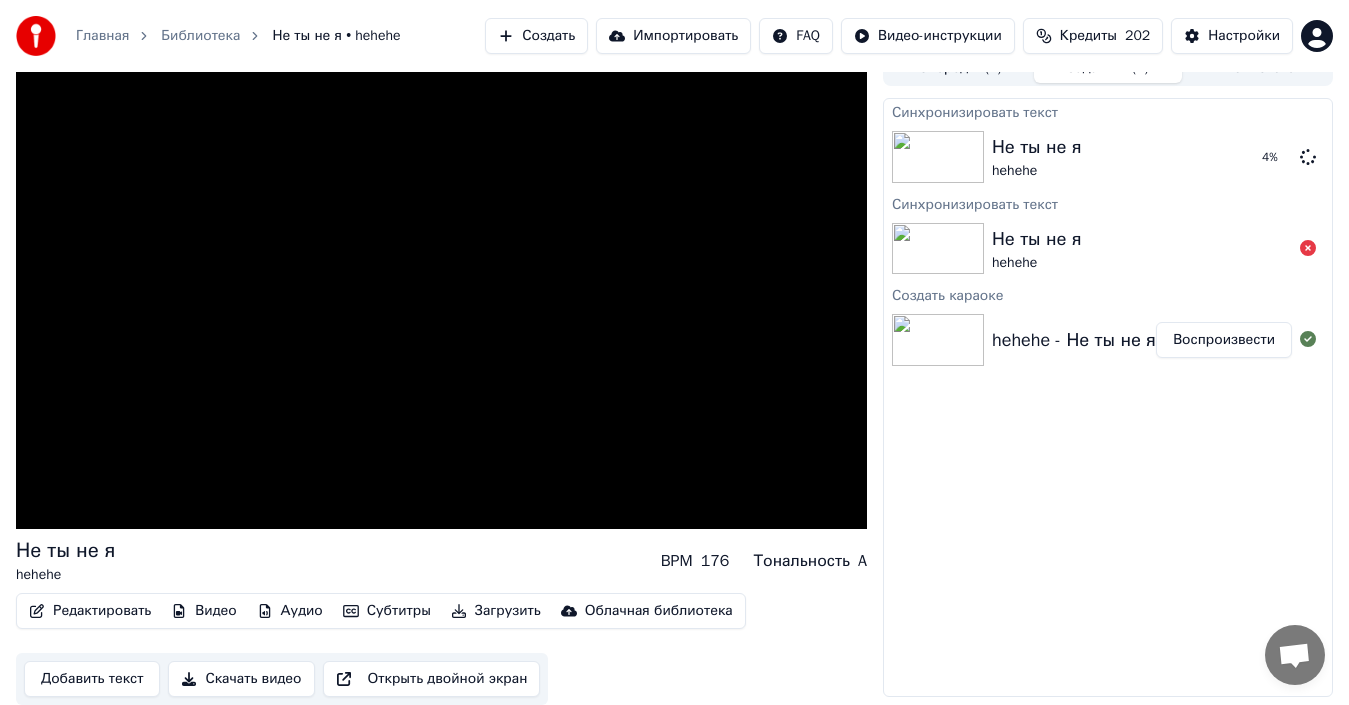 click 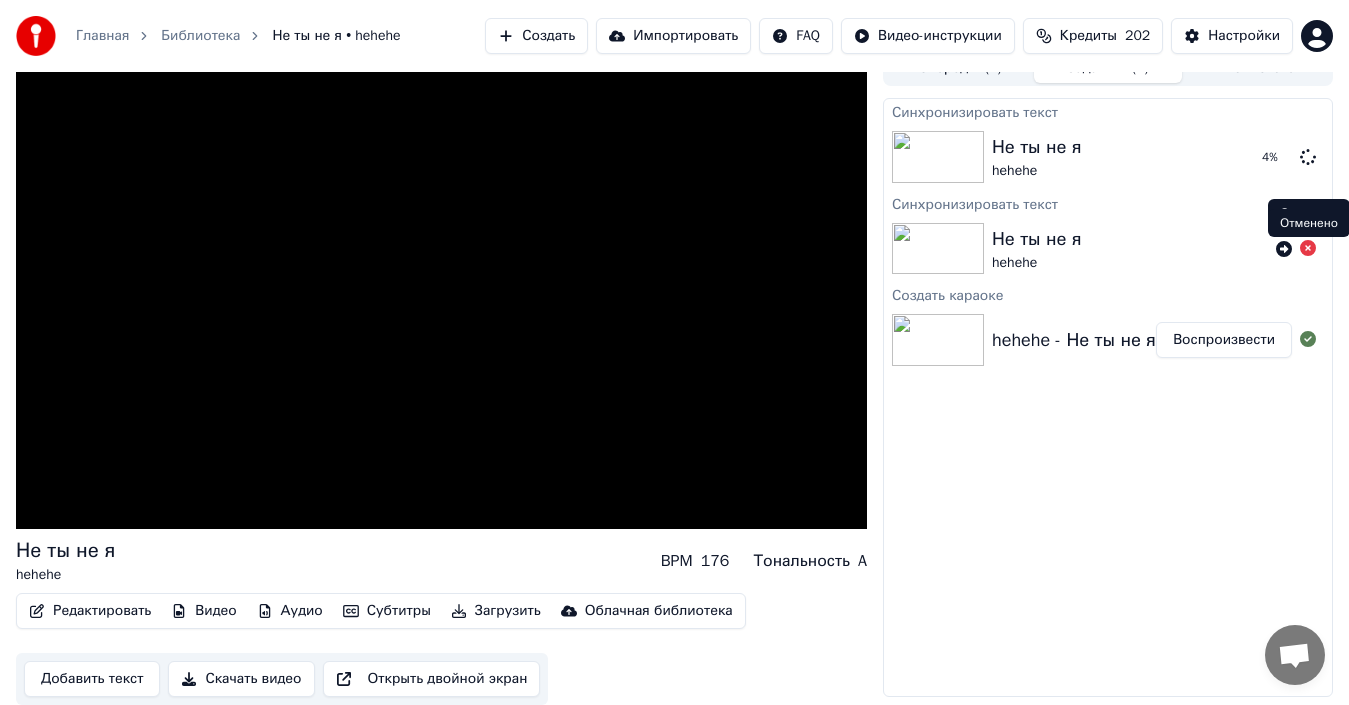 click 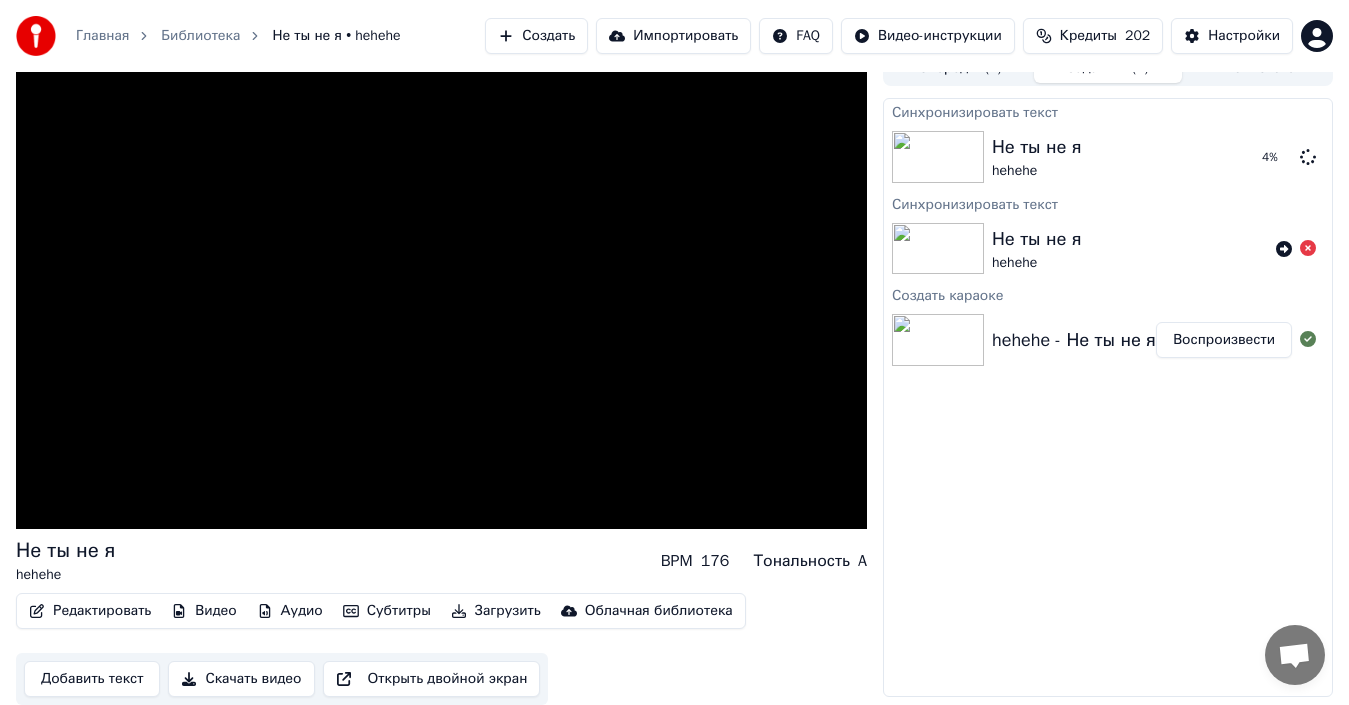 click 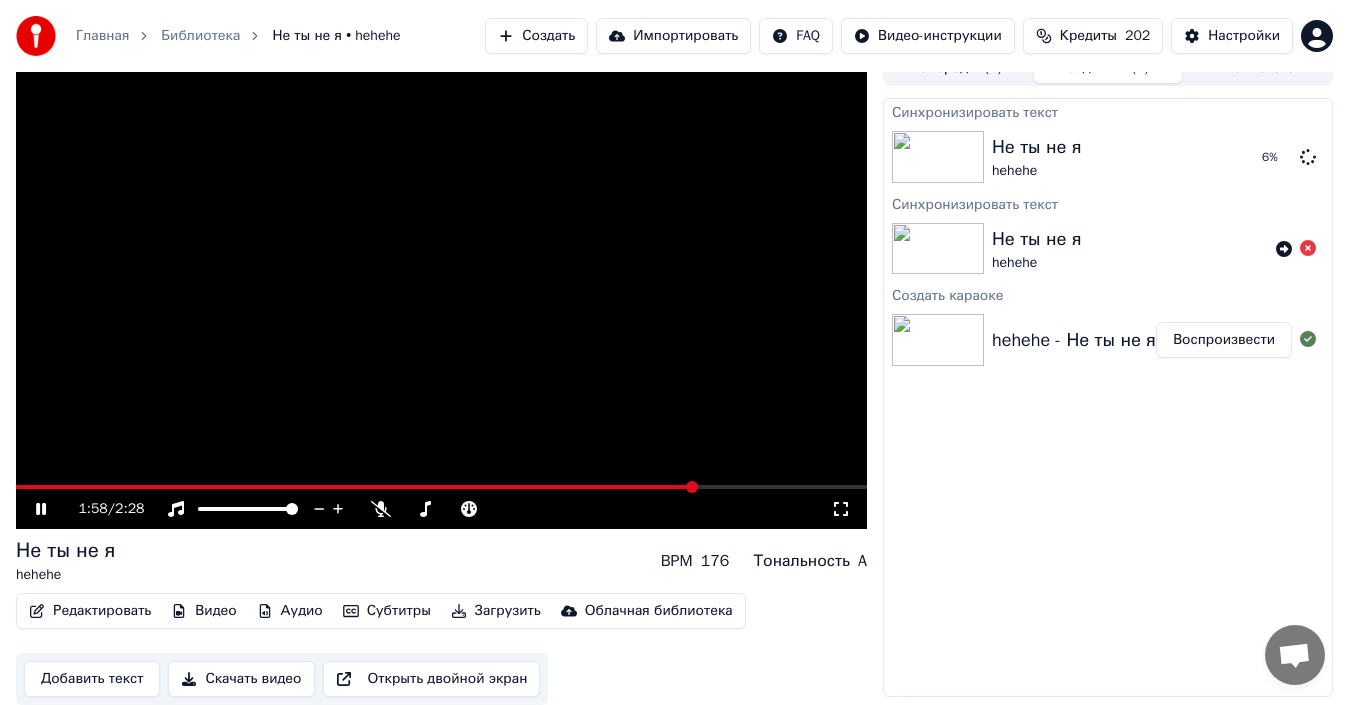 click 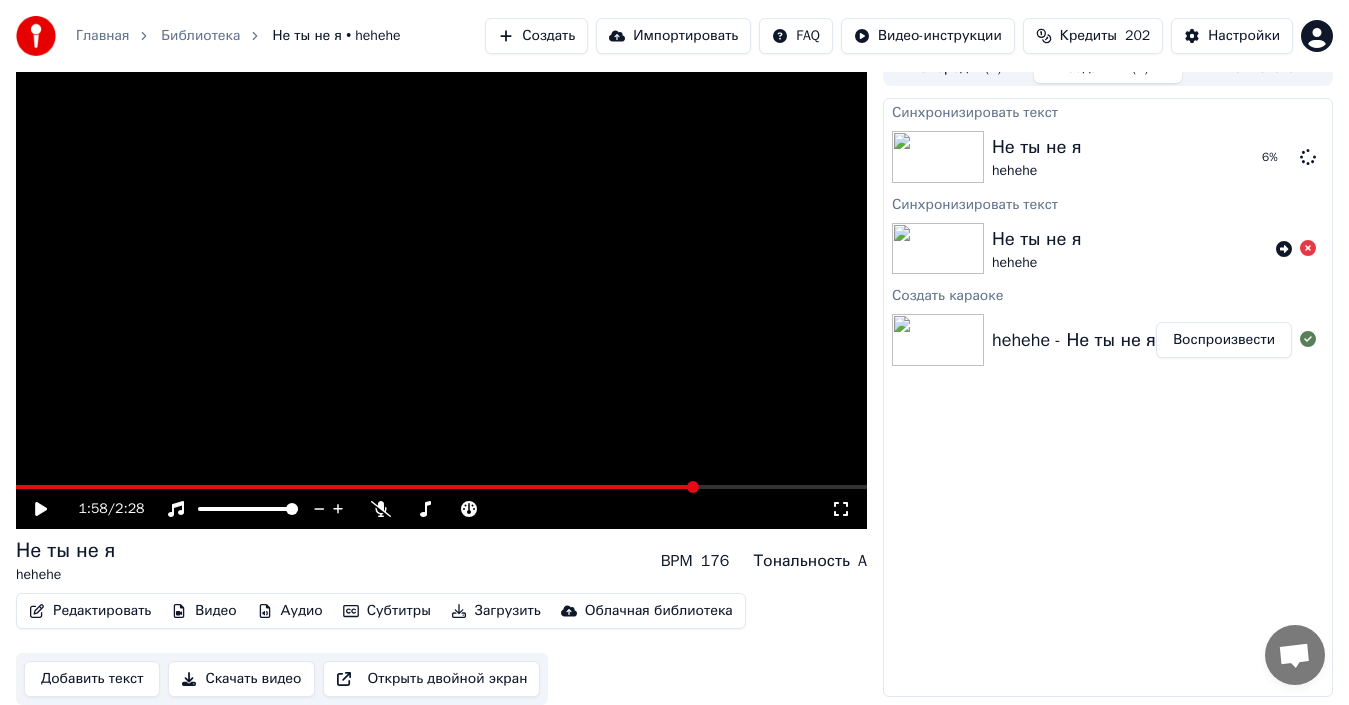 click 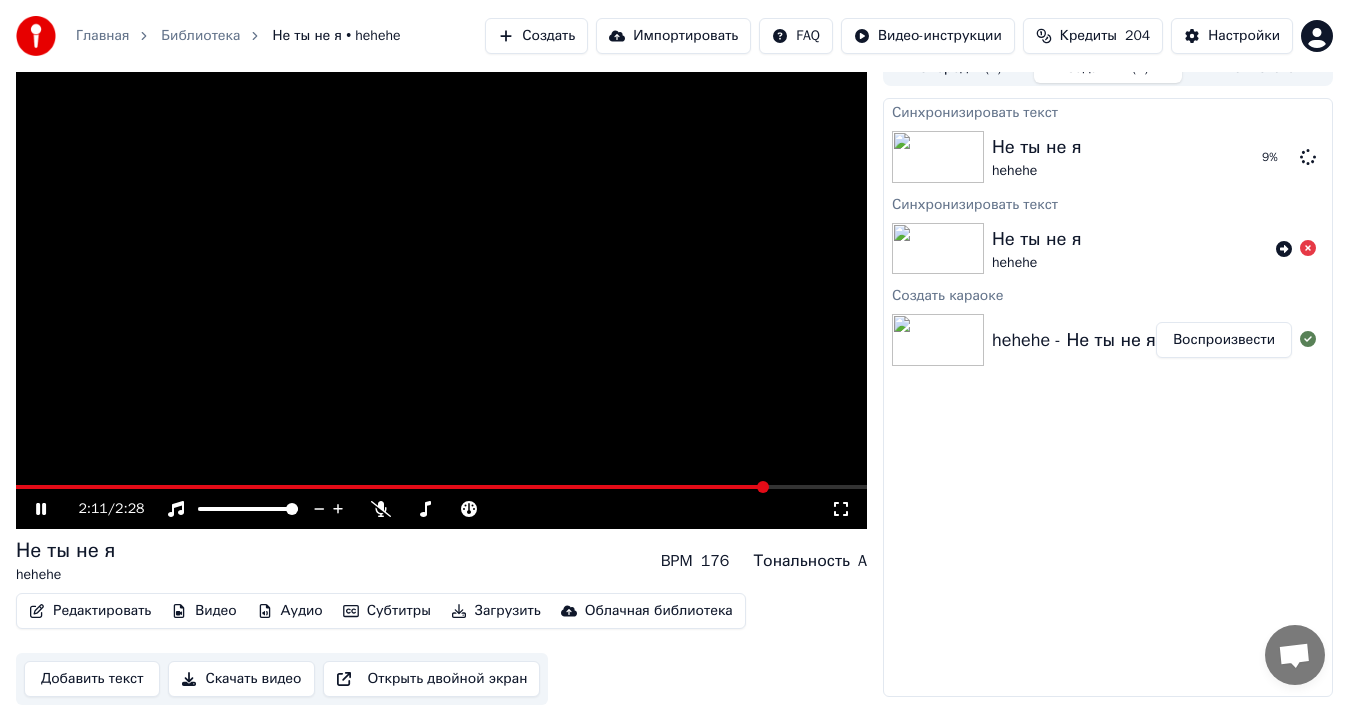 click 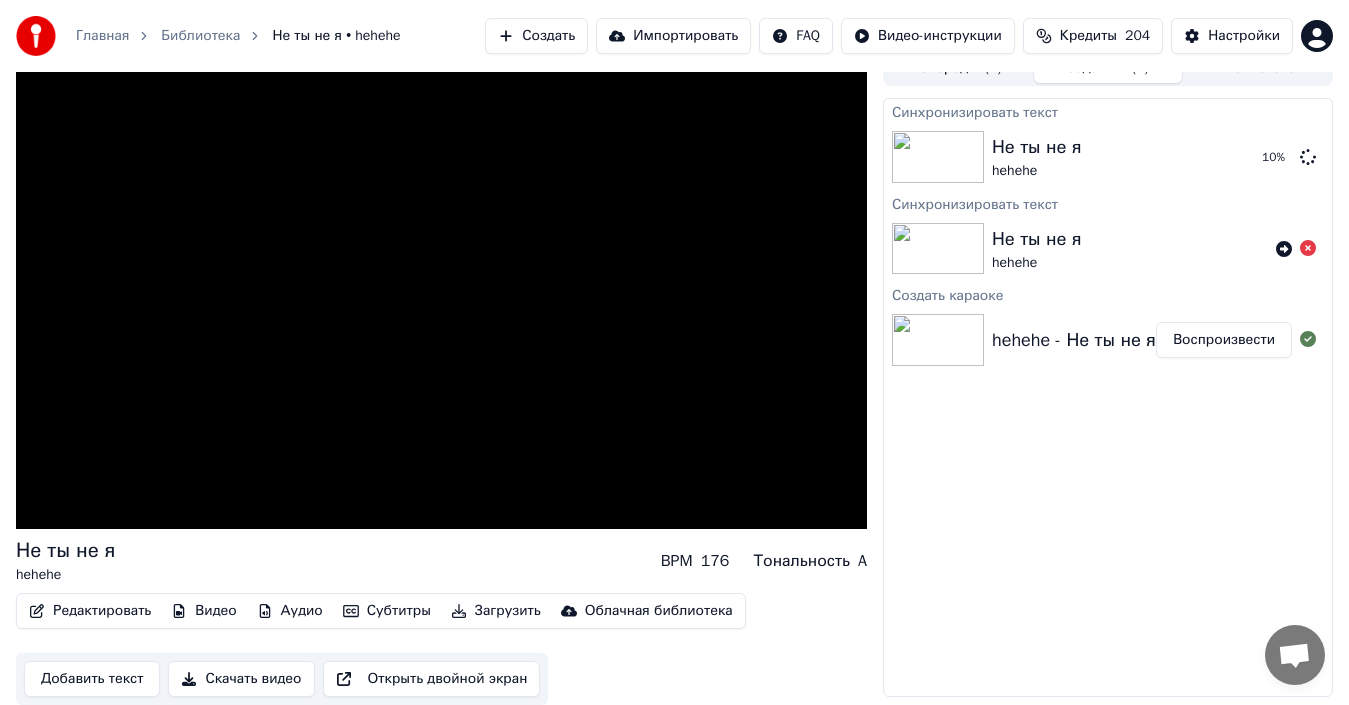 click on "Редактировать Видео Аудио Субтитры Загрузить Облачная библиотека Добавить текст Скачать видео Открыть двойной экран" at bounding box center (441, 649) 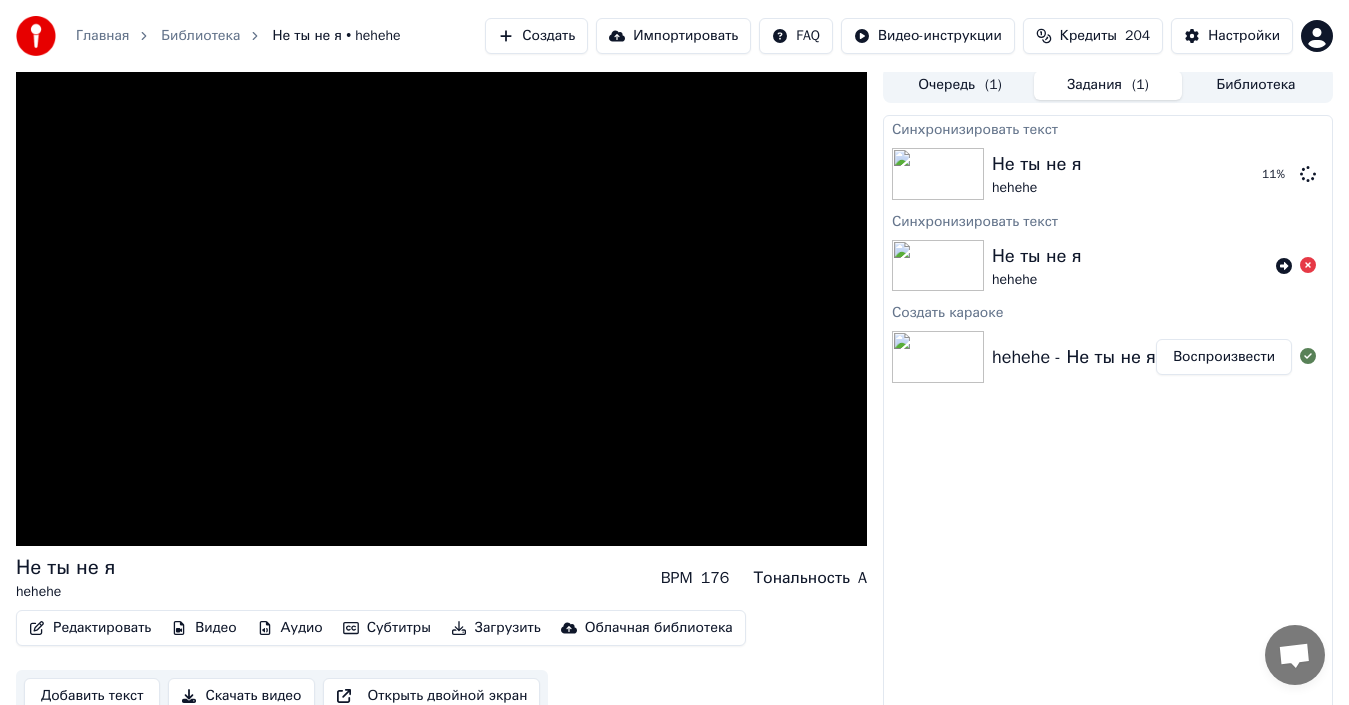 scroll, scrollTop: 0, scrollLeft: 0, axis: both 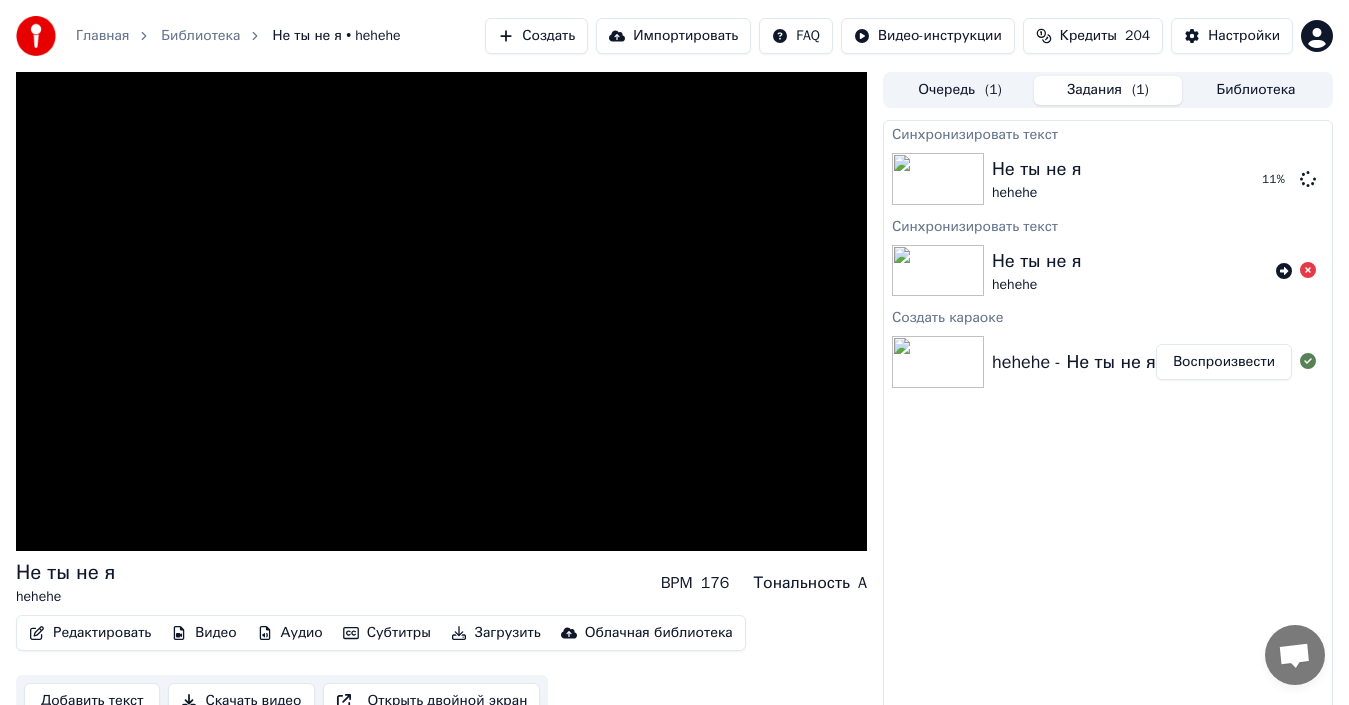 click on "Очередь ( 1 )" at bounding box center (960, 90) 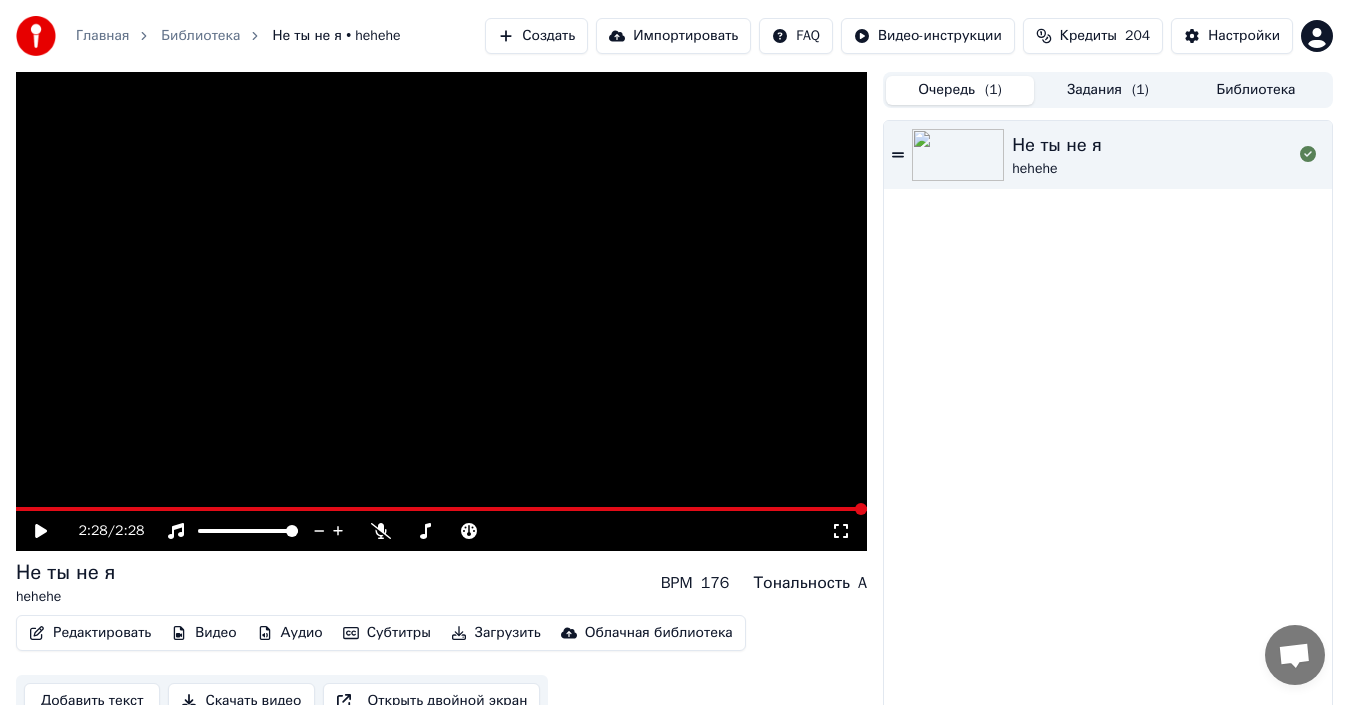 click 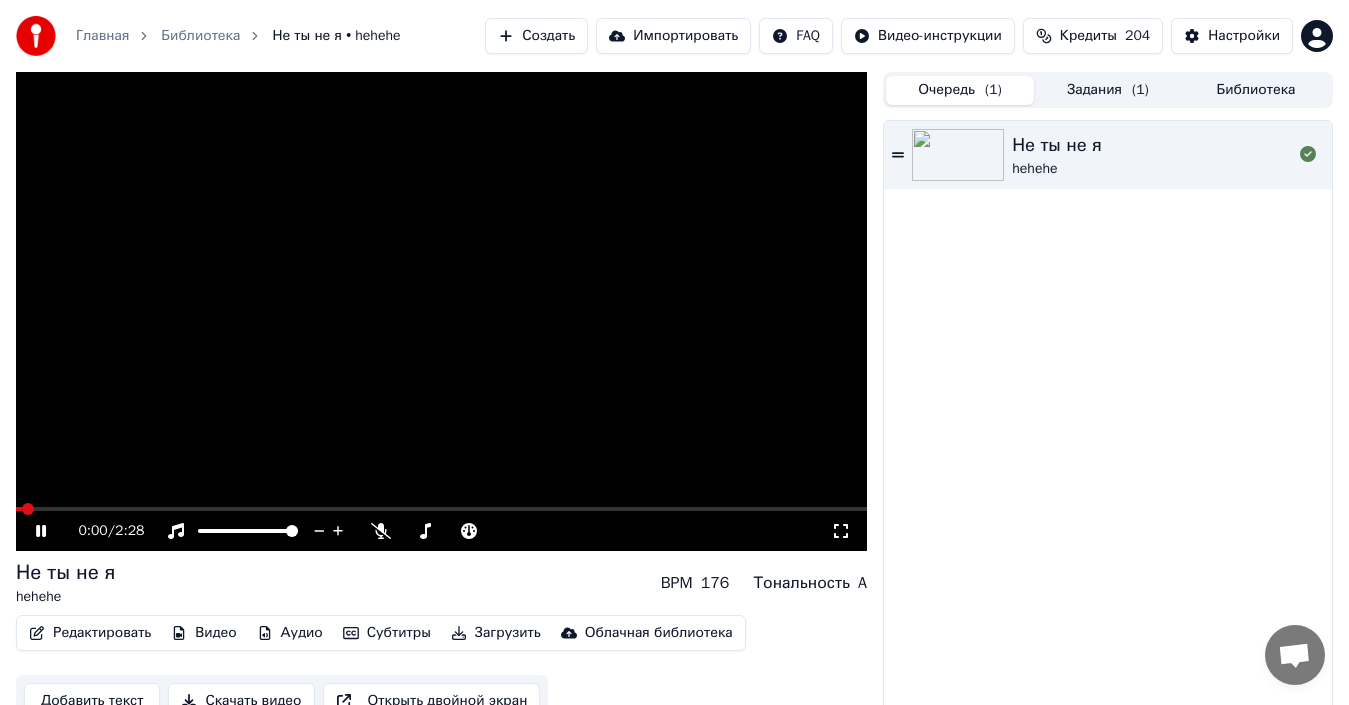 click at bounding box center (441, 311) 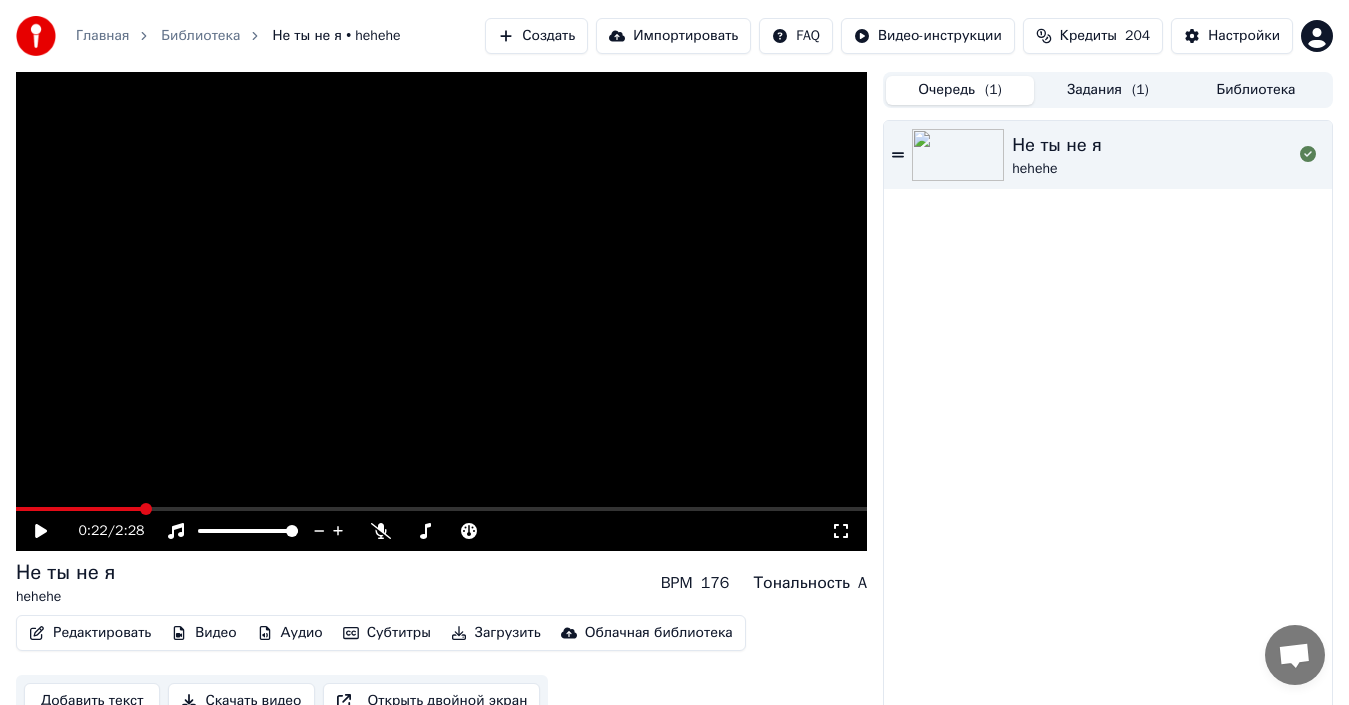 click at bounding box center (441, 509) 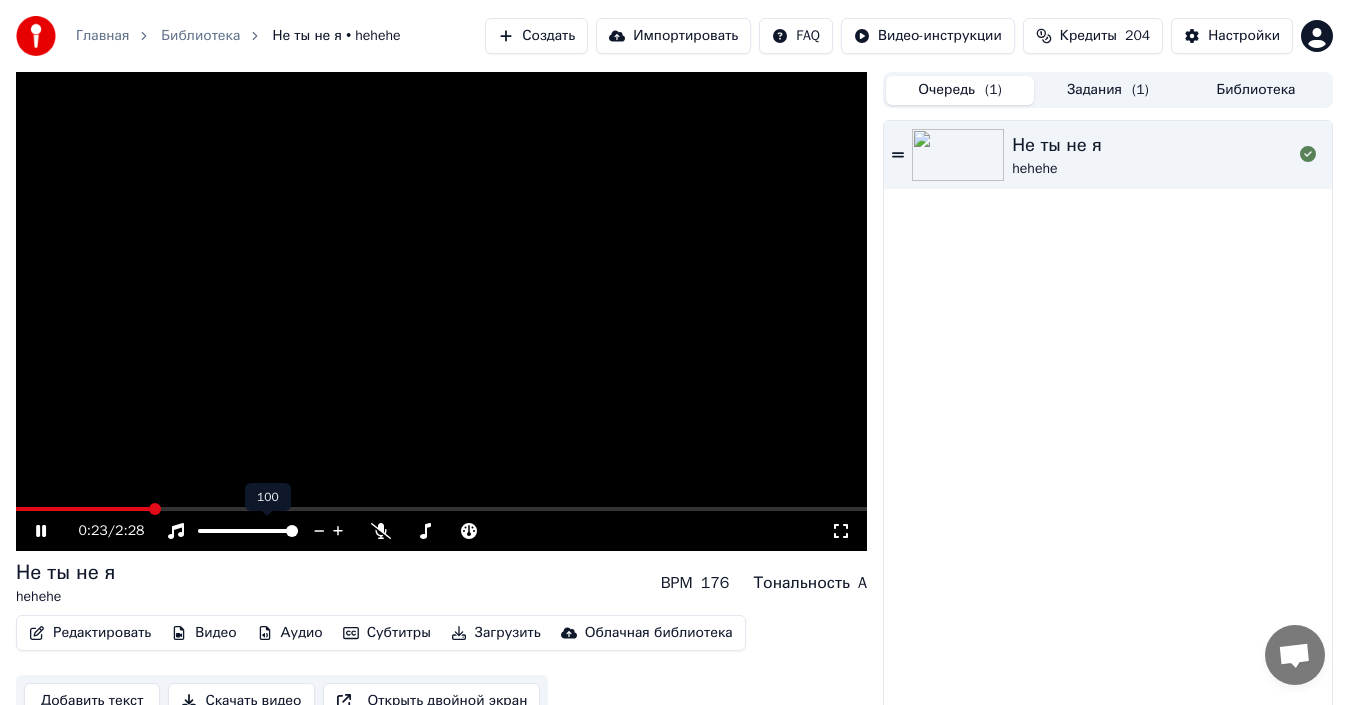 click on "100 100" at bounding box center [268, 497] 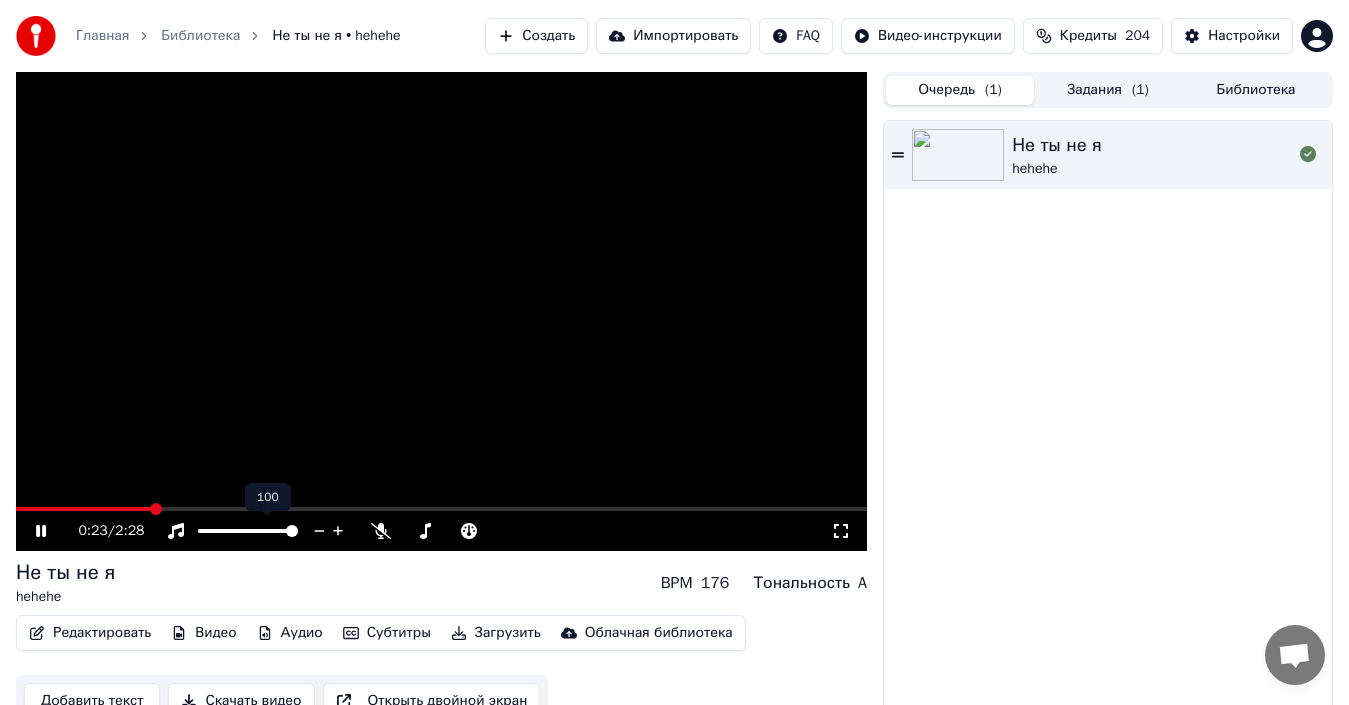 click at bounding box center [441, 311] 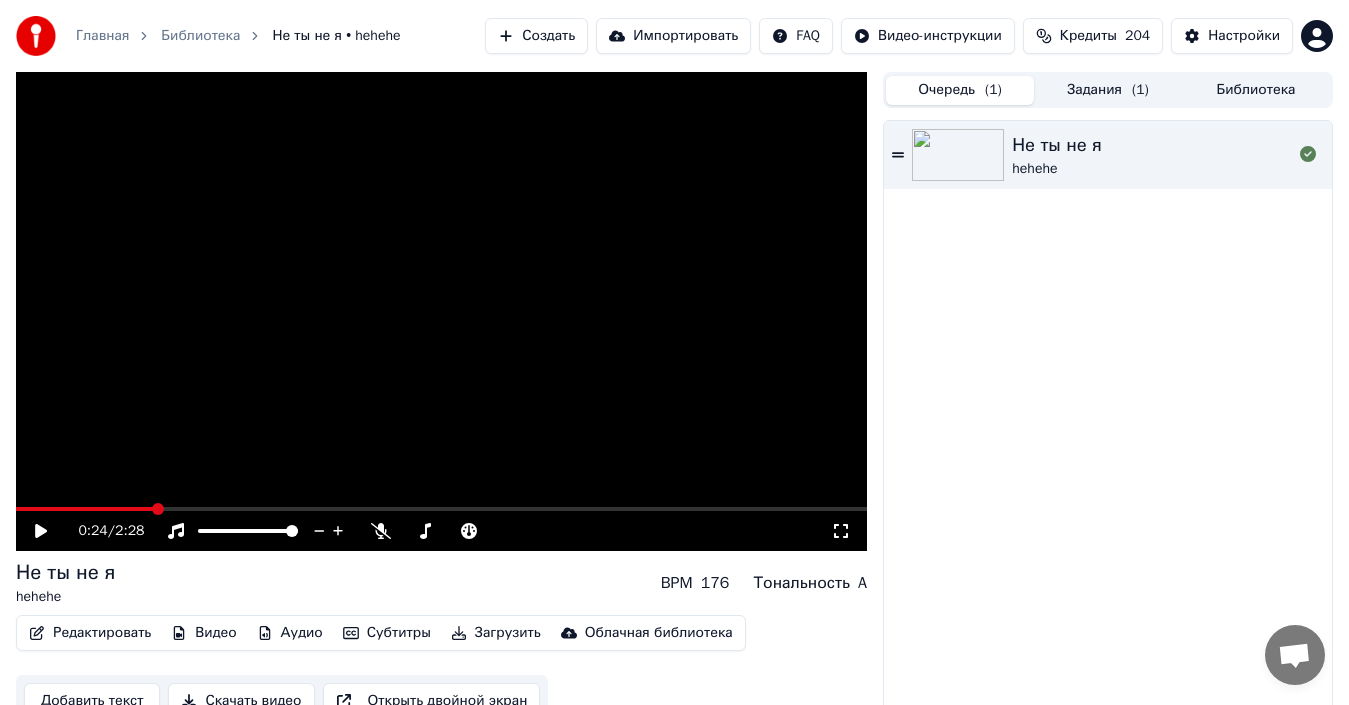 click at bounding box center [441, 311] 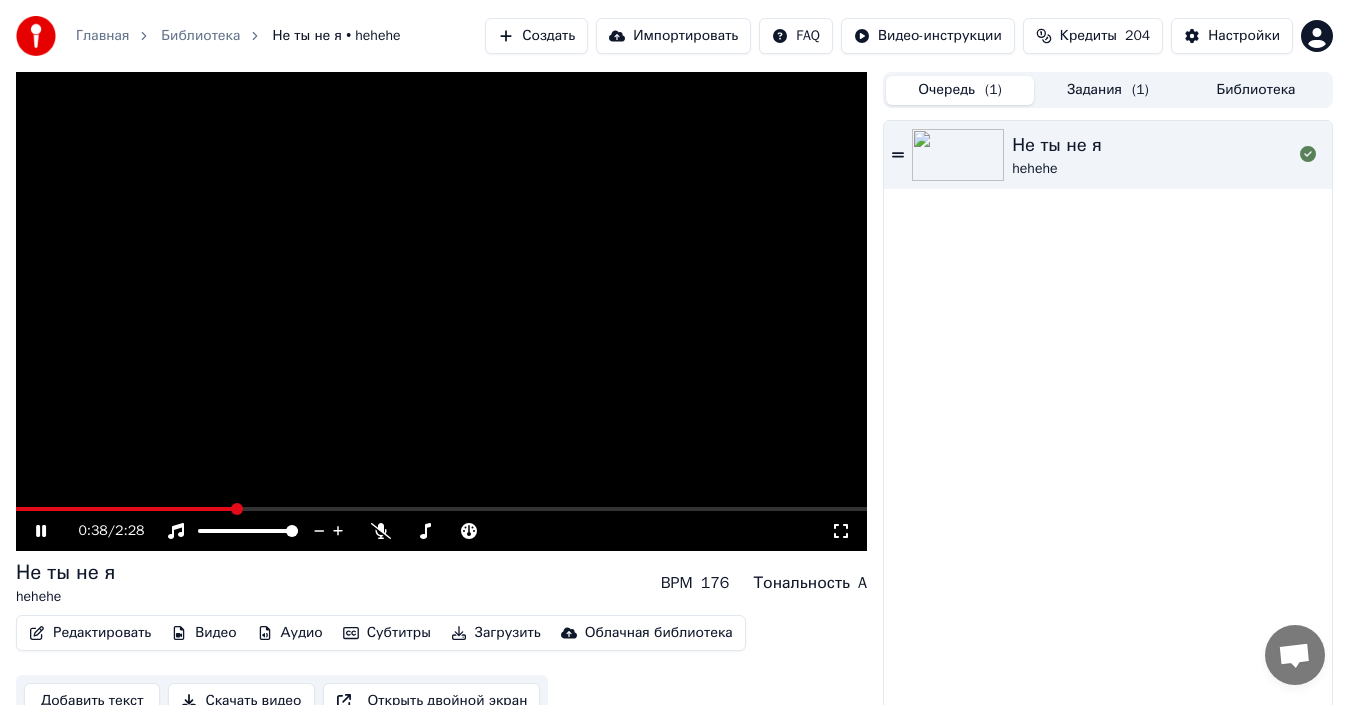 click at bounding box center (441, 509) 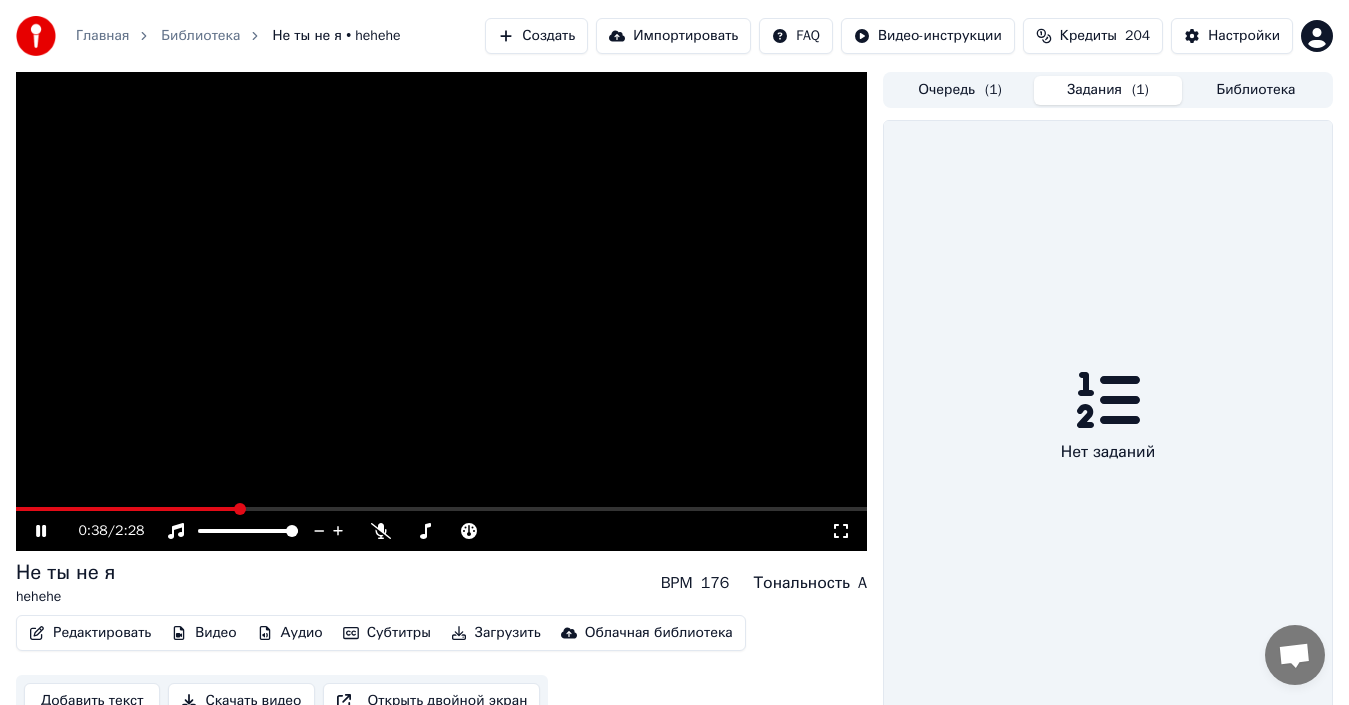 click on "Задания ( 1 )" at bounding box center (1108, 90) 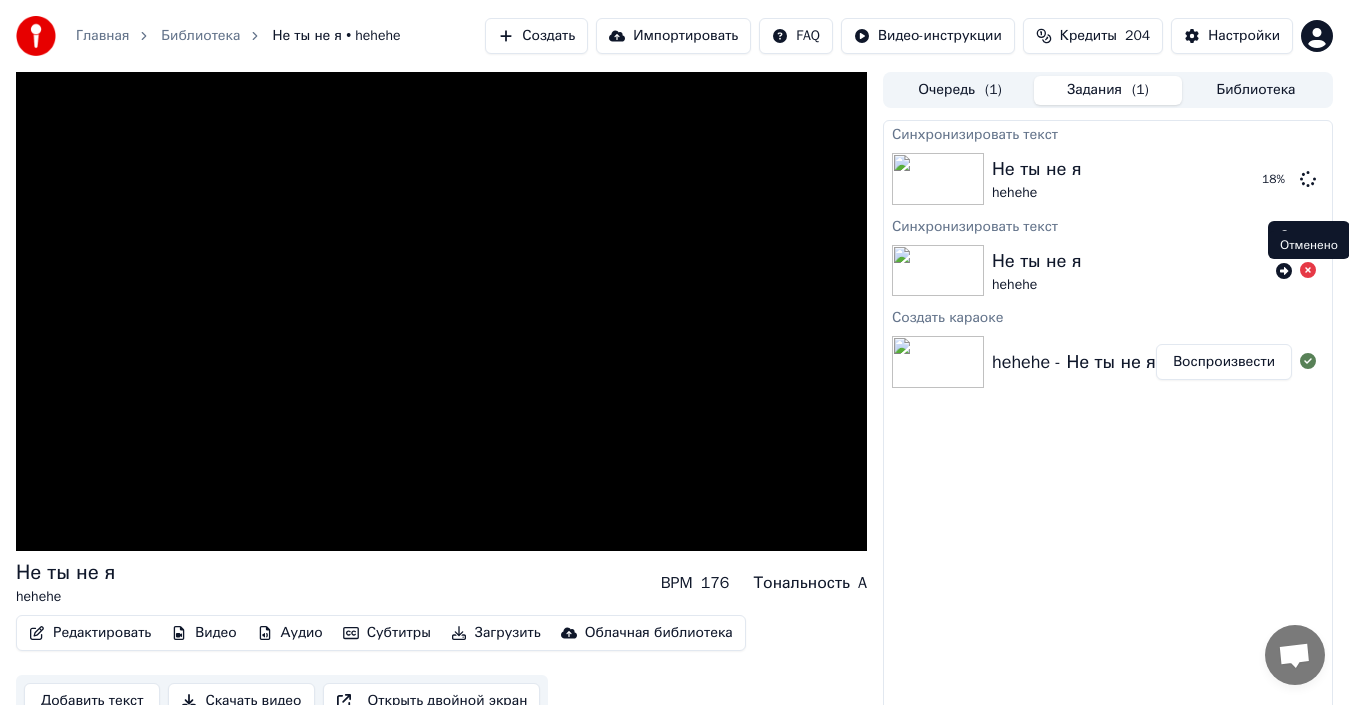 click 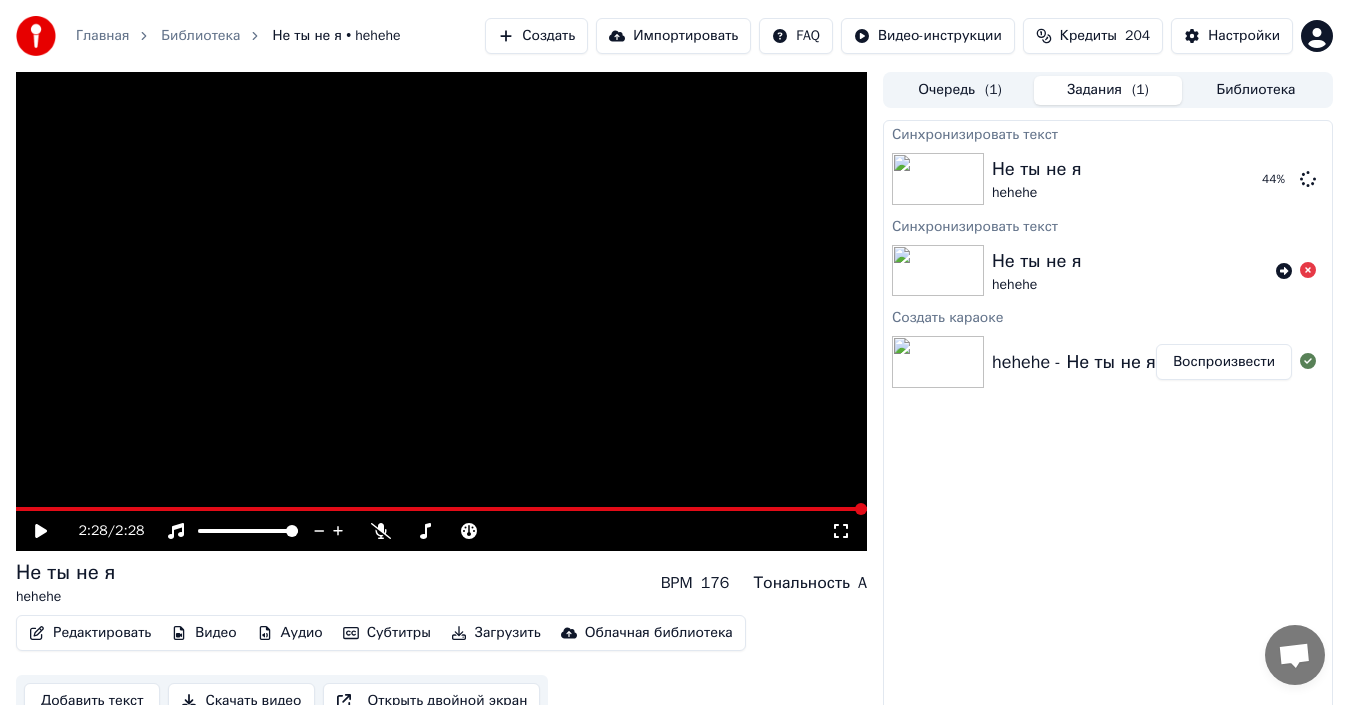 click 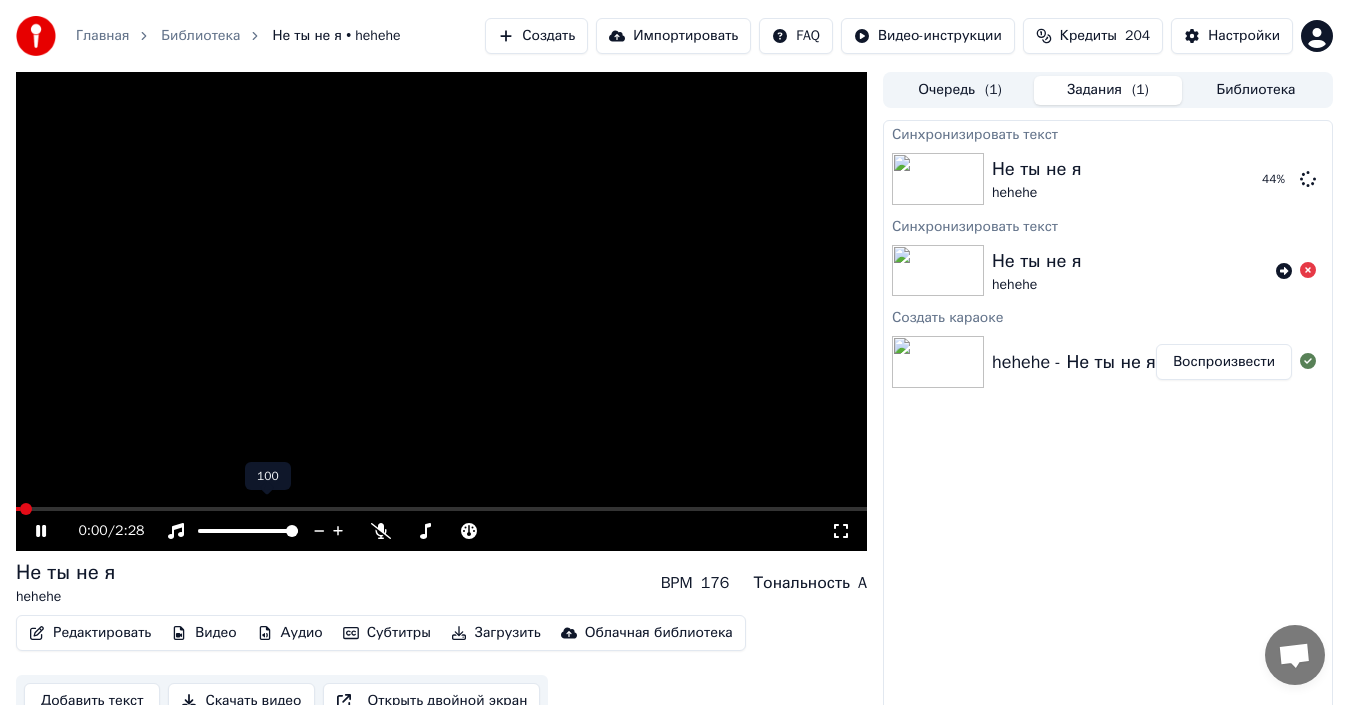 scroll, scrollTop: 22, scrollLeft: 0, axis: vertical 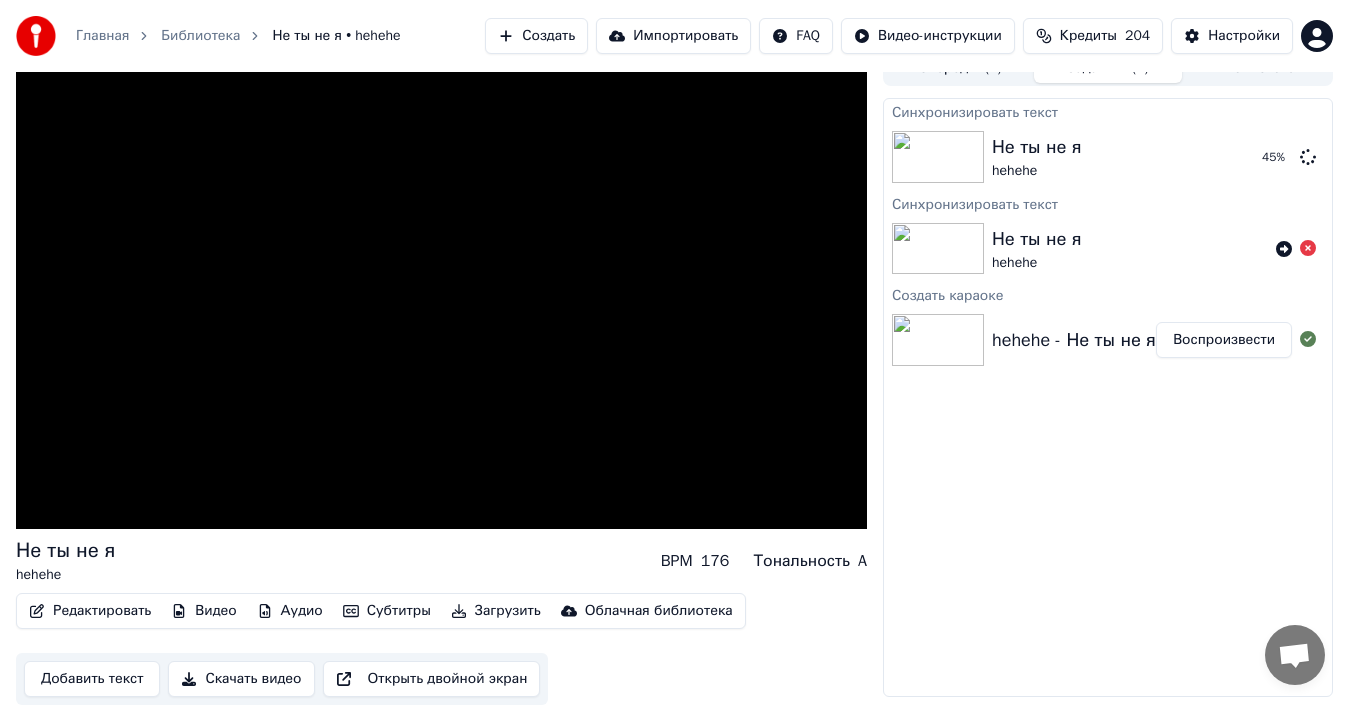 click on "Субтитры" at bounding box center (387, 611) 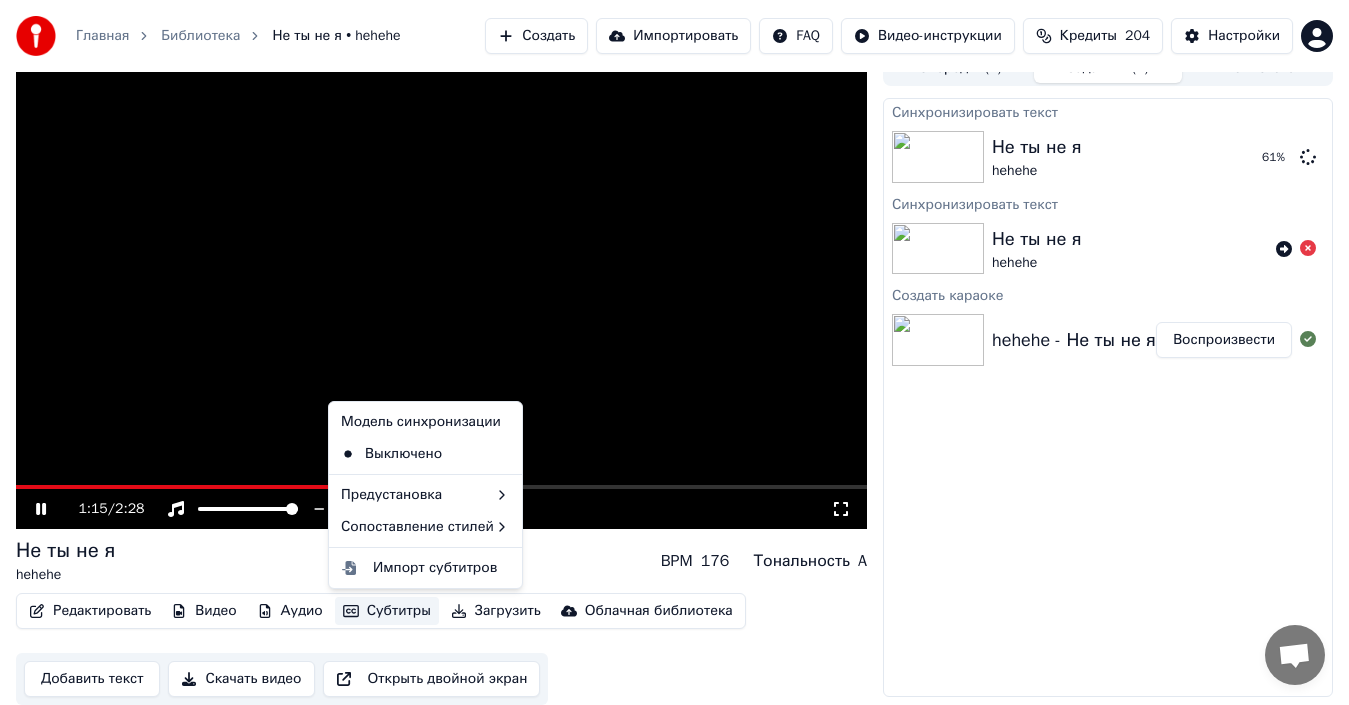 click on "Синхронизировать текст Не ты не я hehehe 61 % Синхронизировать текст Не ты не я hehehe Создать караоке hehehe - Не ты не я Воспроизвести" at bounding box center [1108, 397] 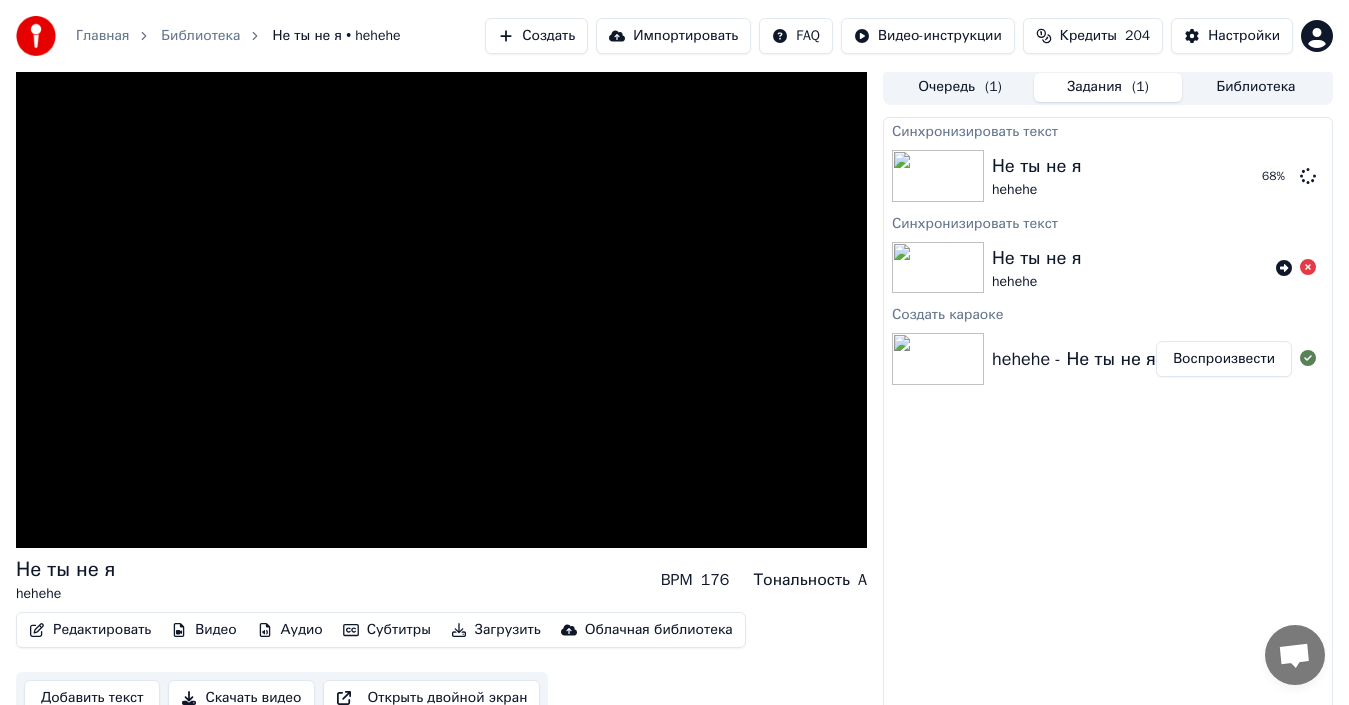 scroll, scrollTop: 0, scrollLeft: 0, axis: both 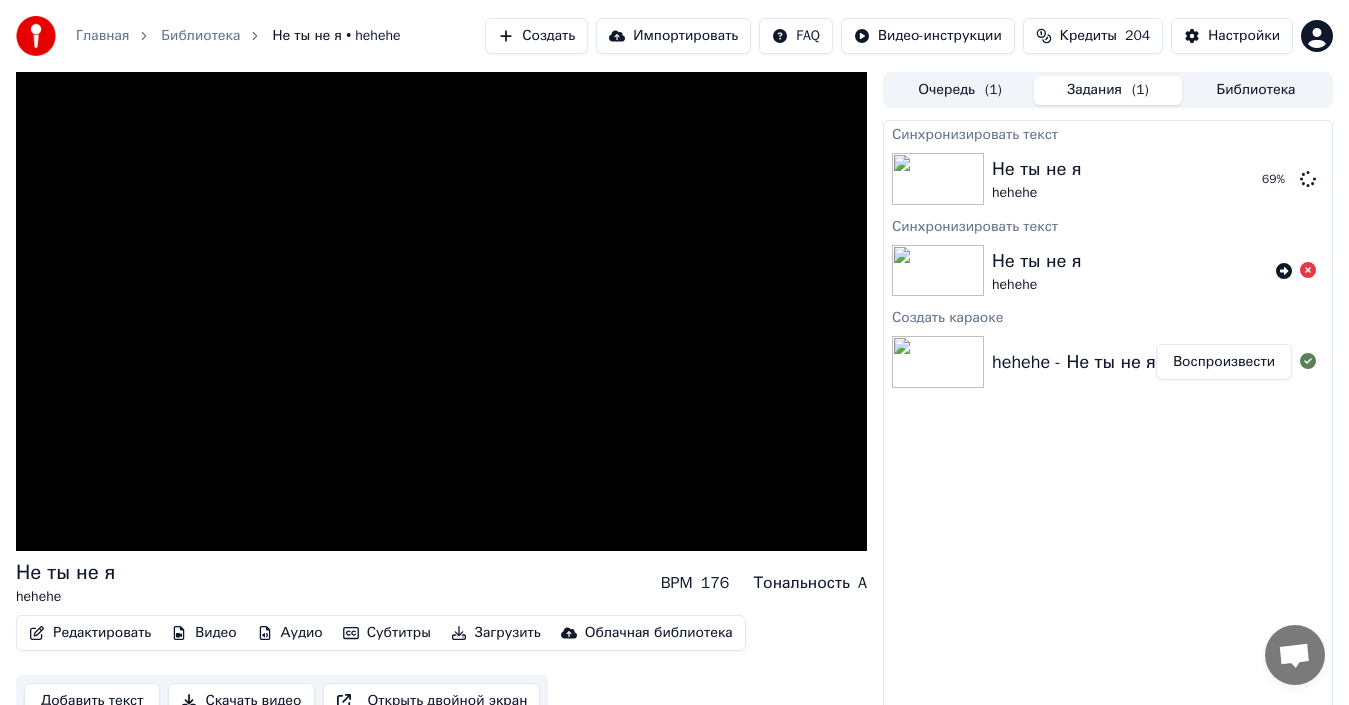 click on "Очередь ( 1 ) Задания ( 1 ) Библиотека" at bounding box center [1108, 90] 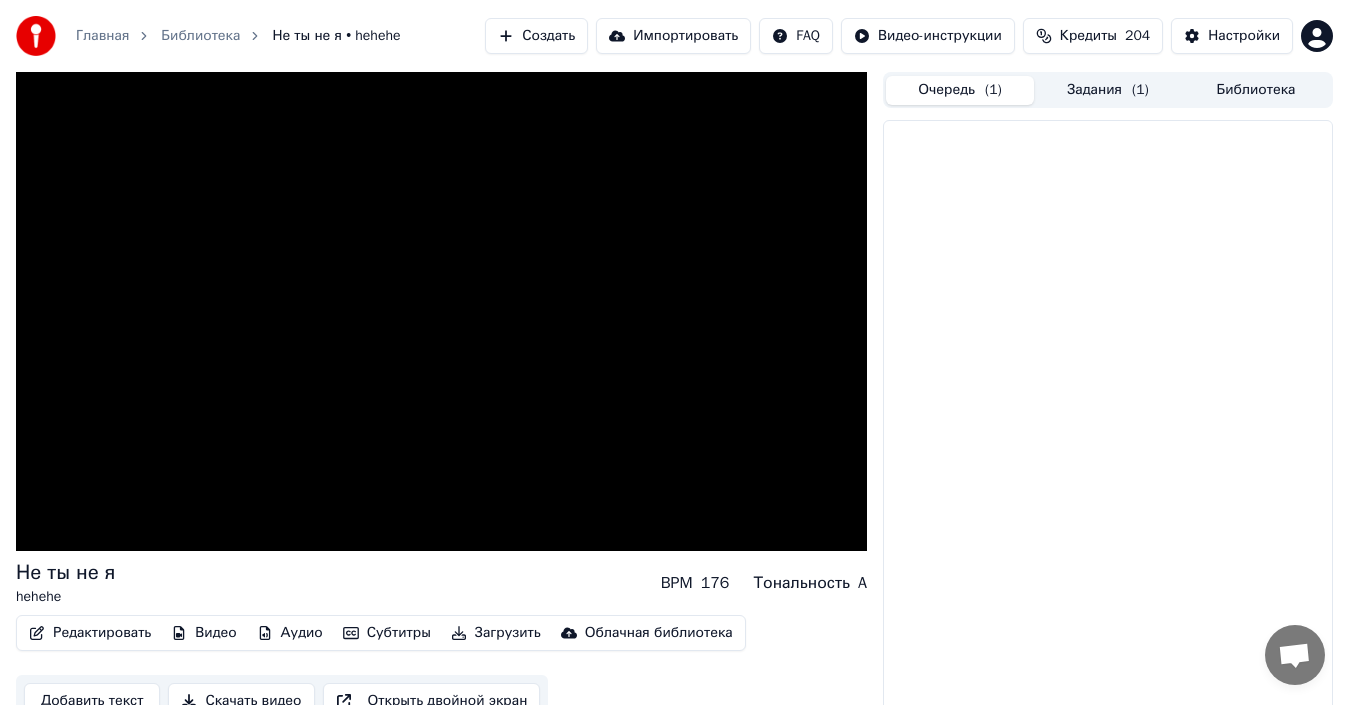 click on "Очередь ( 1 )" at bounding box center (960, 90) 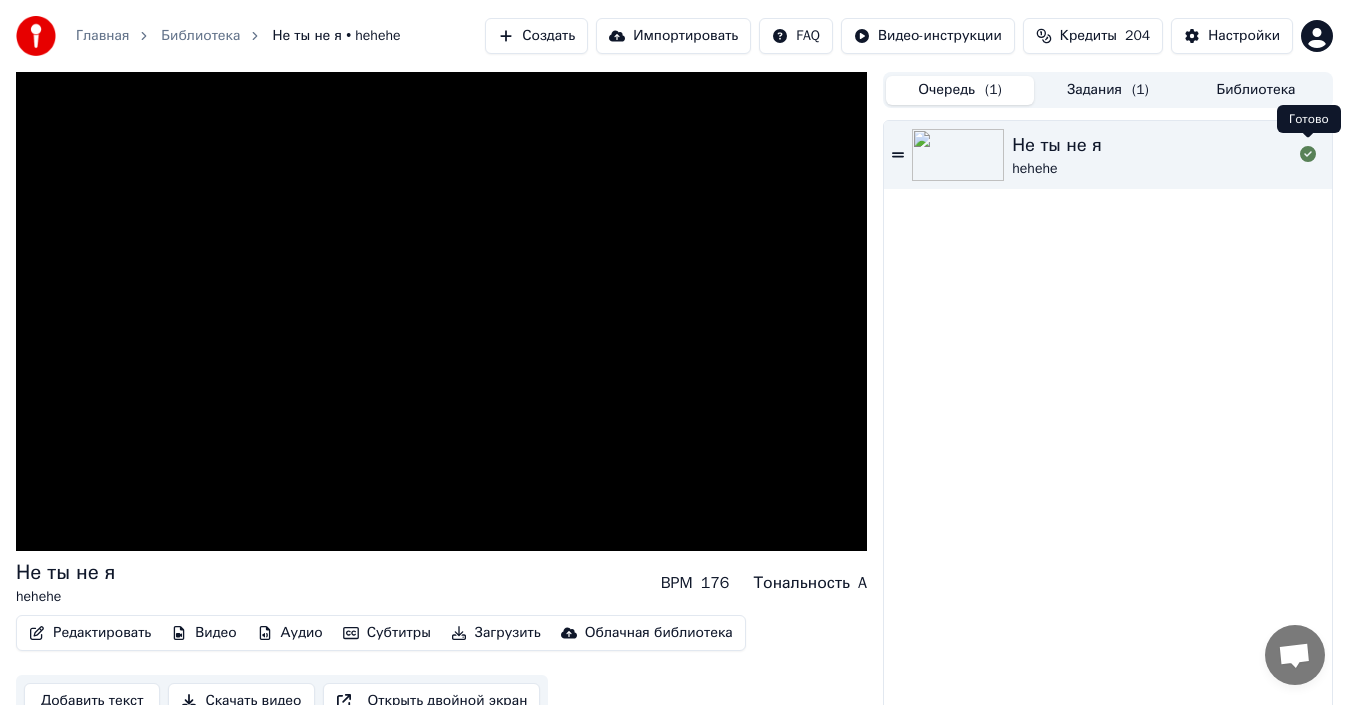 click 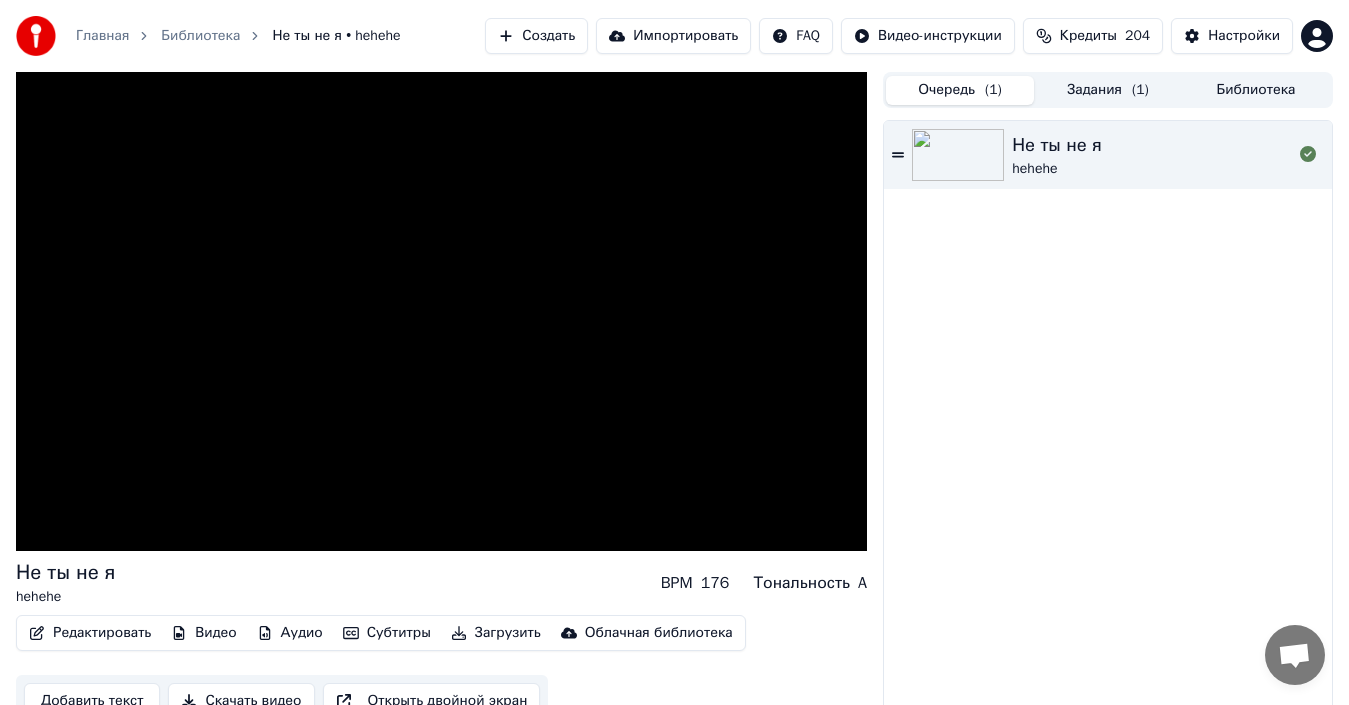 click on "Задания ( 1 )" at bounding box center [1108, 90] 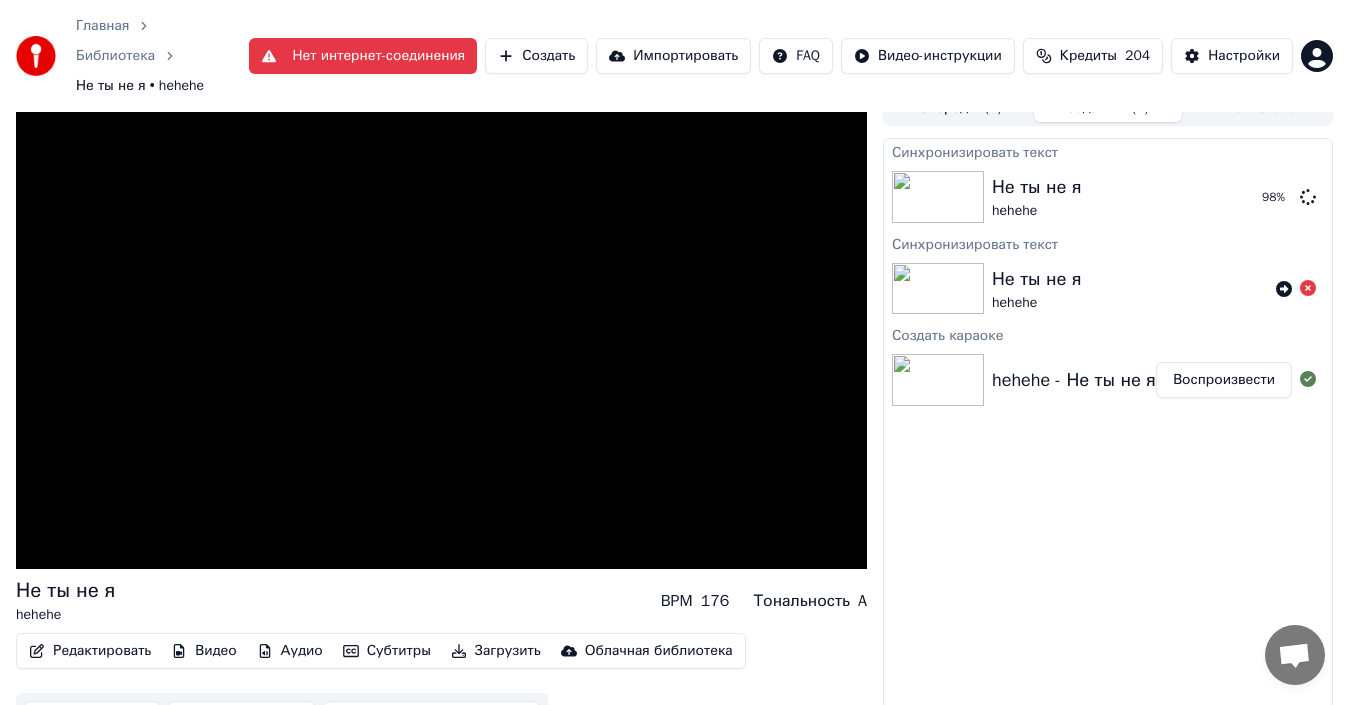 scroll, scrollTop: 62, scrollLeft: 0, axis: vertical 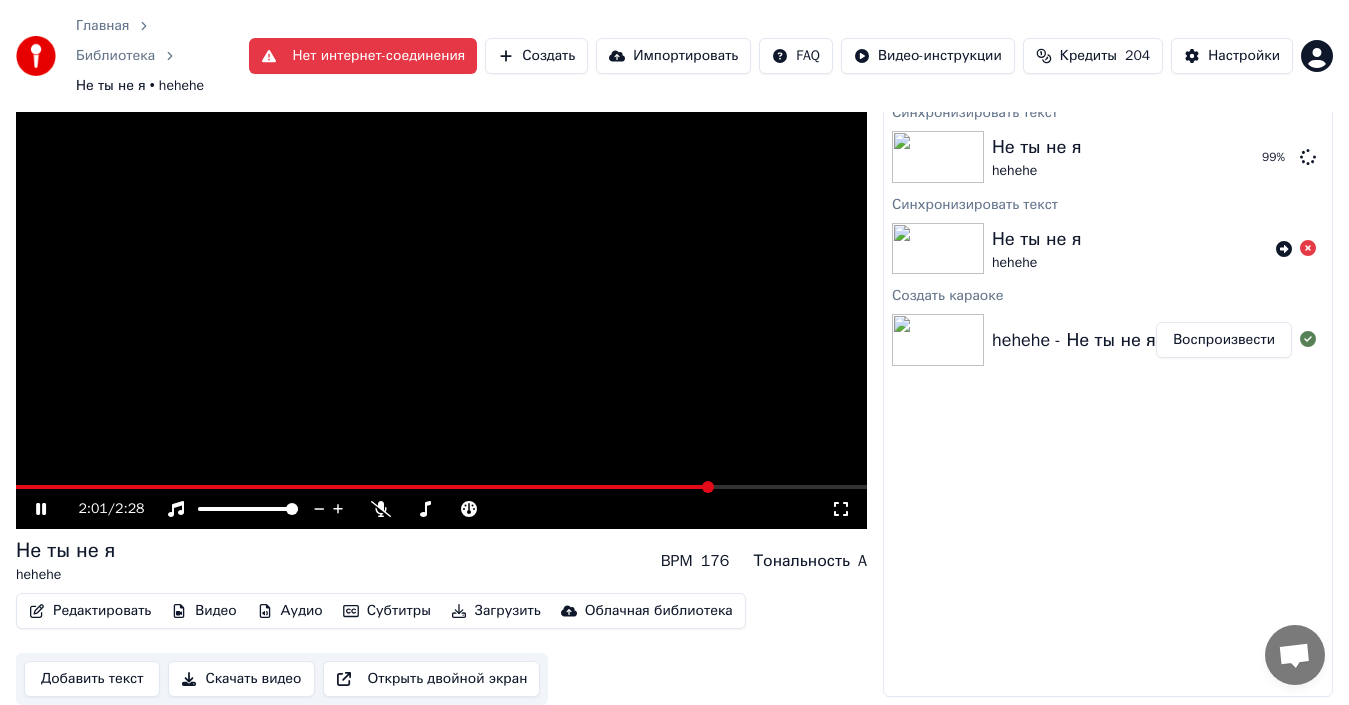 click at bounding box center (441, 289) 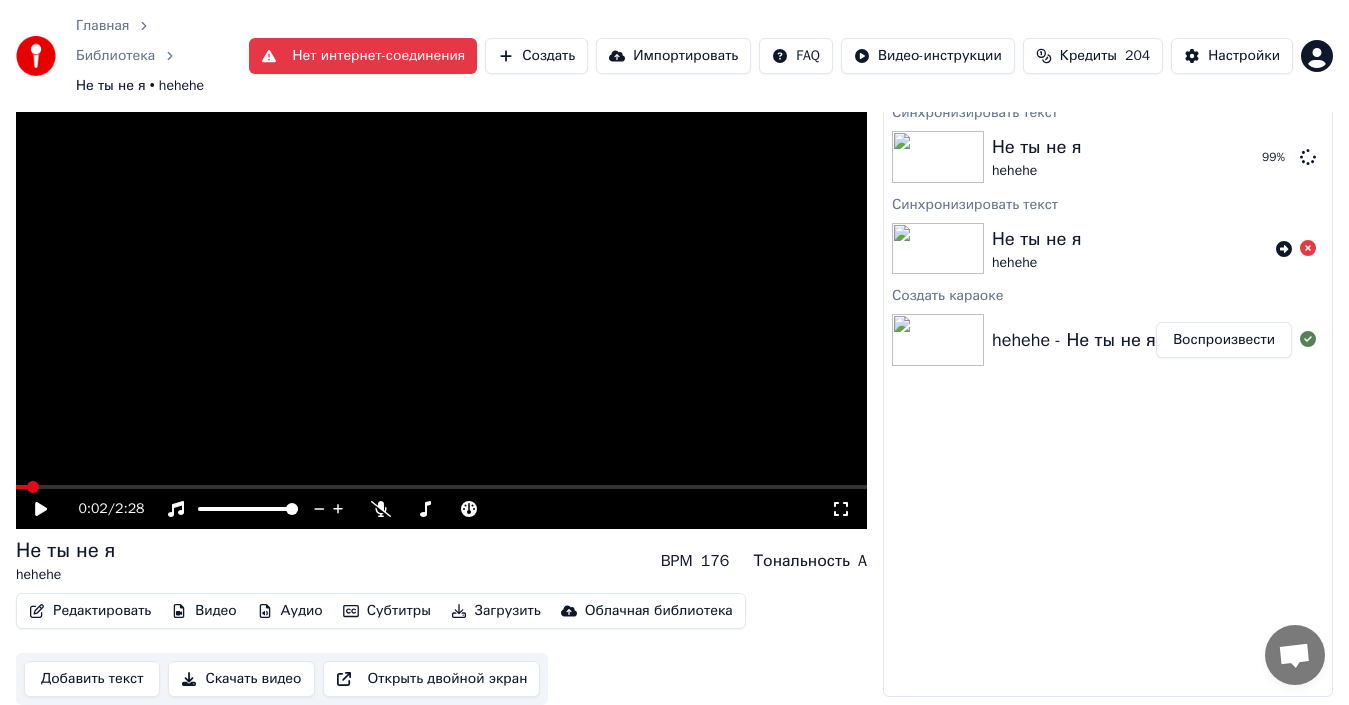 click at bounding box center [21, 487] 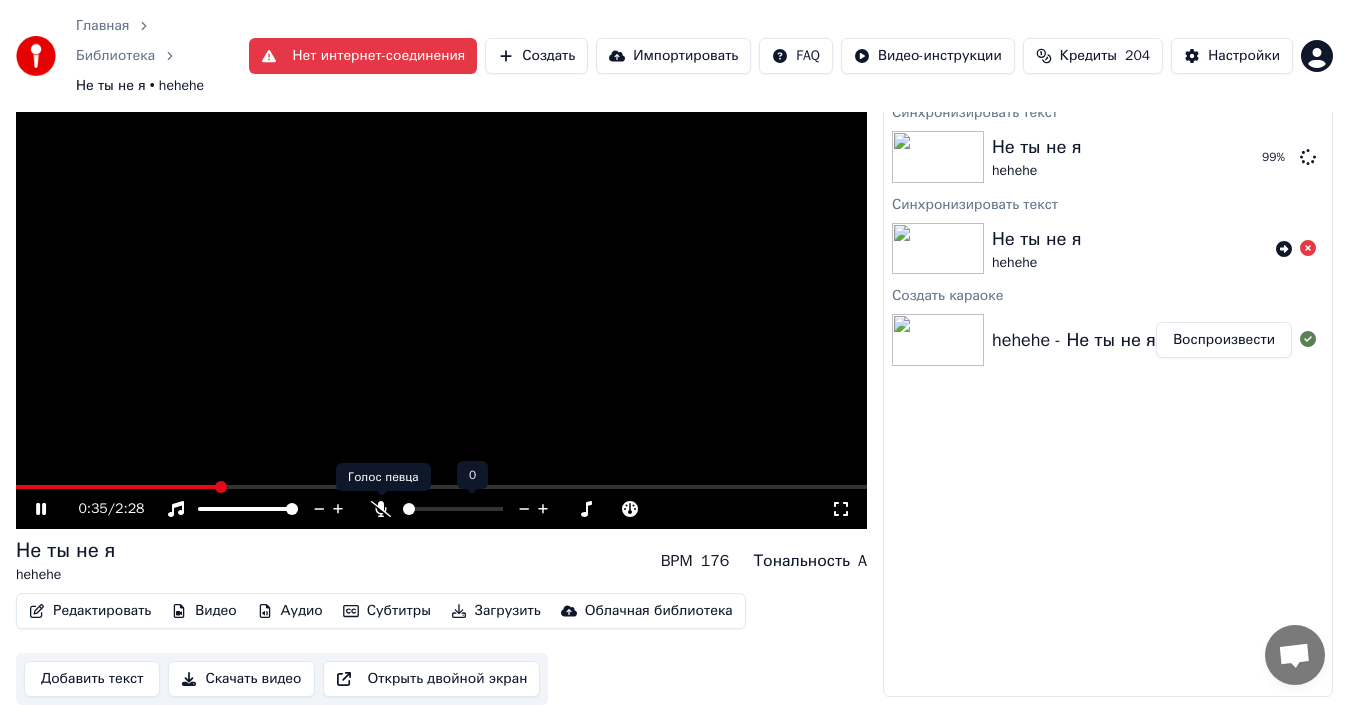click 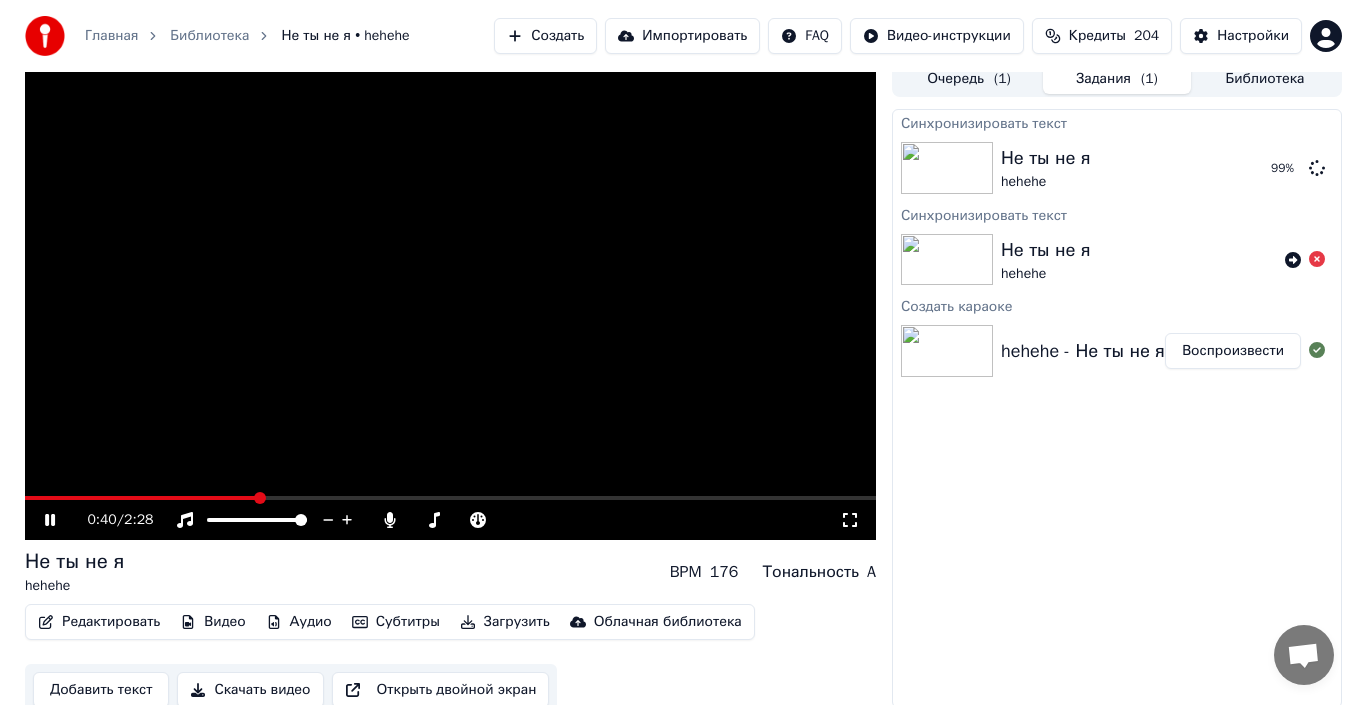scroll, scrollTop: 22, scrollLeft: 0, axis: vertical 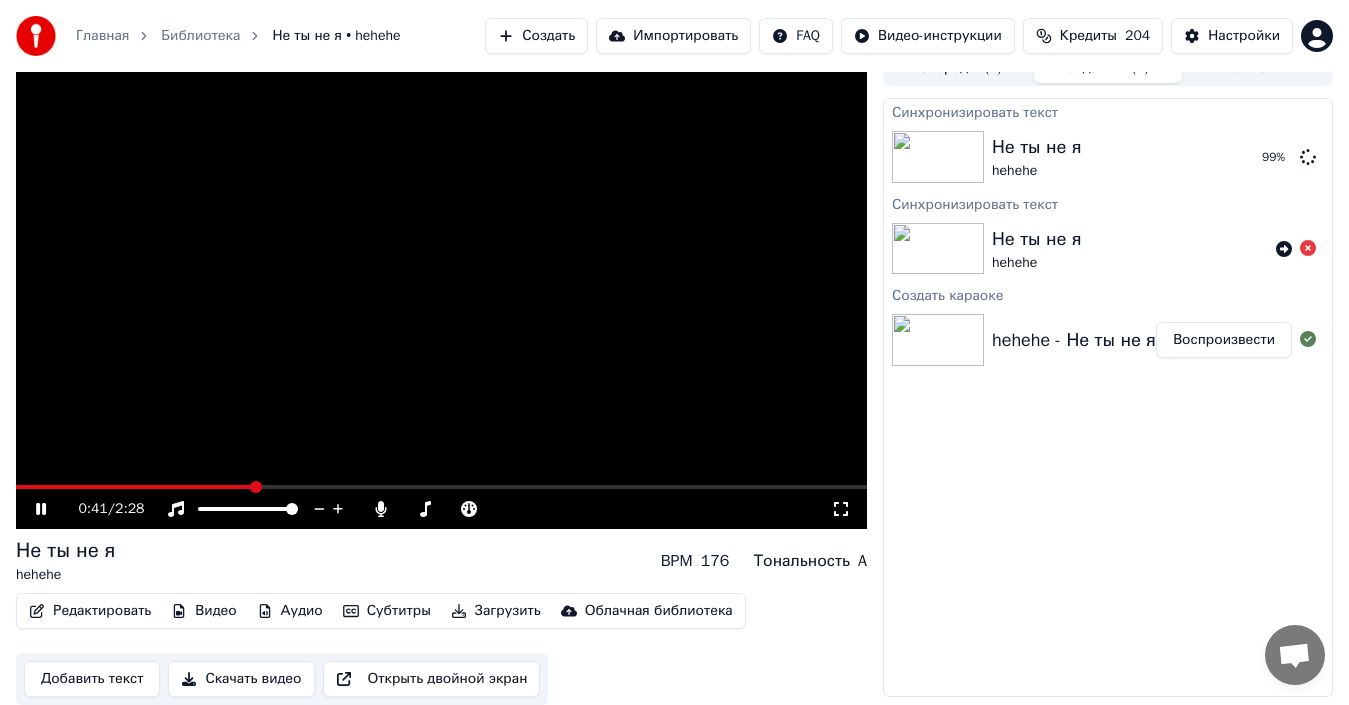 click on "Добавить текст" at bounding box center (92, 679) 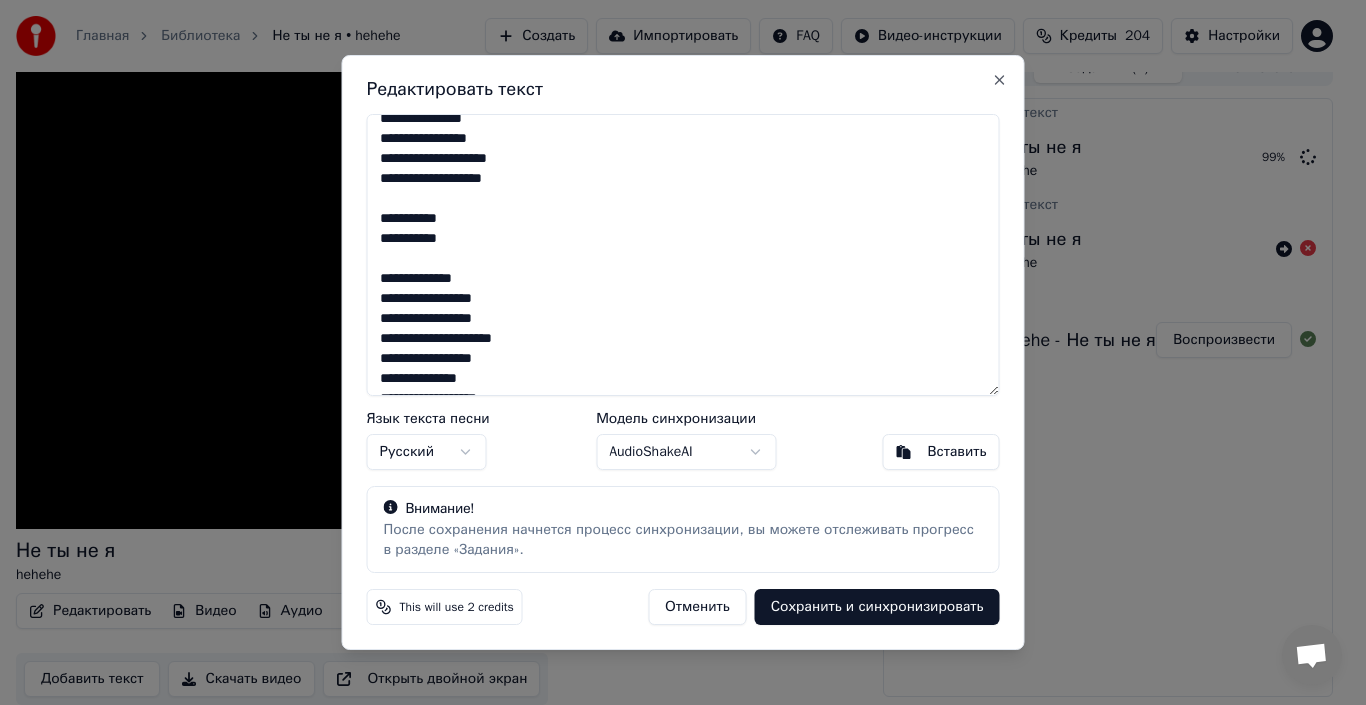 scroll, scrollTop: 100, scrollLeft: 0, axis: vertical 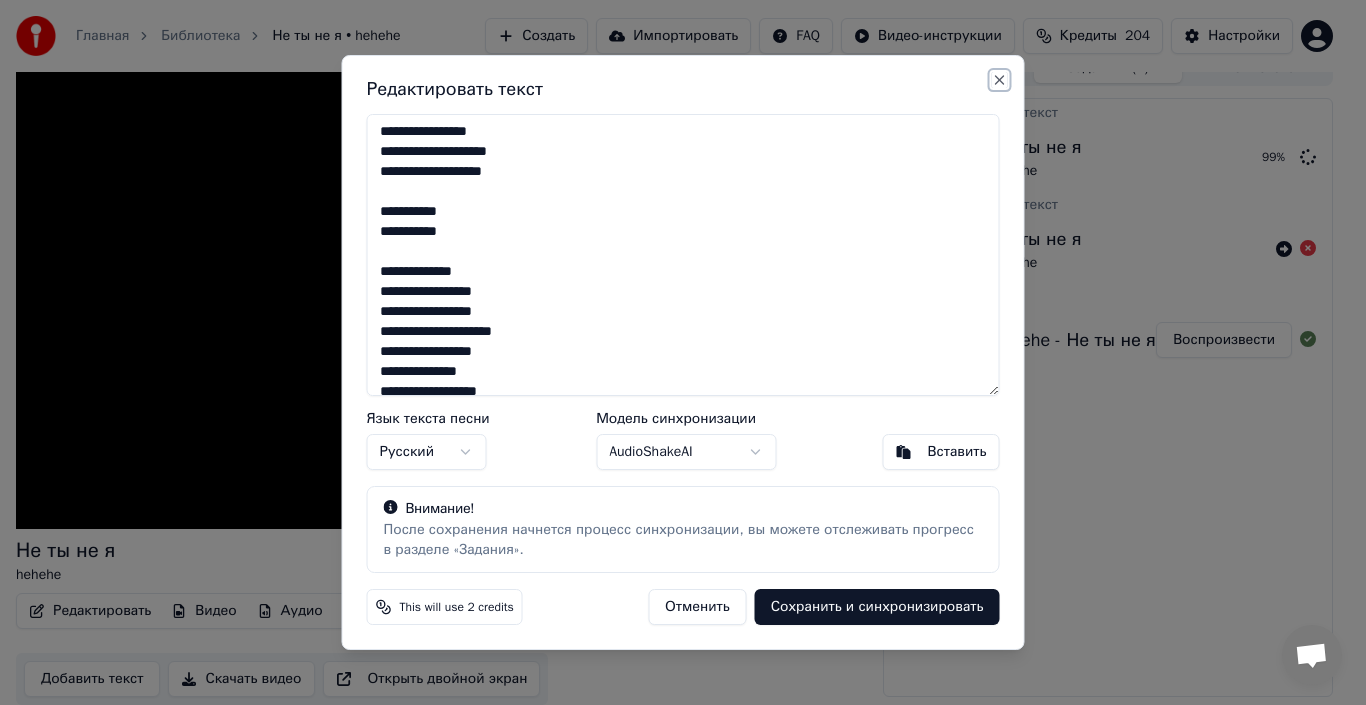 click on "Close" at bounding box center [1000, 80] 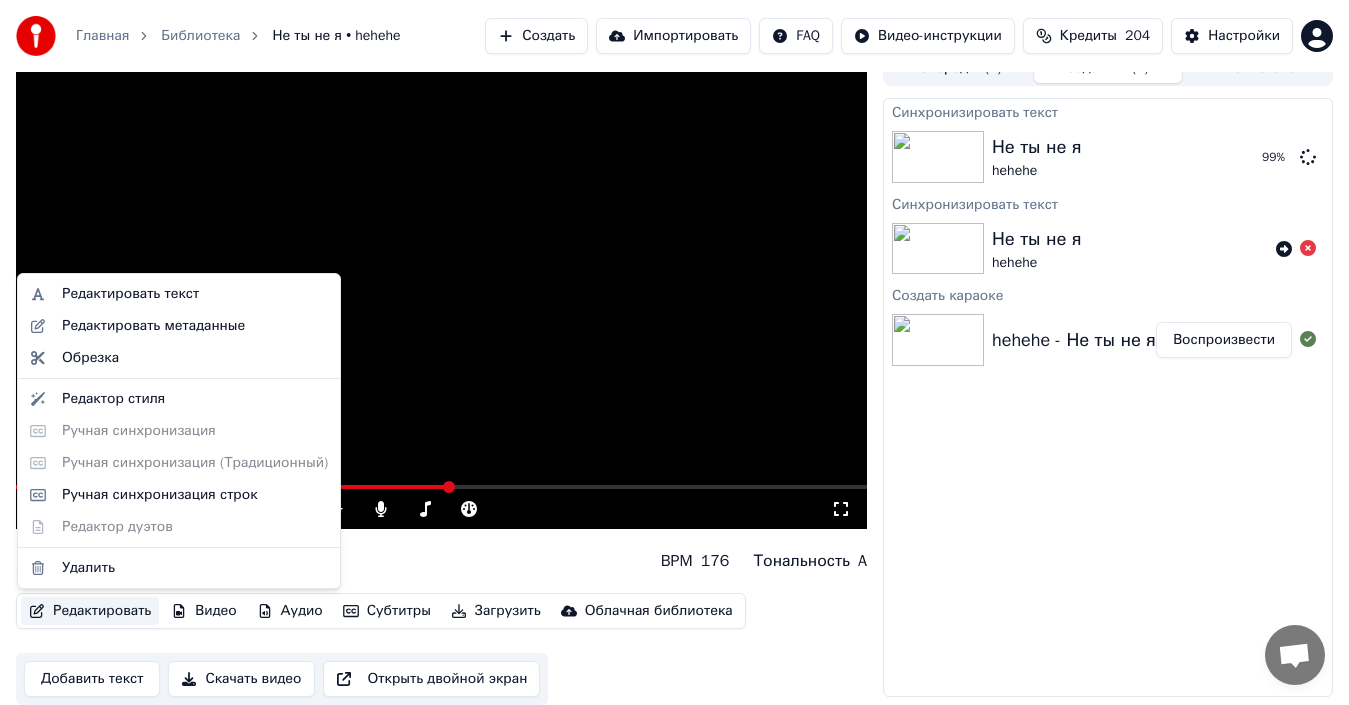 click on "Редактировать" at bounding box center (90, 611) 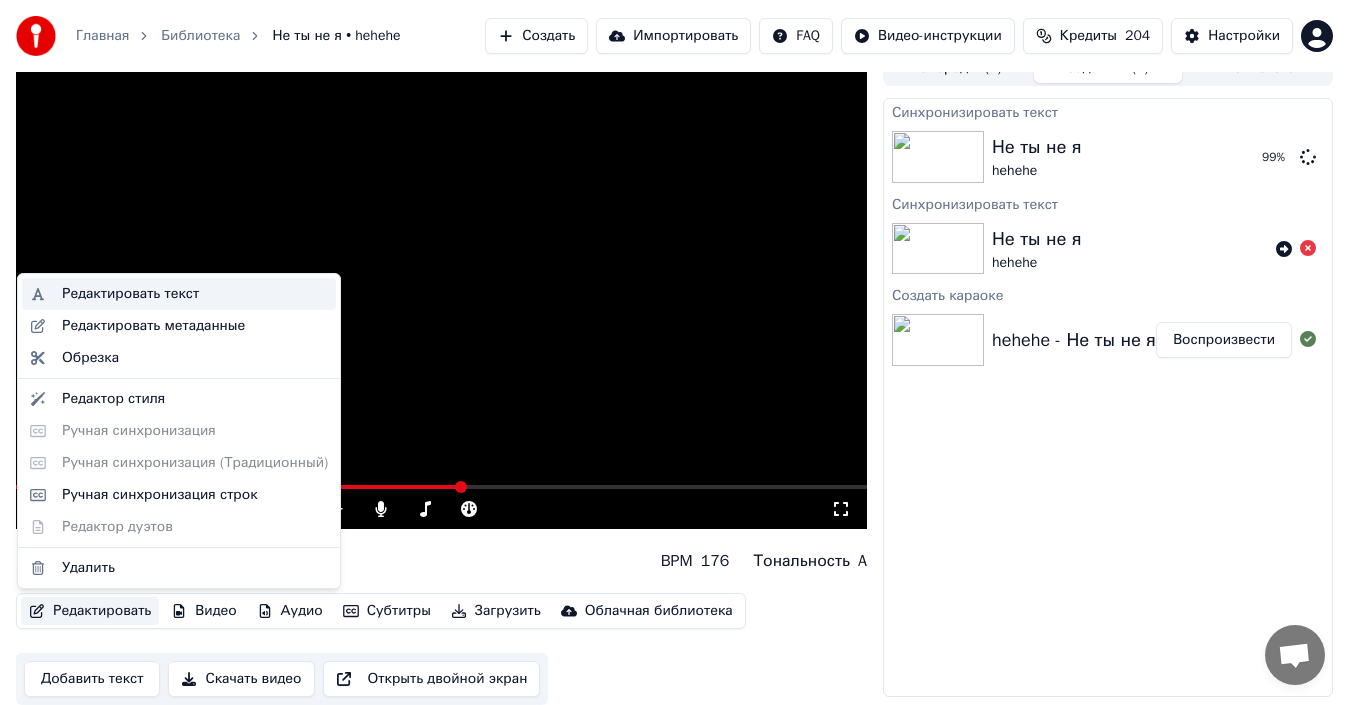 click on "Редактировать текст" at bounding box center (130, 294) 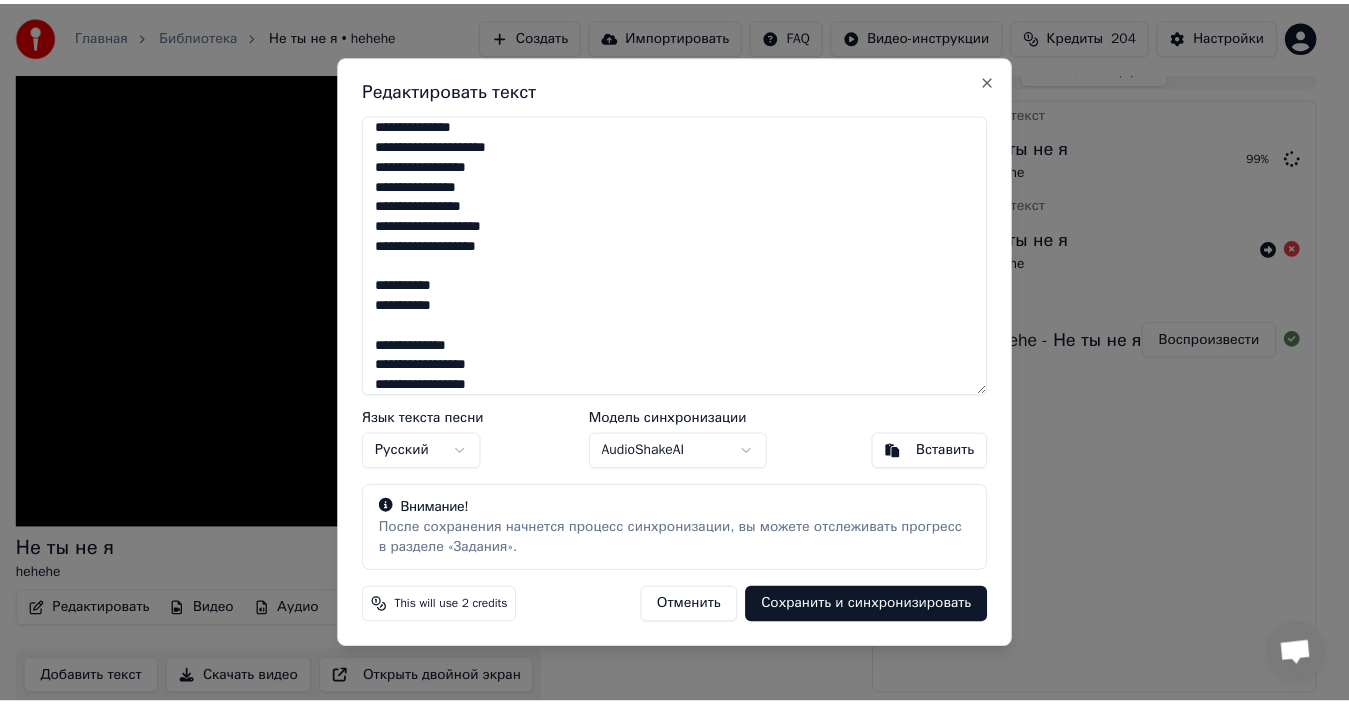 scroll, scrollTop: 0, scrollLeft: 0, axis: both 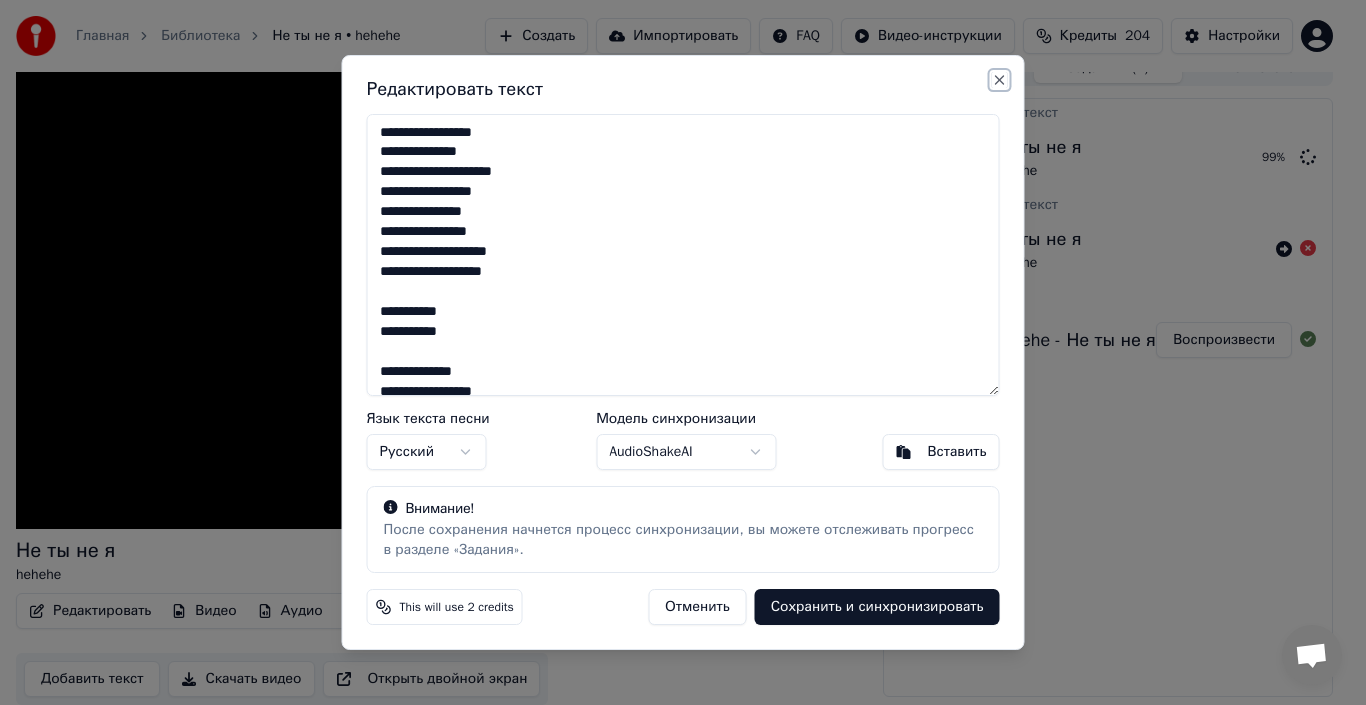 click on "Close" at bounding box center (1000, 80) 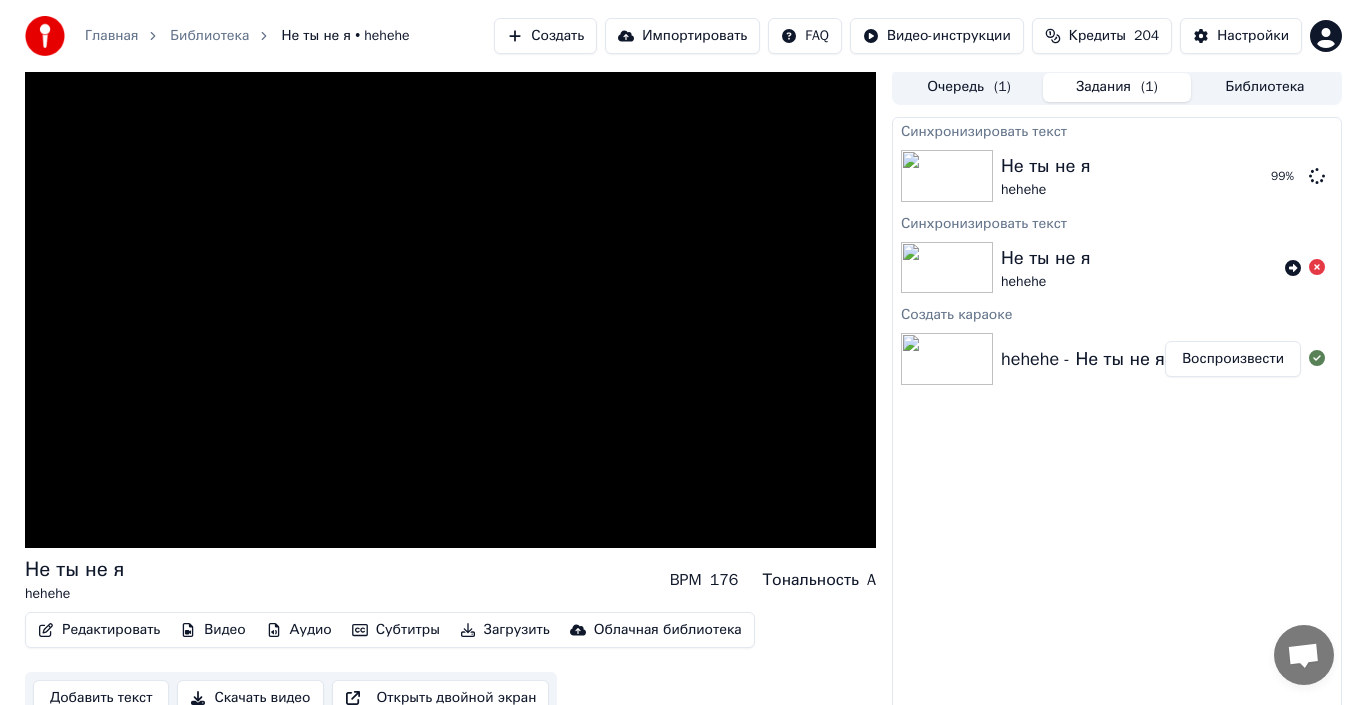 scroll, scrollTop: 0, scrollLeft: 0, axis: both 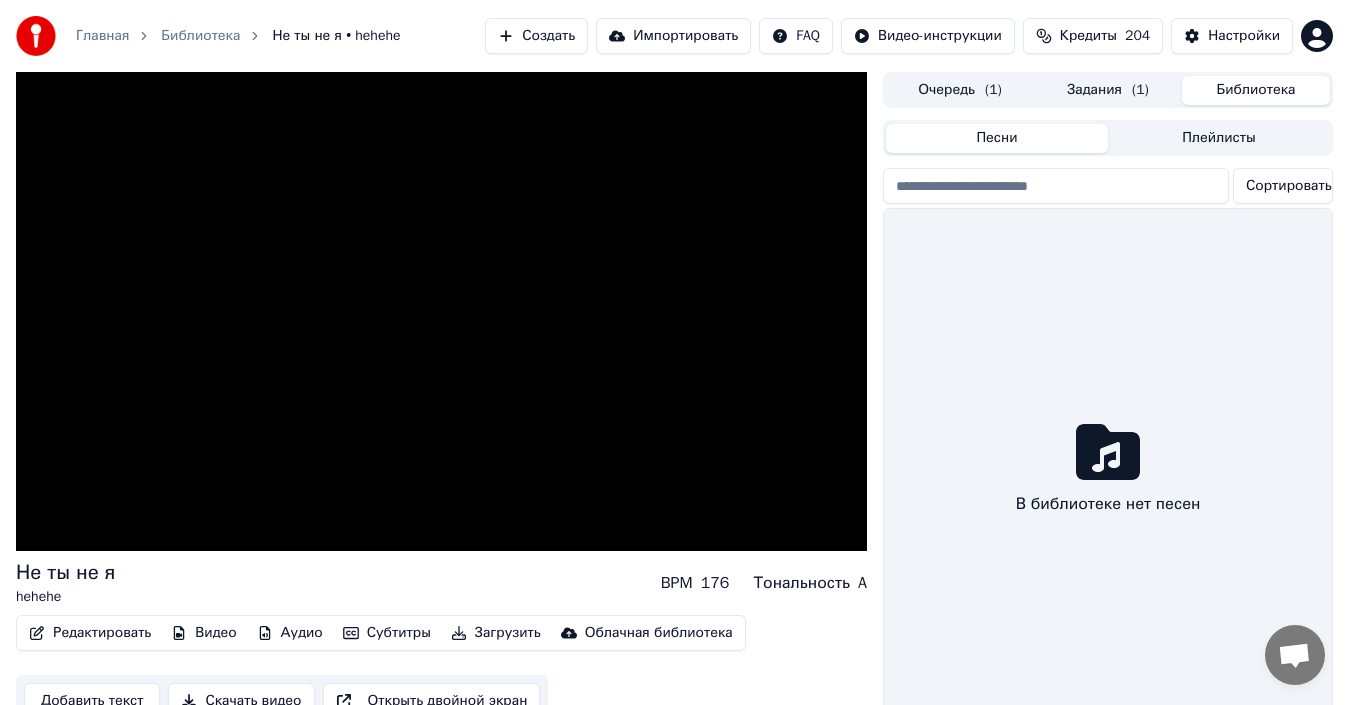 click on "Библиотека" at bounding box center [1256, 90] 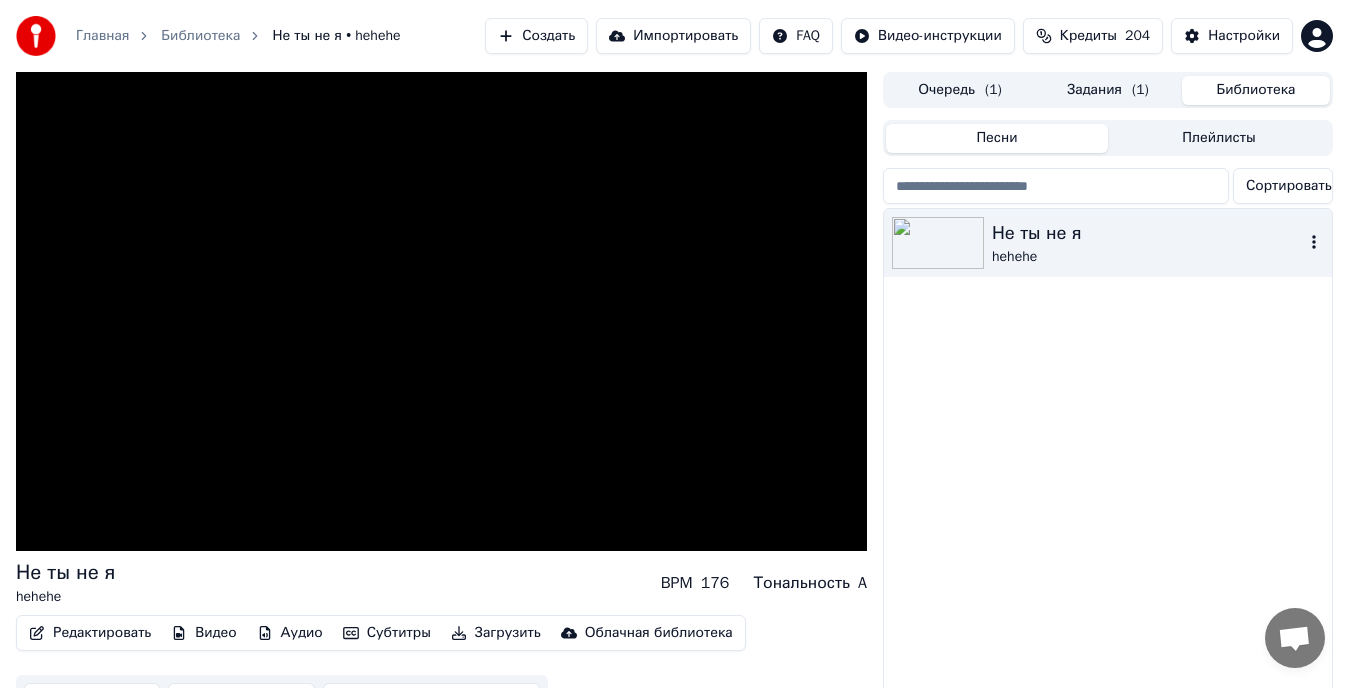 click on "Не ты не я" at bounding box center [1148, 233] 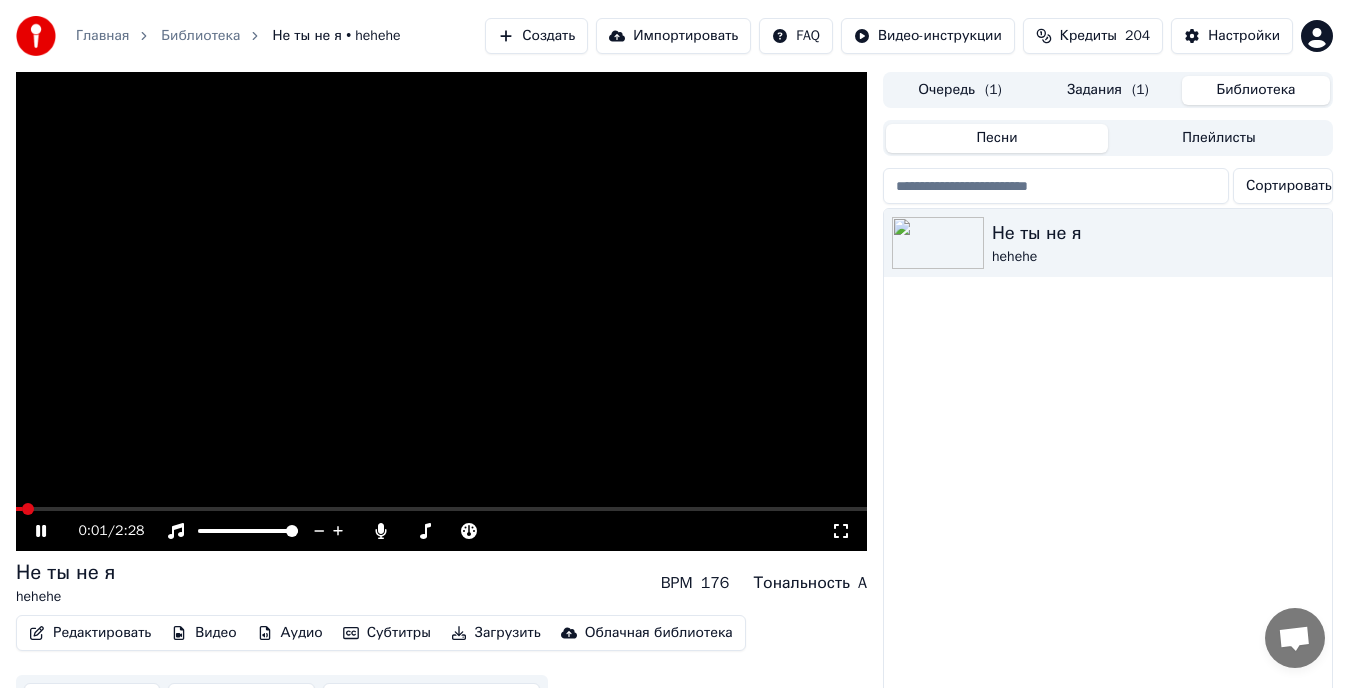 click at bounding box center [441, 311] 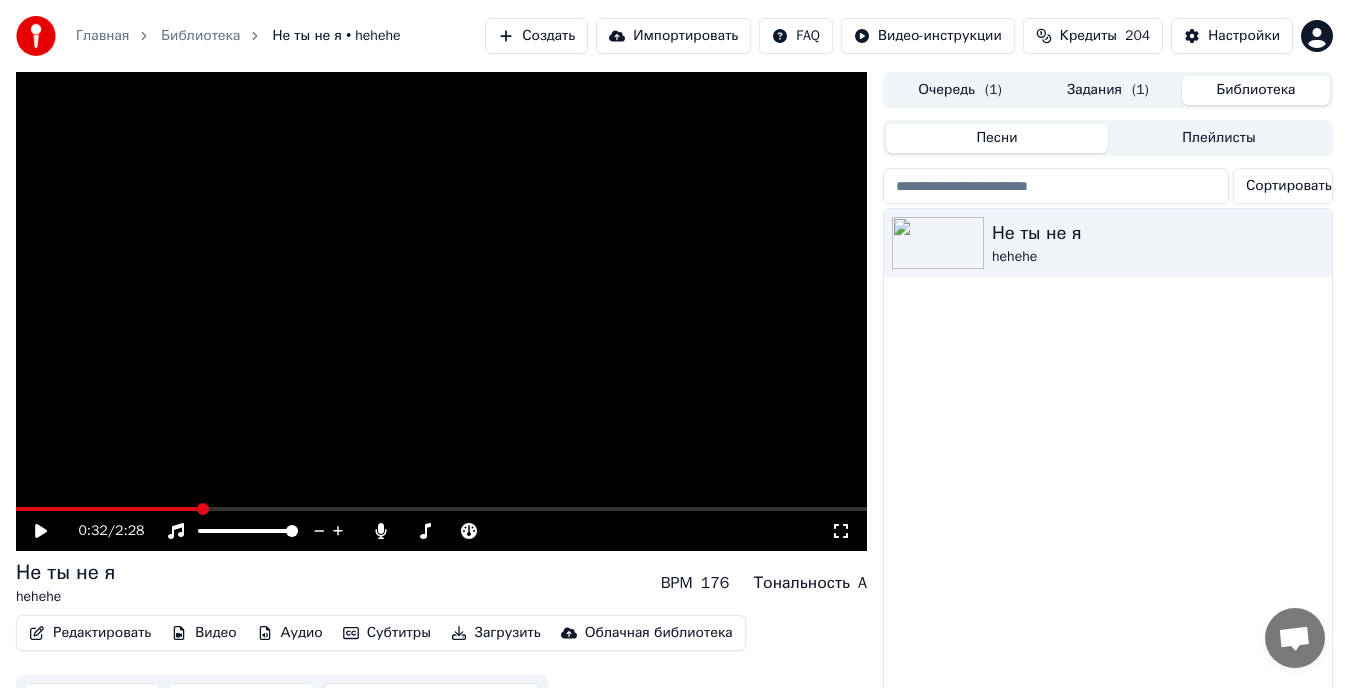 click at bounding box center (441, 509) 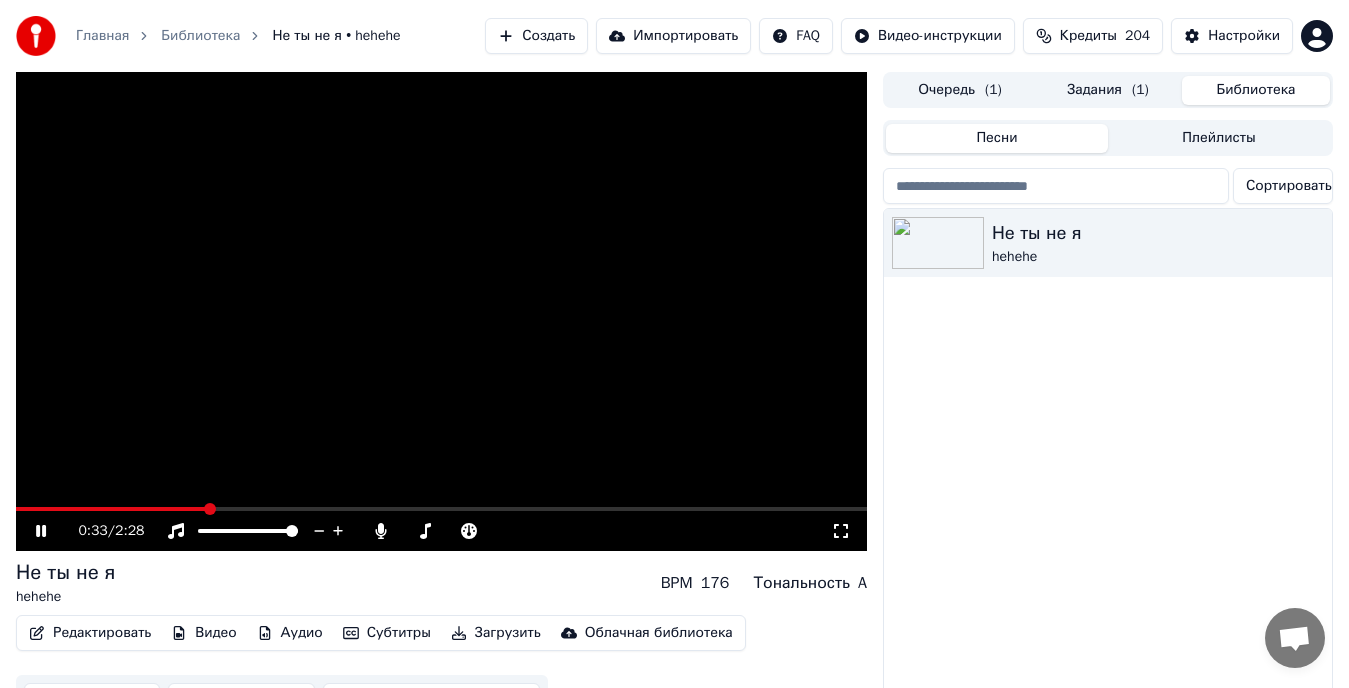 click on "Задания ( 1 )" at bounding box center [1108, 90] 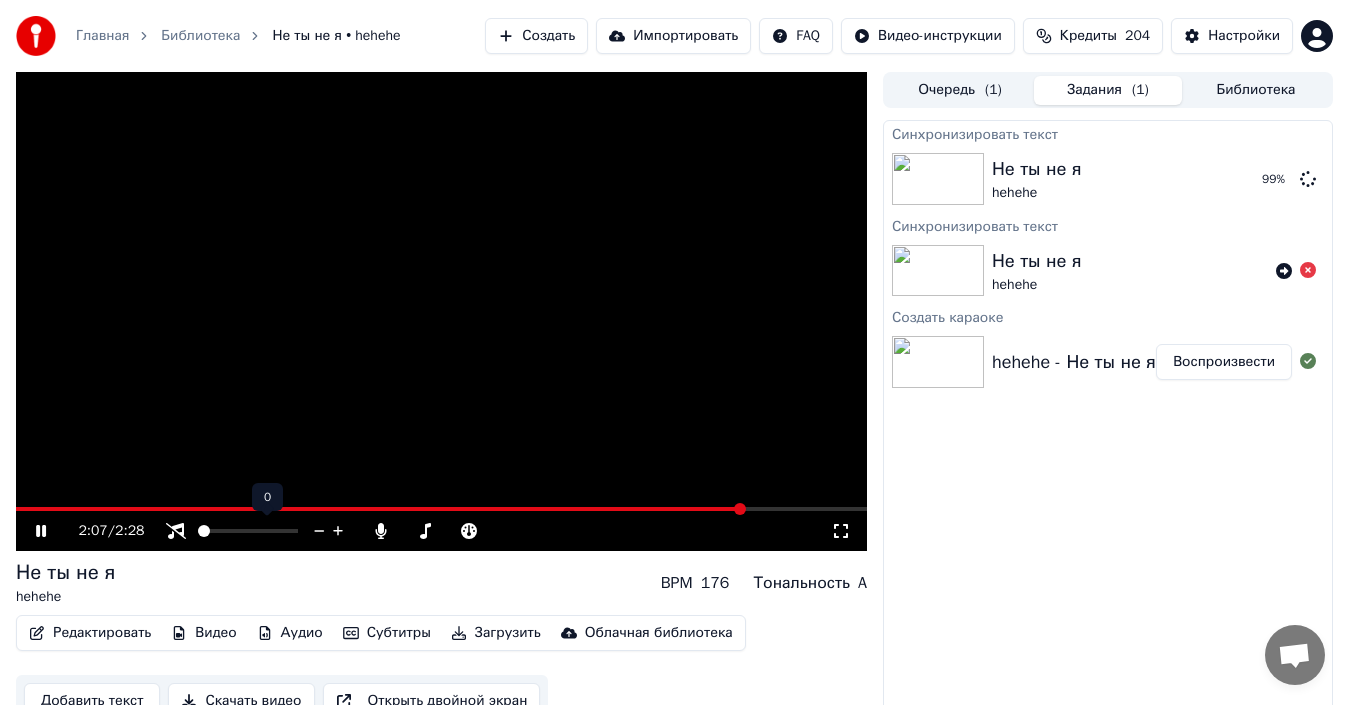 click at bounding box center [198, 531] 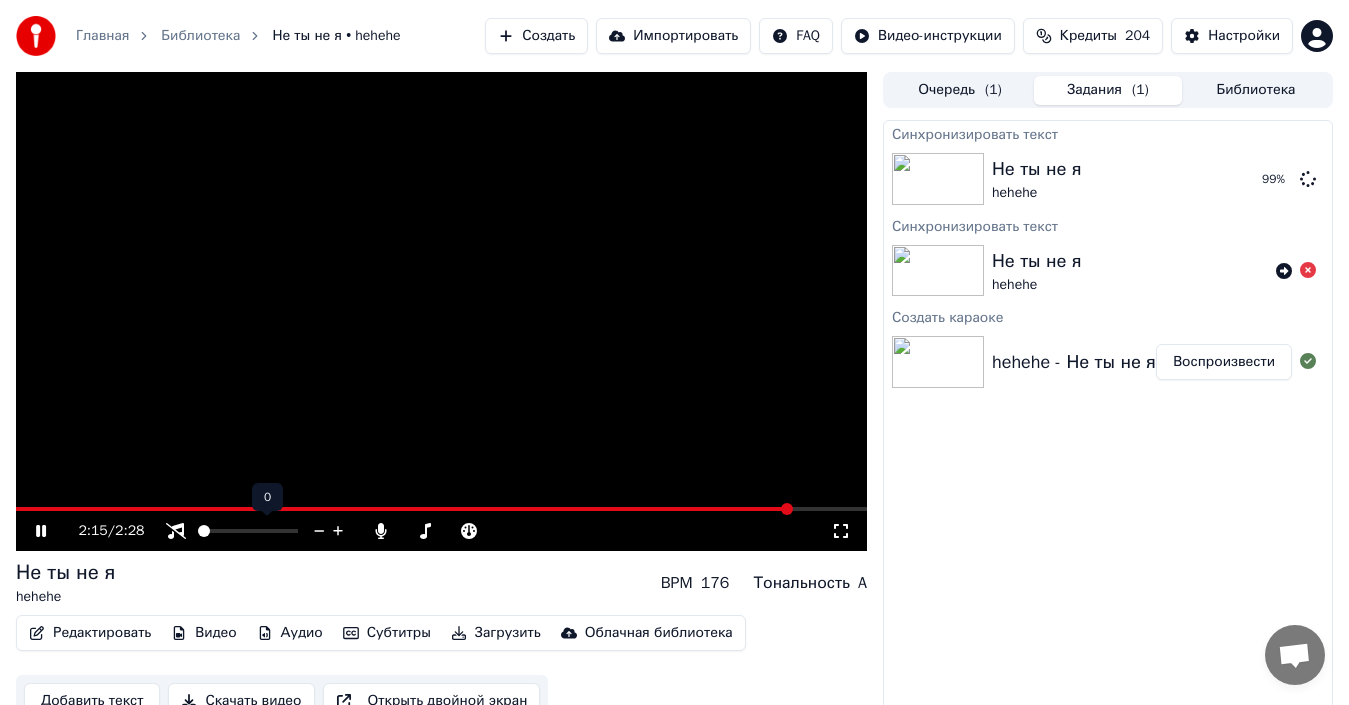 click at bounding box center [266, 531] 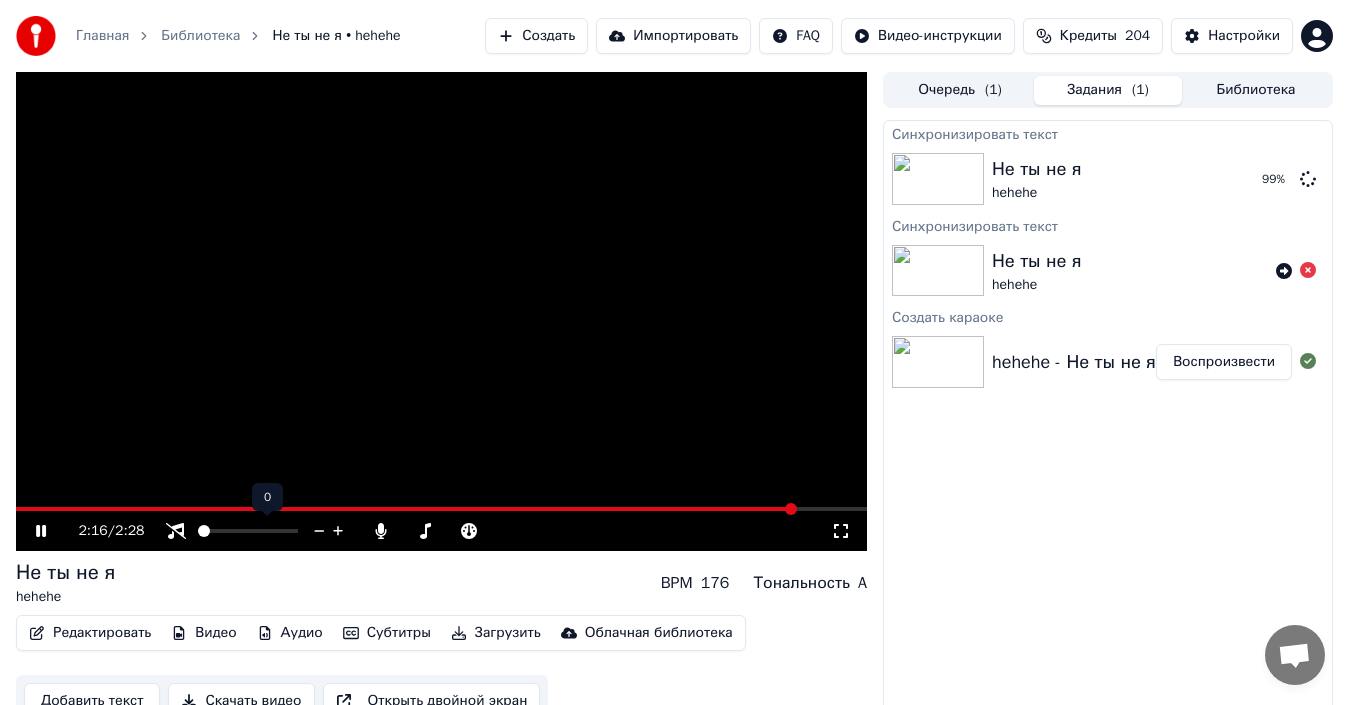 drag, startPoint x: 202, startPoint y: 523, endPoint x: 296, endPoint y: 521, distance: 94.02127 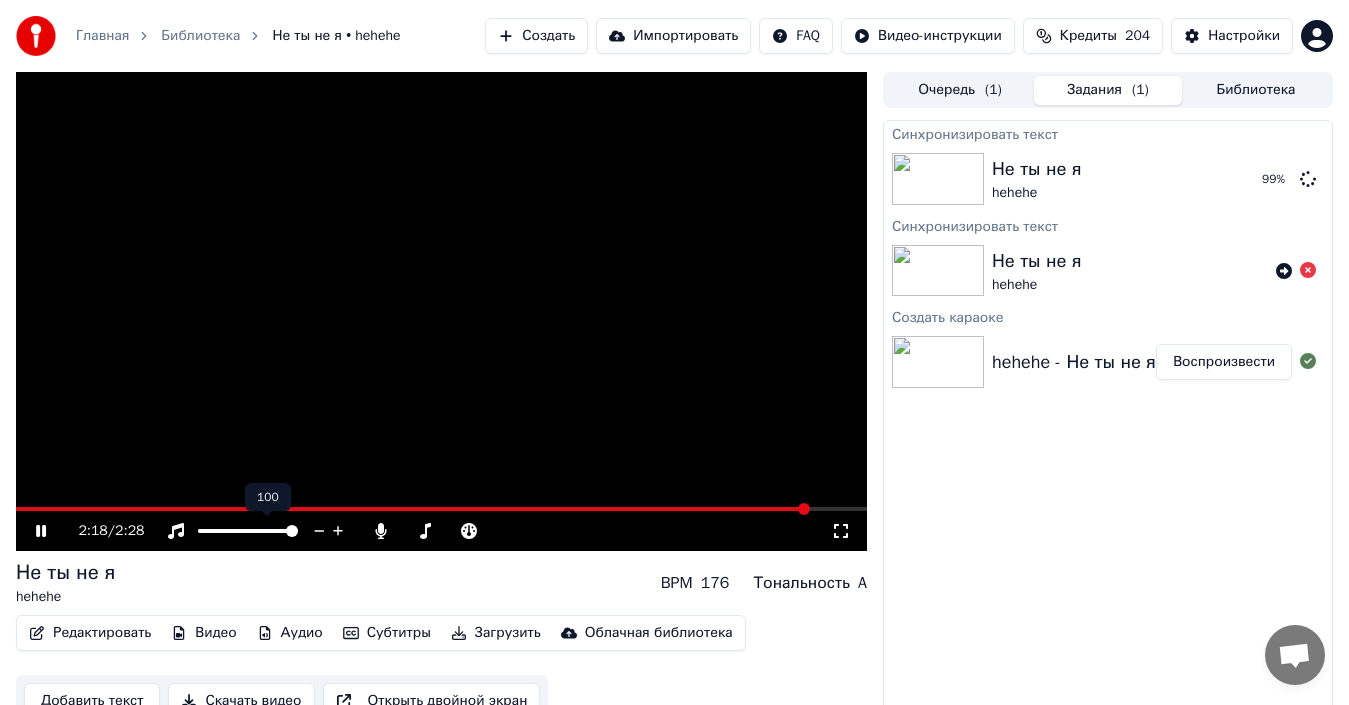 click at bounding box center [292, 531] 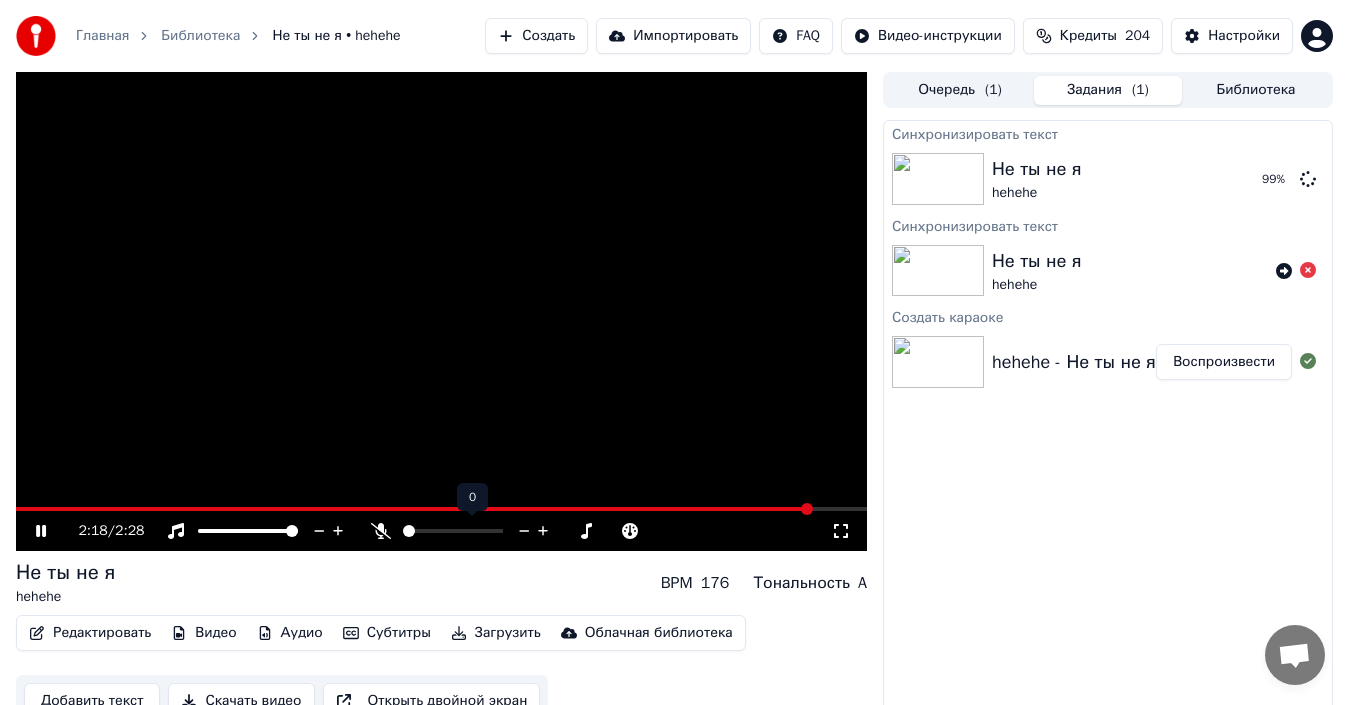 click at bounding box center [403, 531] 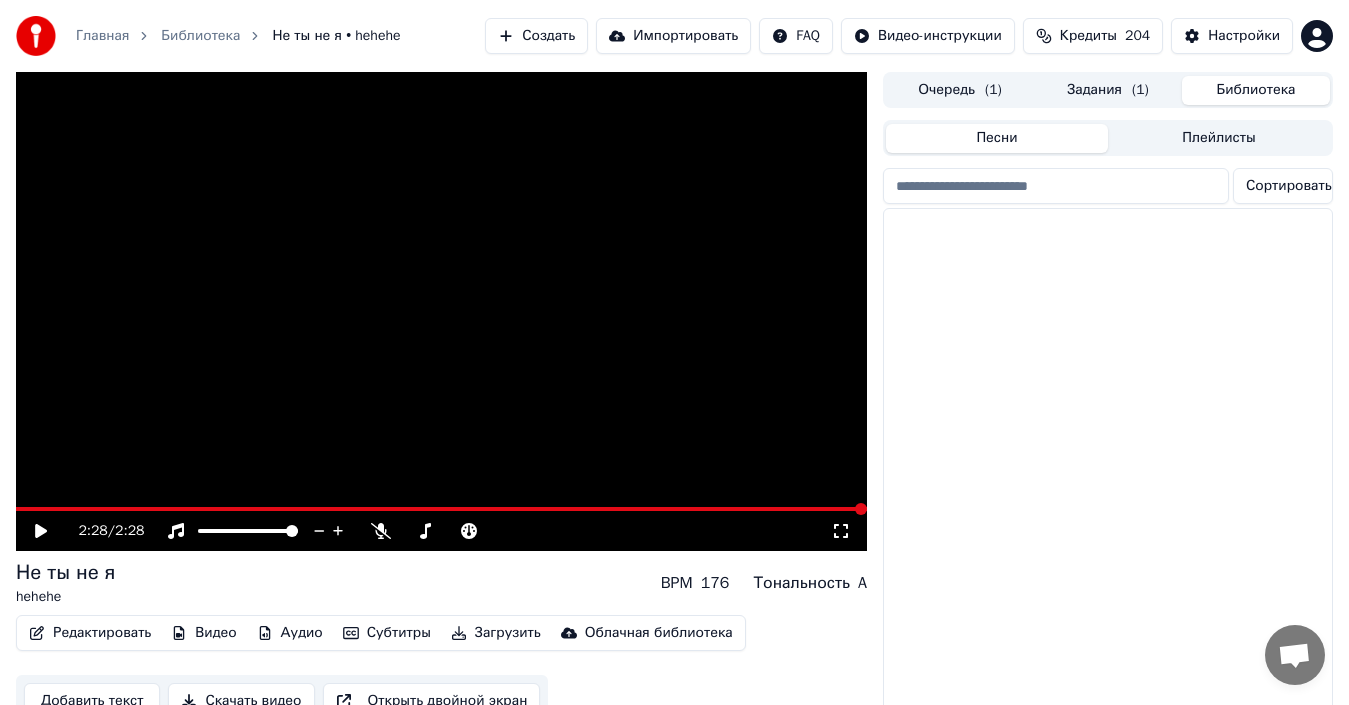 click on "Библиотека" at bounding box center (1256, 90) 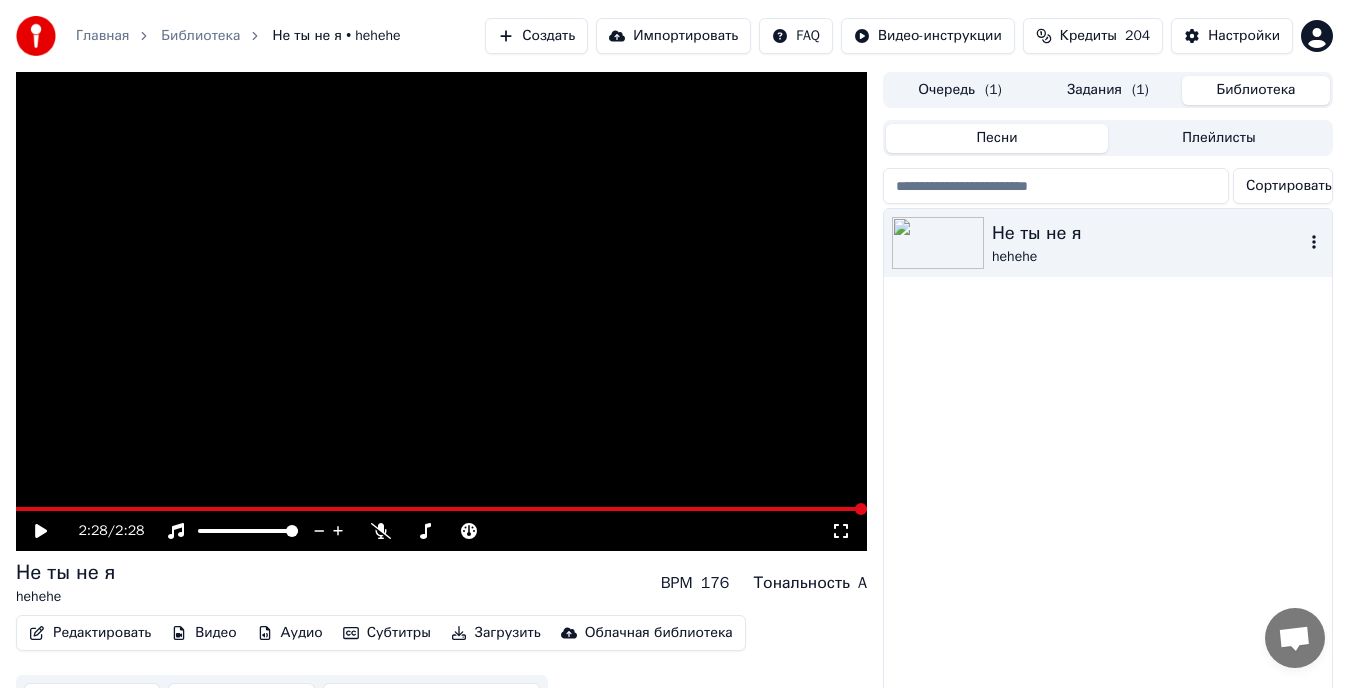 click on "Не ты не я" at bounding box center [1148, 233] 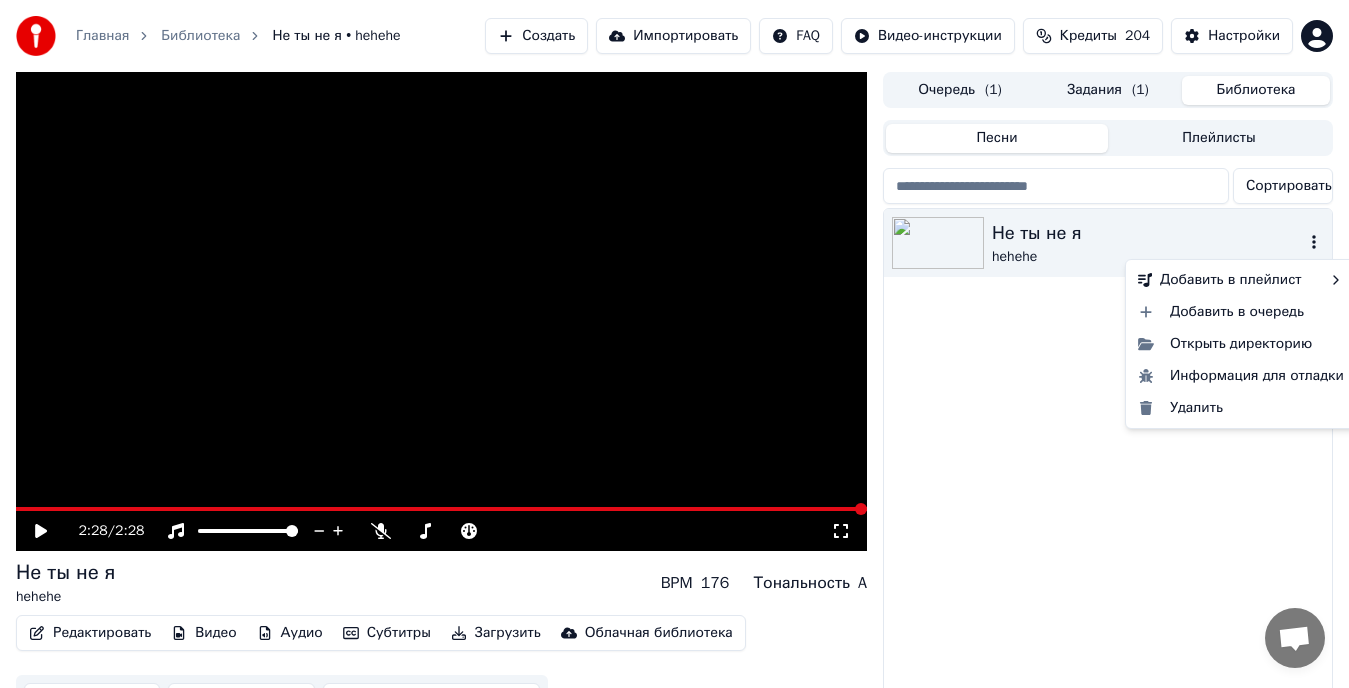 click 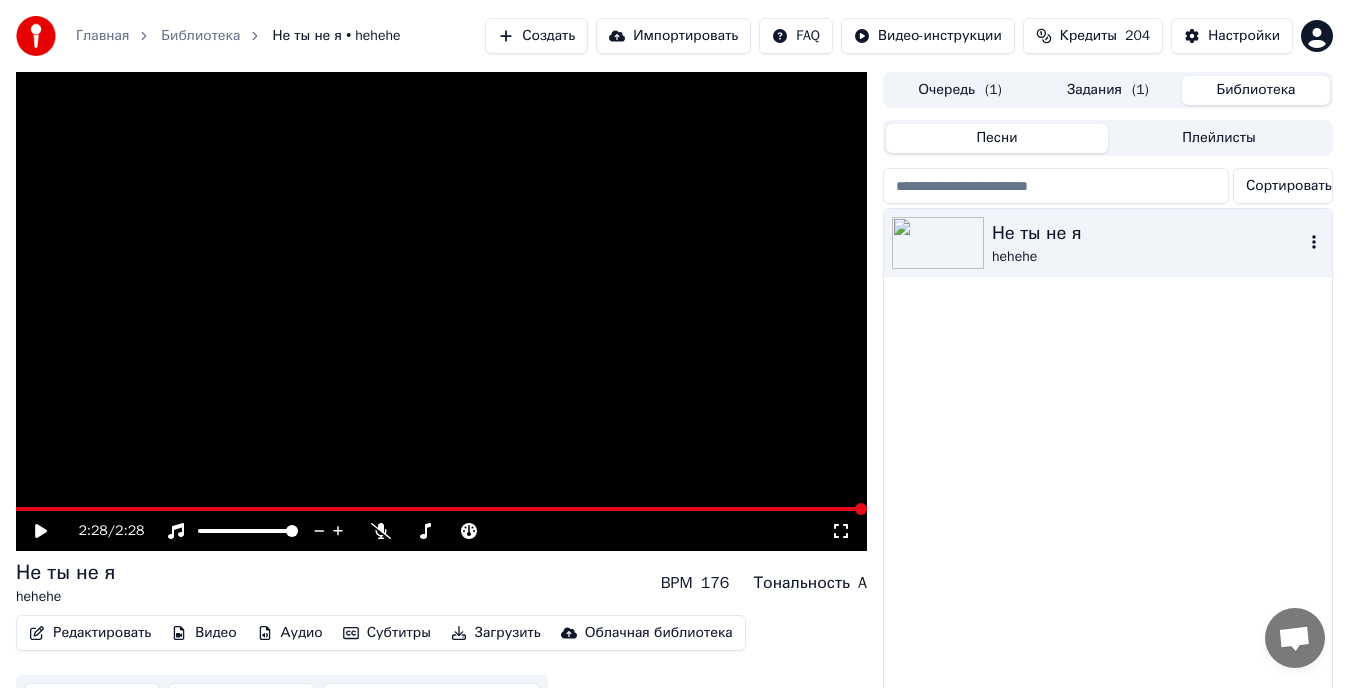 click at bounding box center (938, 243) 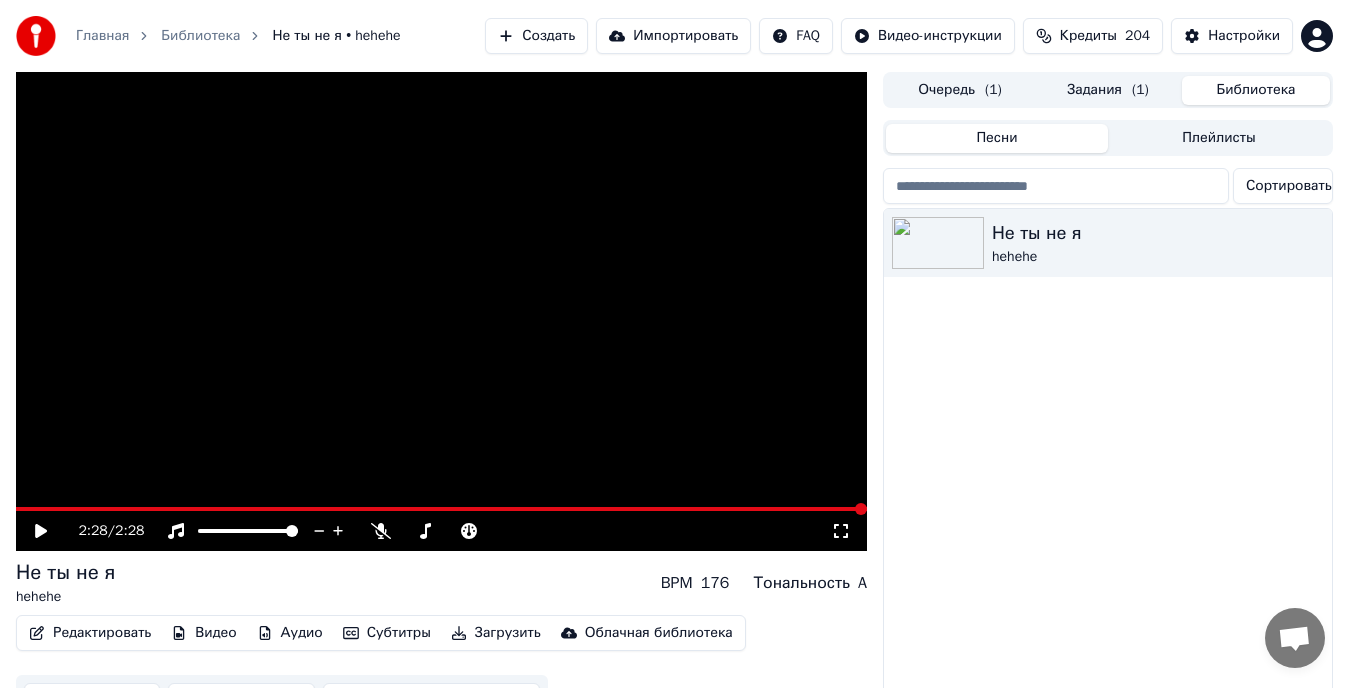 click on "Задания ( 1 )" at bounding box center [1108, 90] 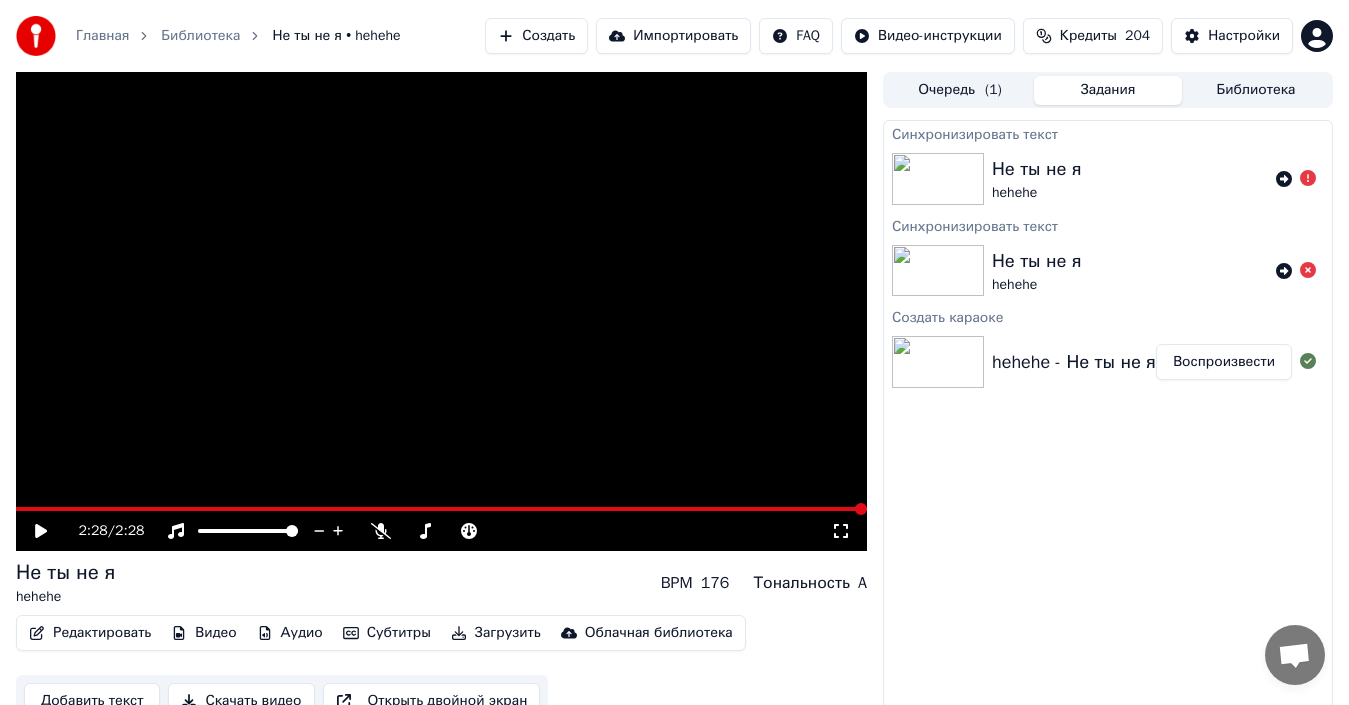 click 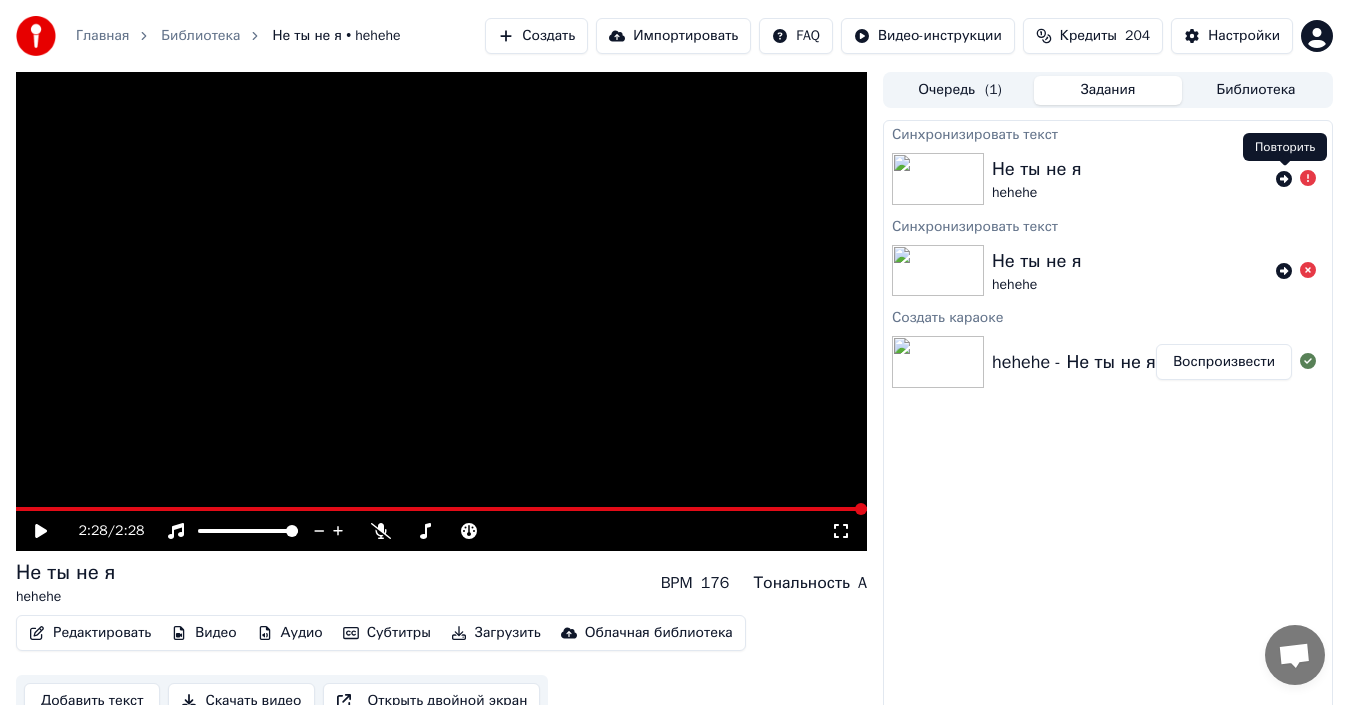 click 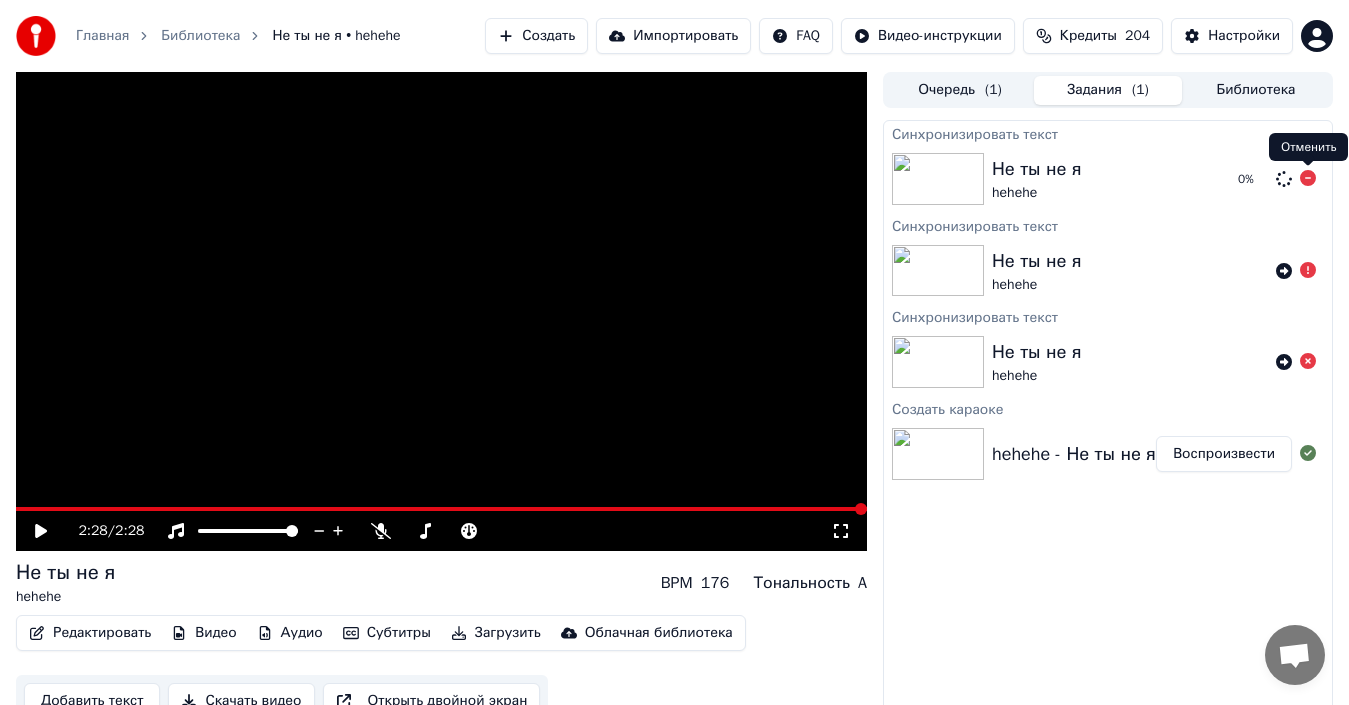 click 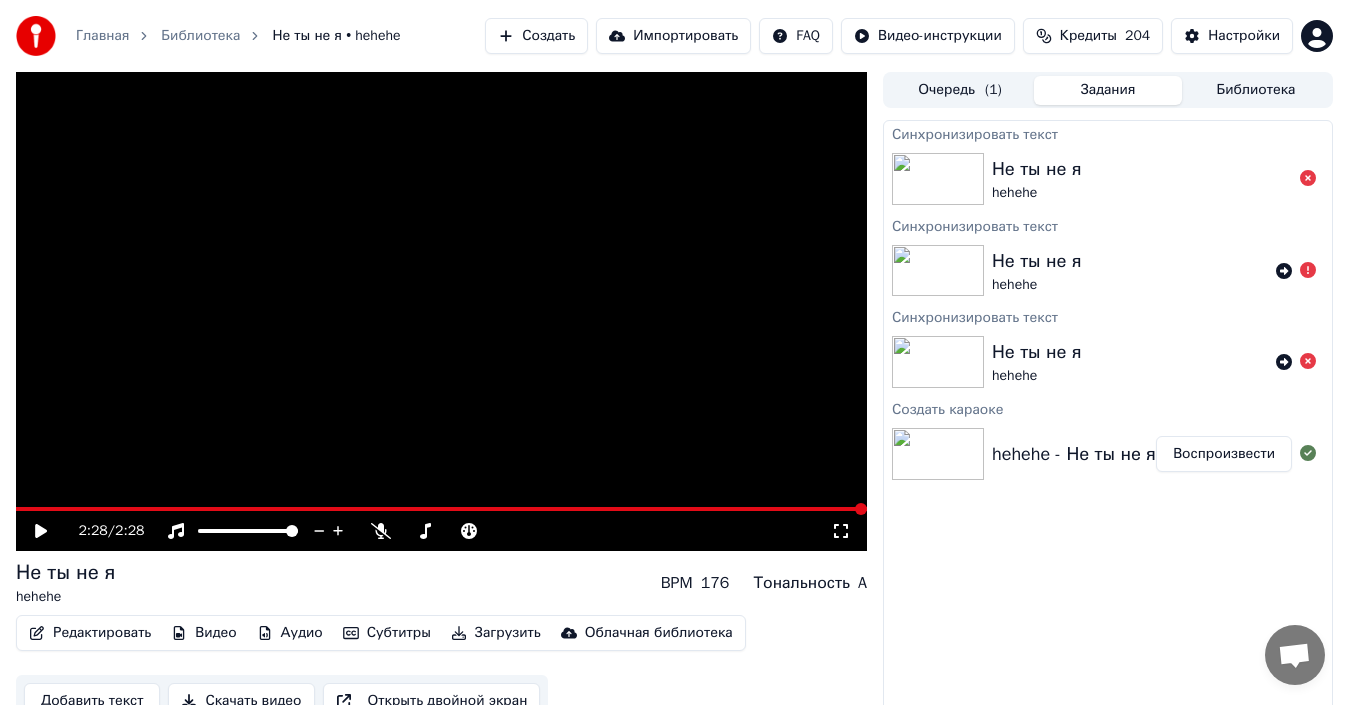 click on "Субтитры" at bounding box center (387, 633) 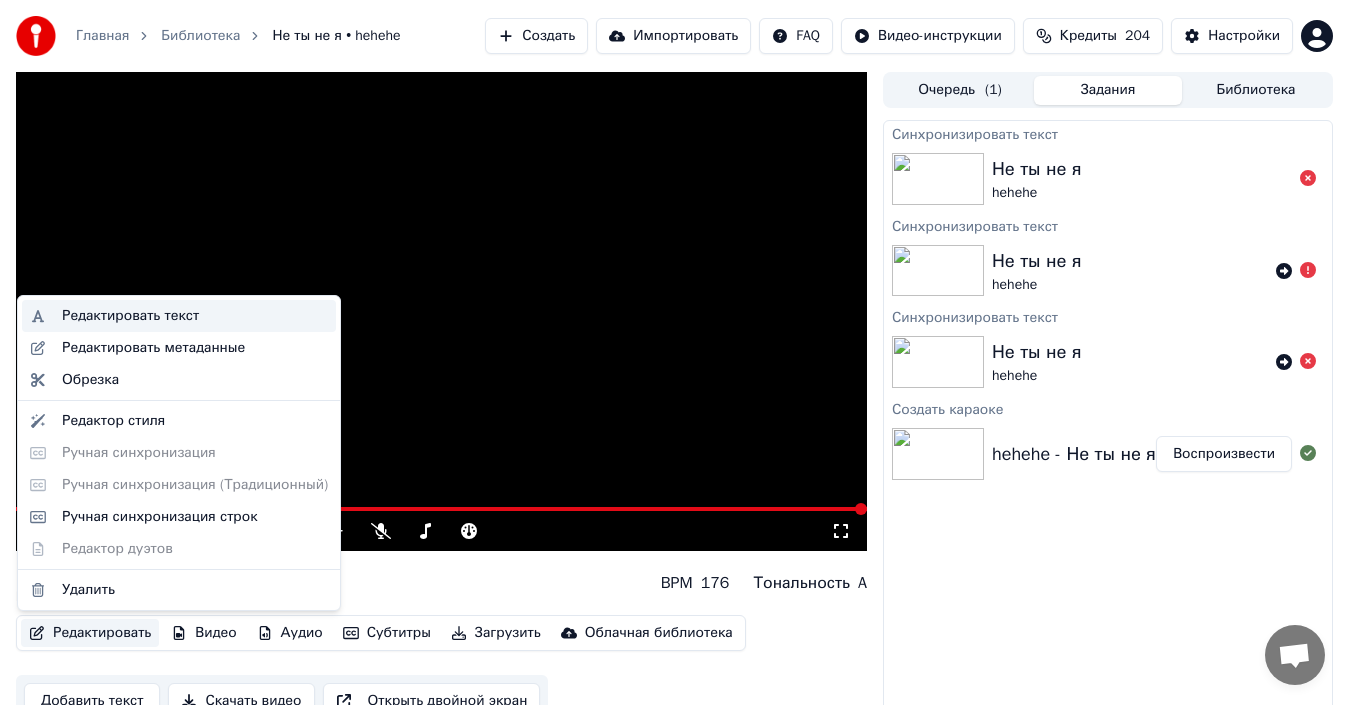 click on "Редактировать текст" at bounding box center (179, 316) 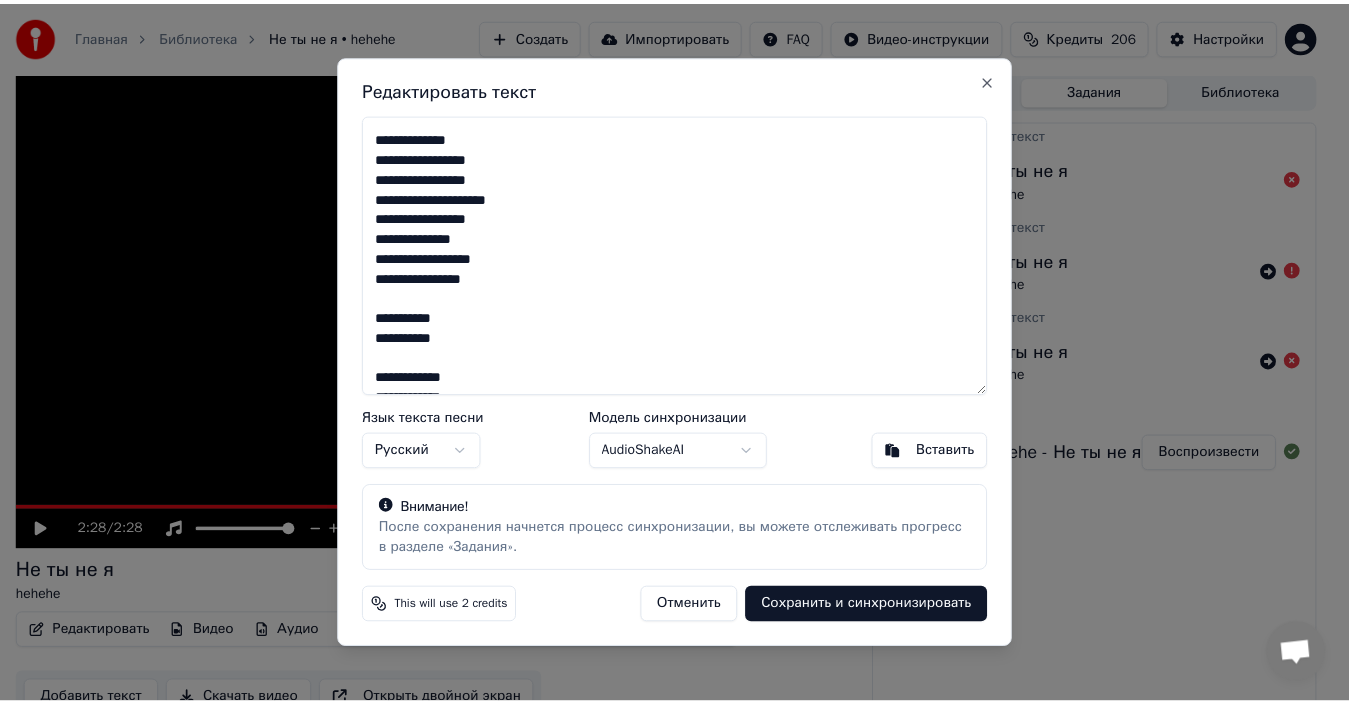 scroll, scrollTop: 255, scrollLeft: 0, axis: vertical 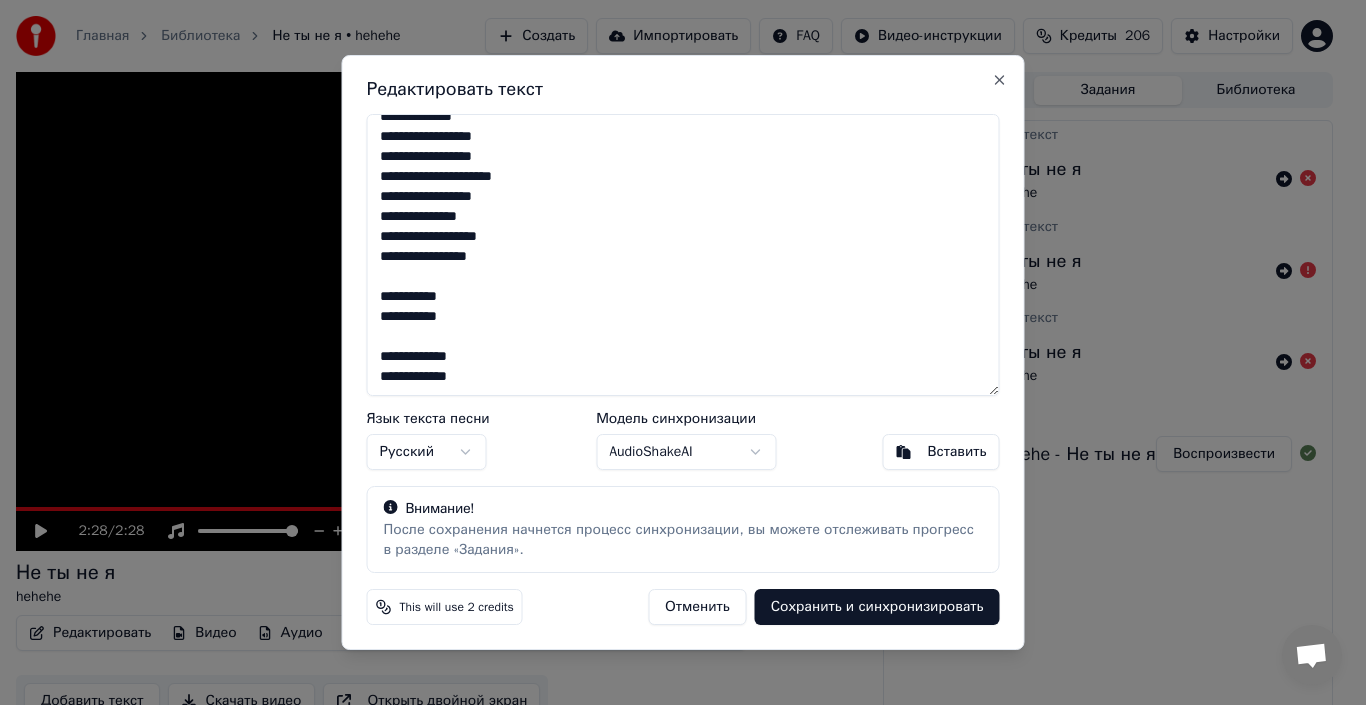 click on "Отменить" at bounding box center (697, 607) 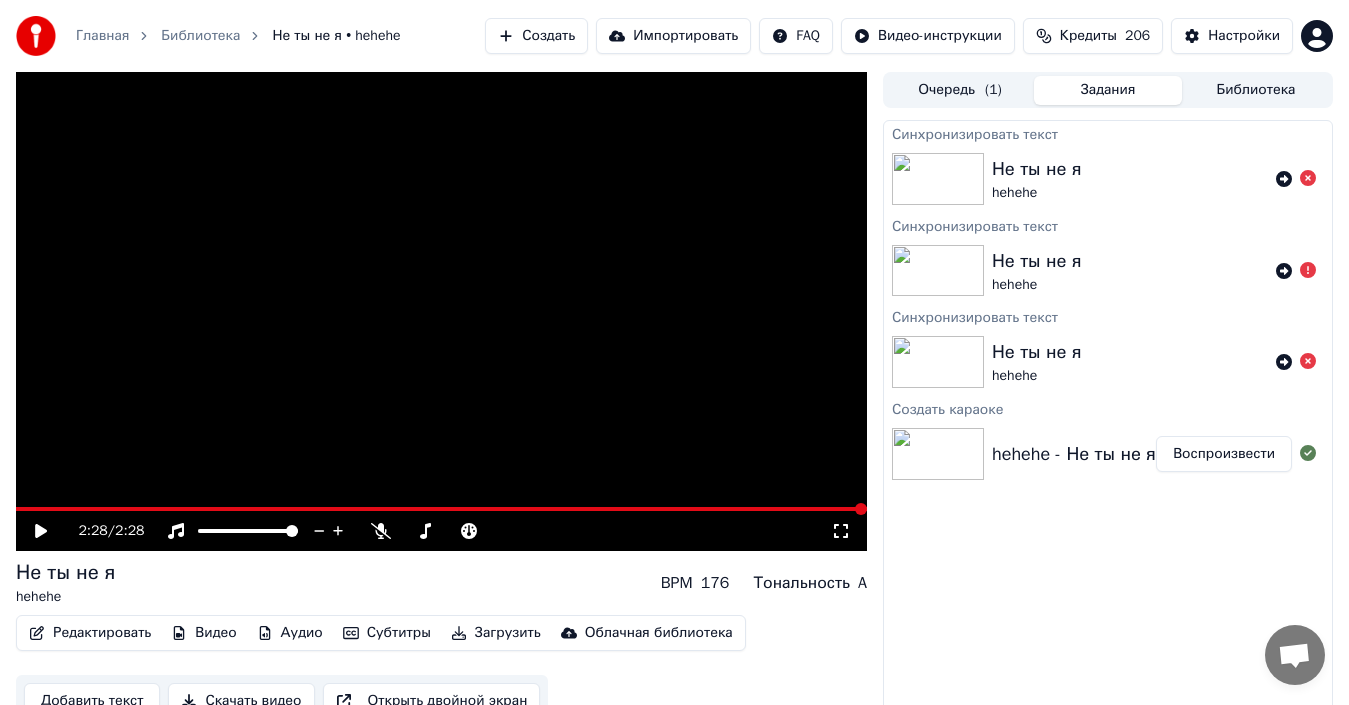 click on "Загрузить" at bounding box center [496, 633] 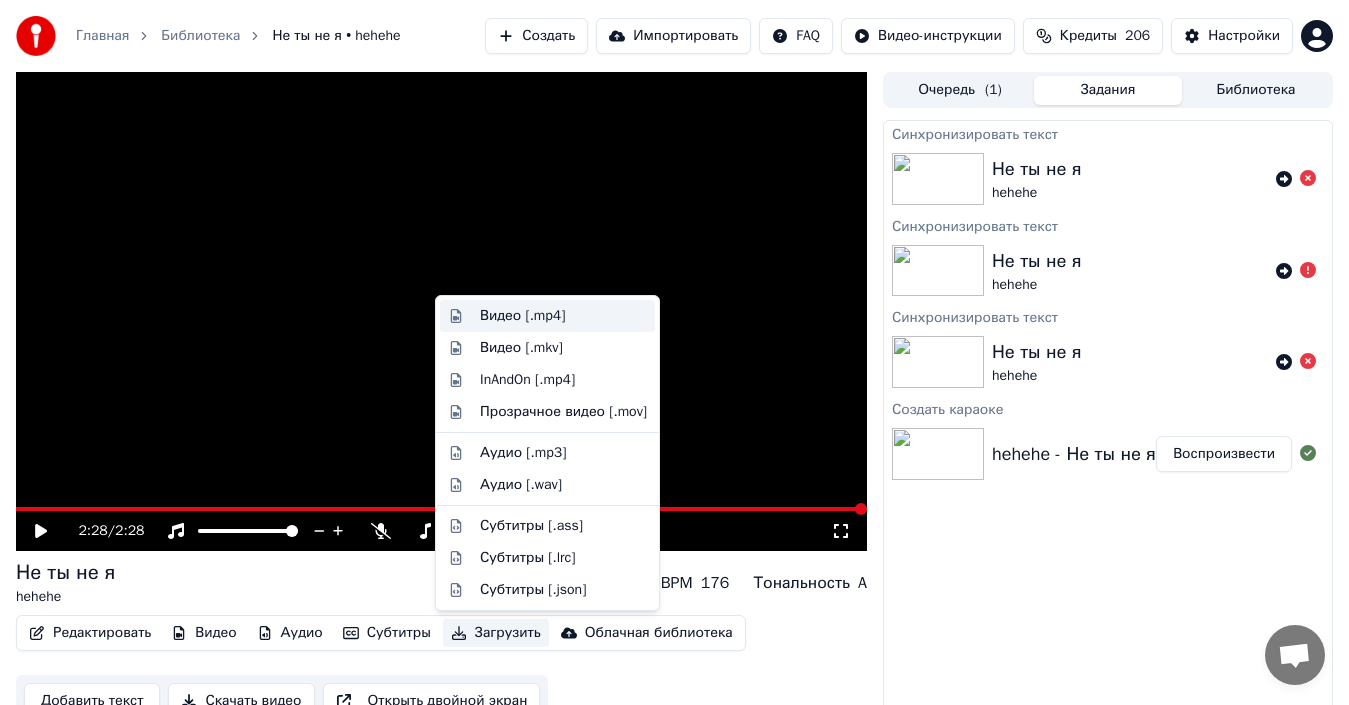 click on "Видео [.mp4]" at bounding box center [522, 316] 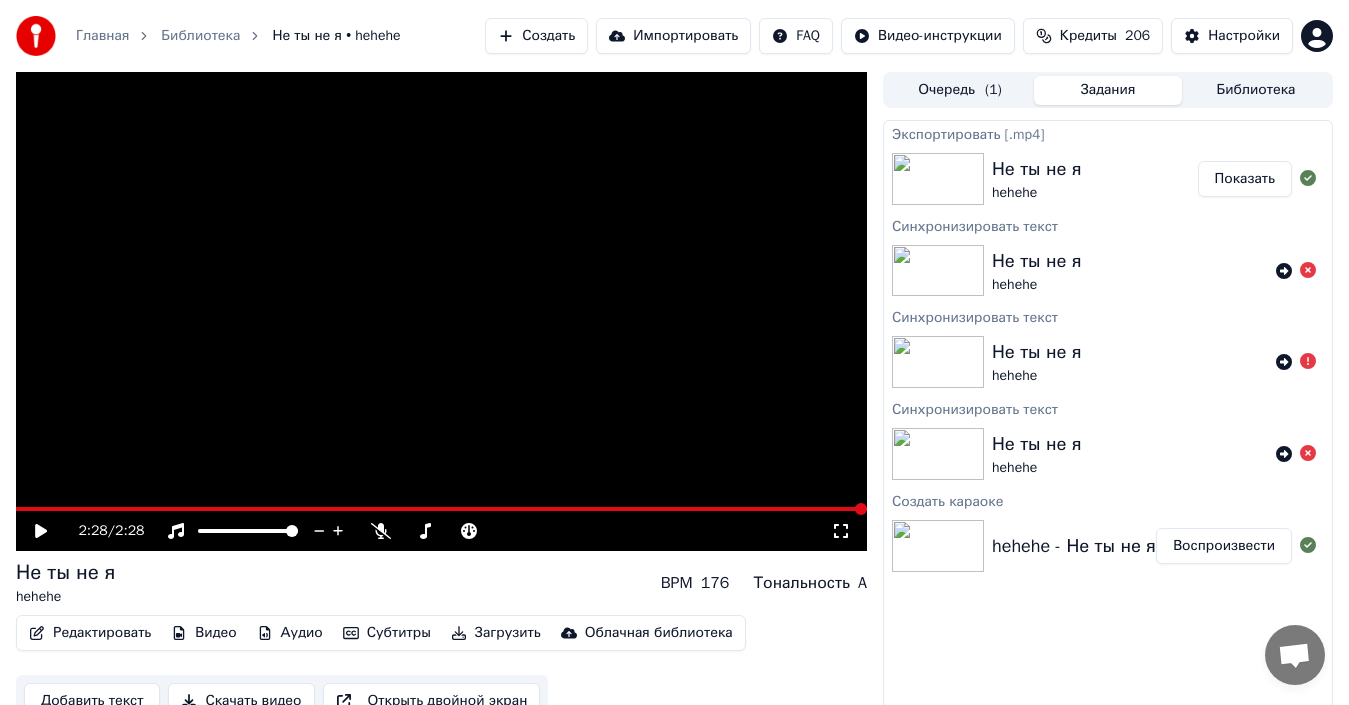 click on "Показать" at bounding box center (1245, 179) 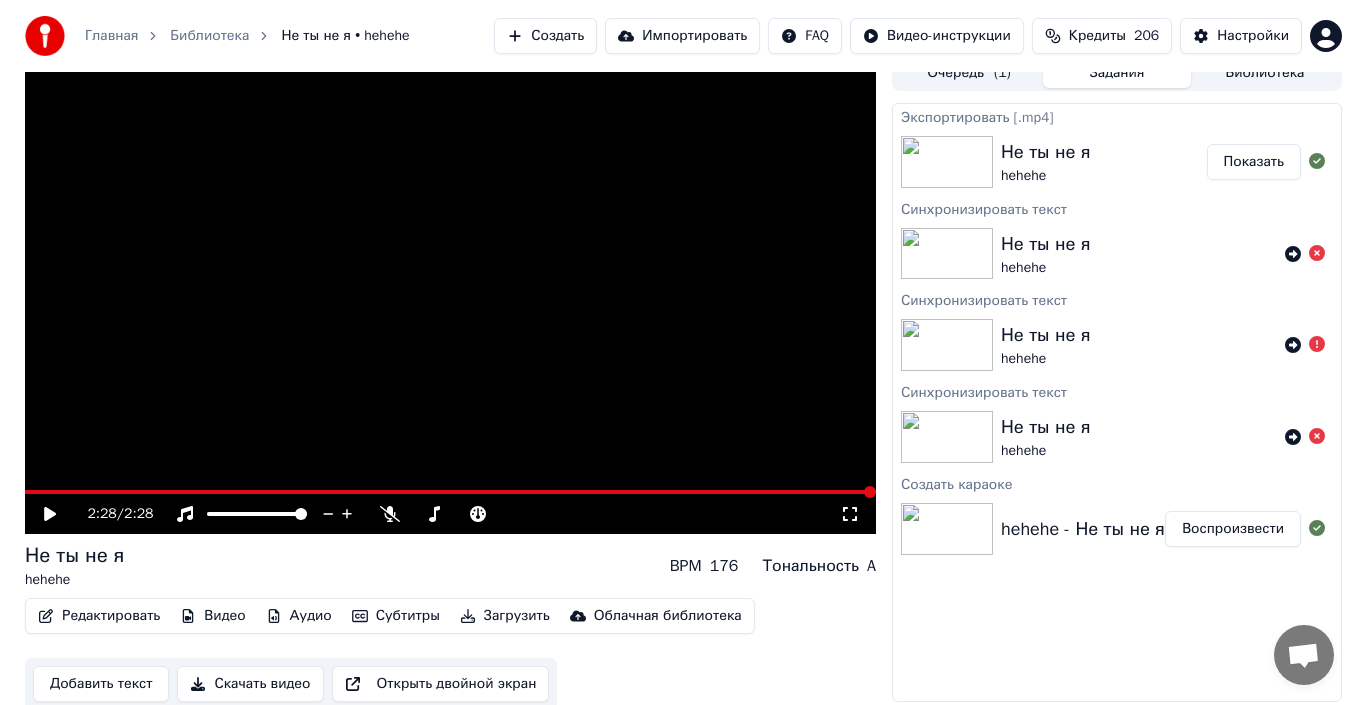 scroll, scrollTop: 22, scrollLeft: 0, axis: vertical 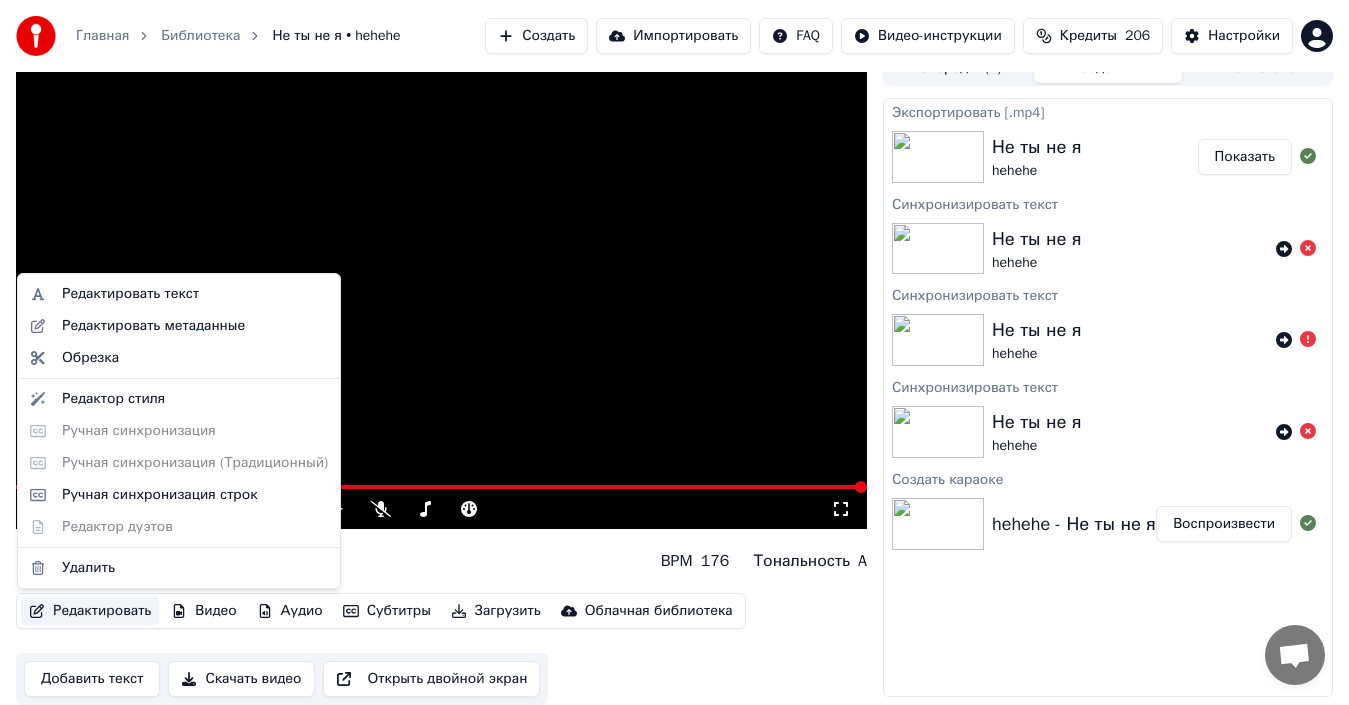 click on "Редактировать" at bounding box center [90, 611] 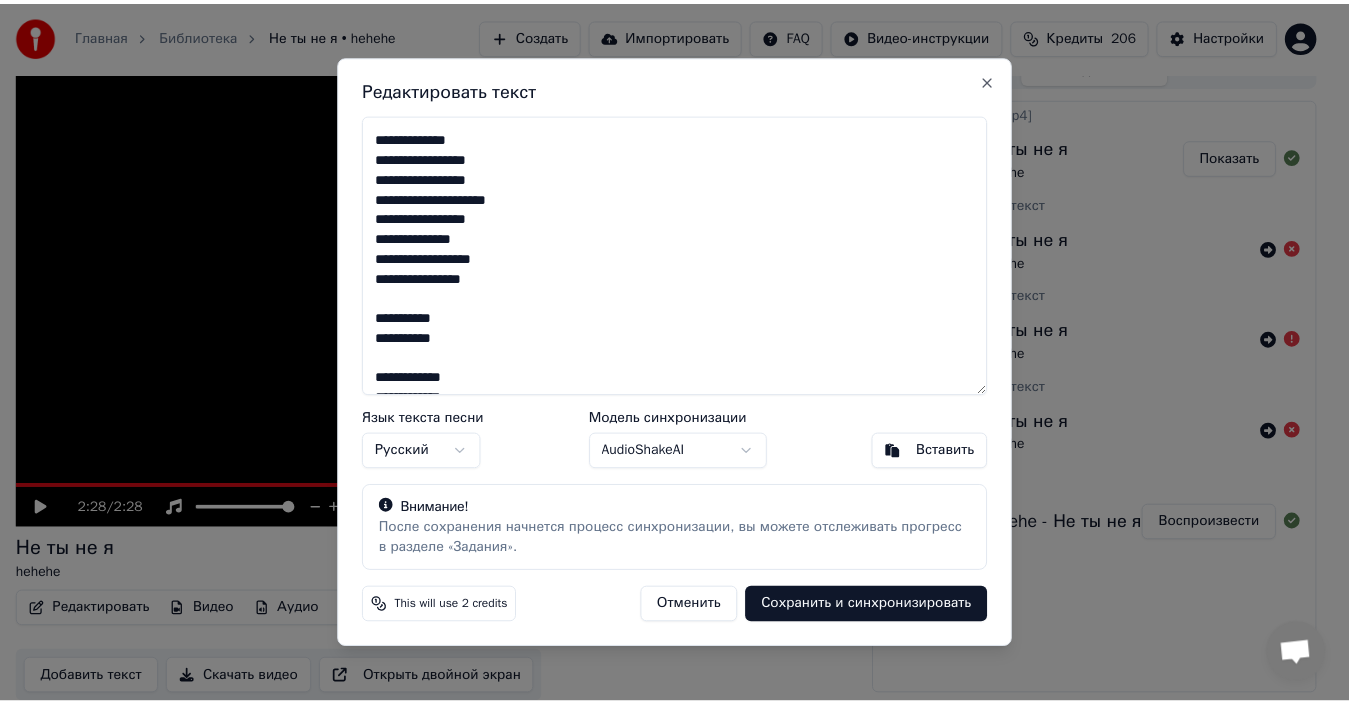 scroll, scrollTop: 255, scrollLeft: 0, axis: vertical 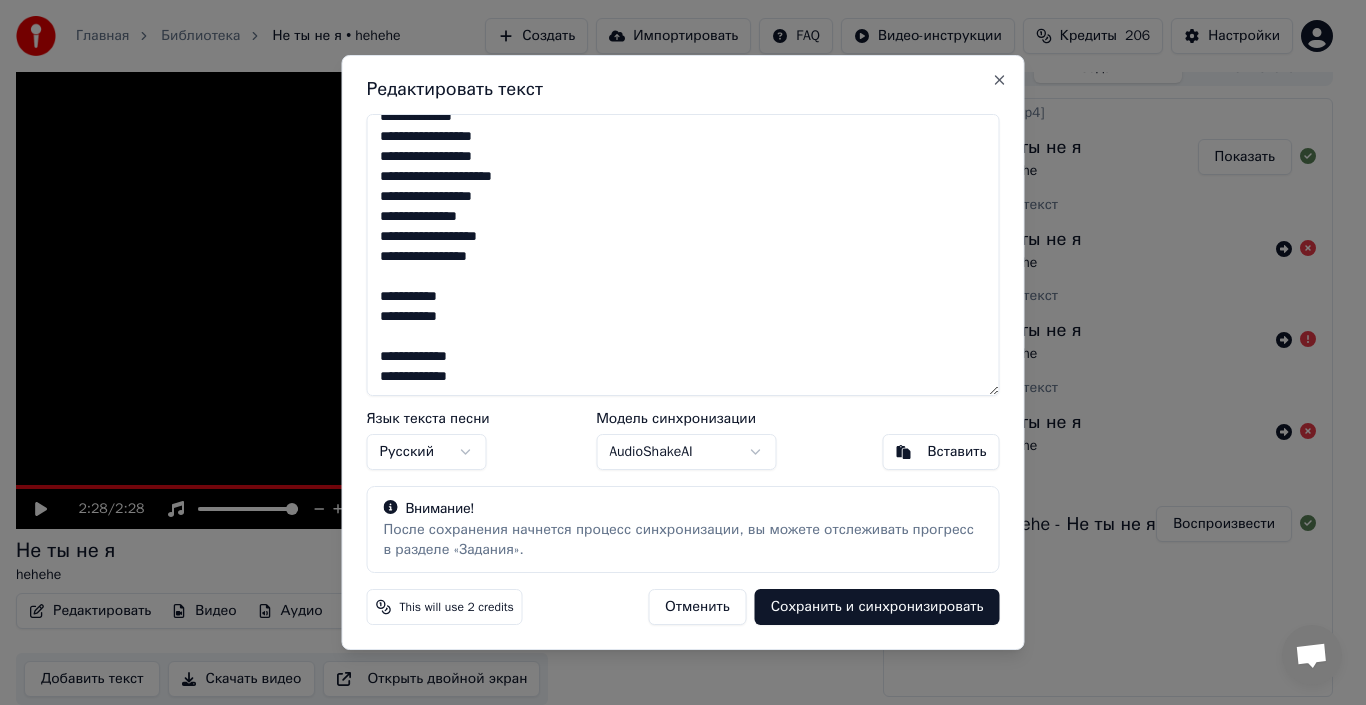 click on "Главная Библиотека Не ты не я • hehehe Создать Импортировать FAQ Видео-инструкции Кредиты 206 Настройки 2:28  /  2:28 Не ты не я hehehe BPM 176 Тональность A Редактировать Видео Аудио Субтитры Загрузить Облачная библиотека Добавить текст Скачать видео Открыть двойной экран Очередь ( 1 ) Задания Библиотека Экспортировать [.mp4] Не ты не я hehehe Показать Синхронизировать текст Не ты не я hehehe Синхронизировать текст Не ты не я hehehe Синхронизировать текст Не ты не я hehehe Создать караоке hehehe - Не ты не я Воспроизвести Редактировать текст Язык текста песни Русский Модель синхронизации" at bounding box center [674, 330] 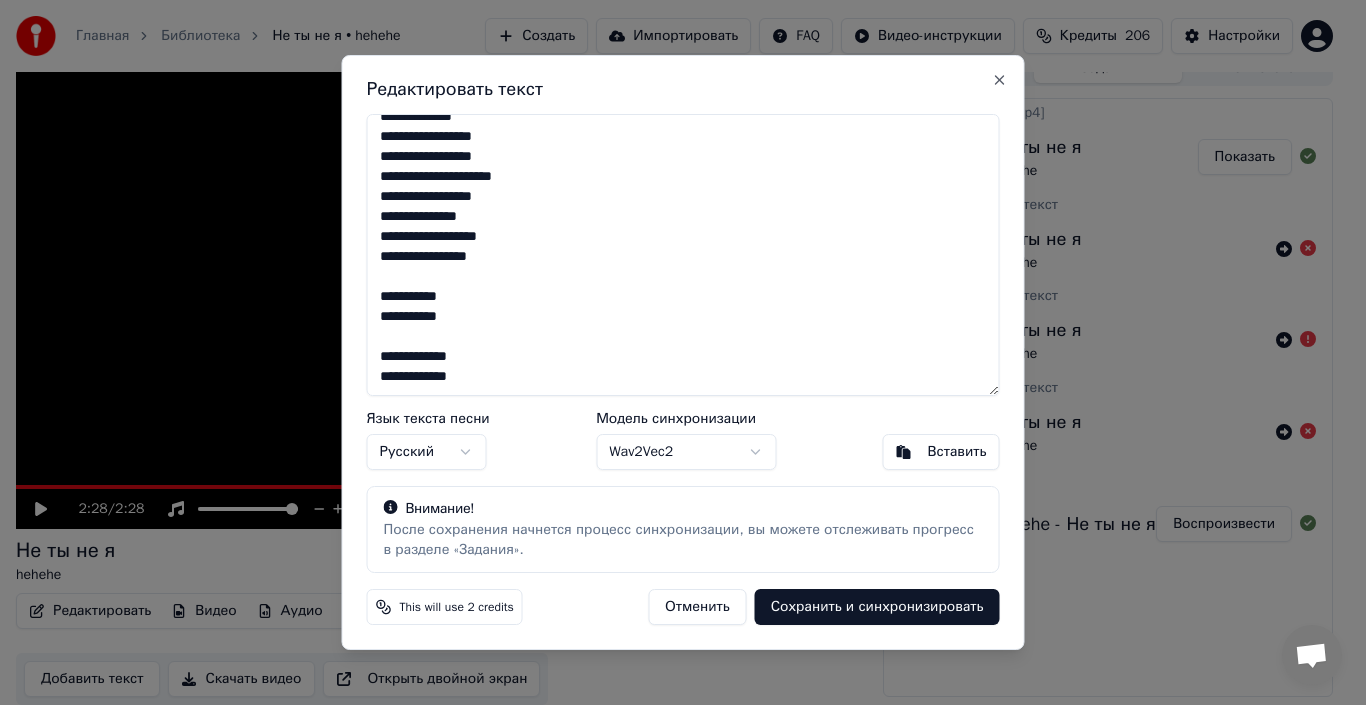 click on "Сохранить и синхронизировать" at bounding box center [877, 607] 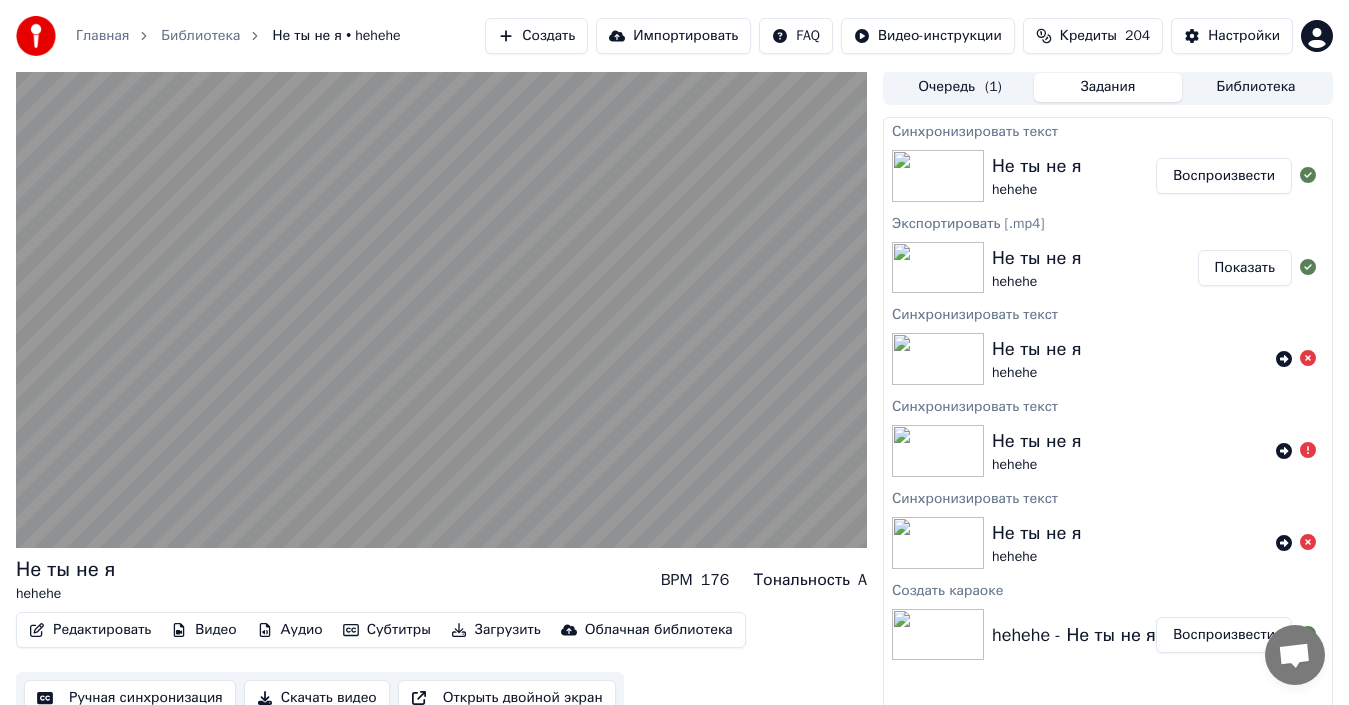 scroll, scrollTop: 0, scrollLeft: 0, axis: both 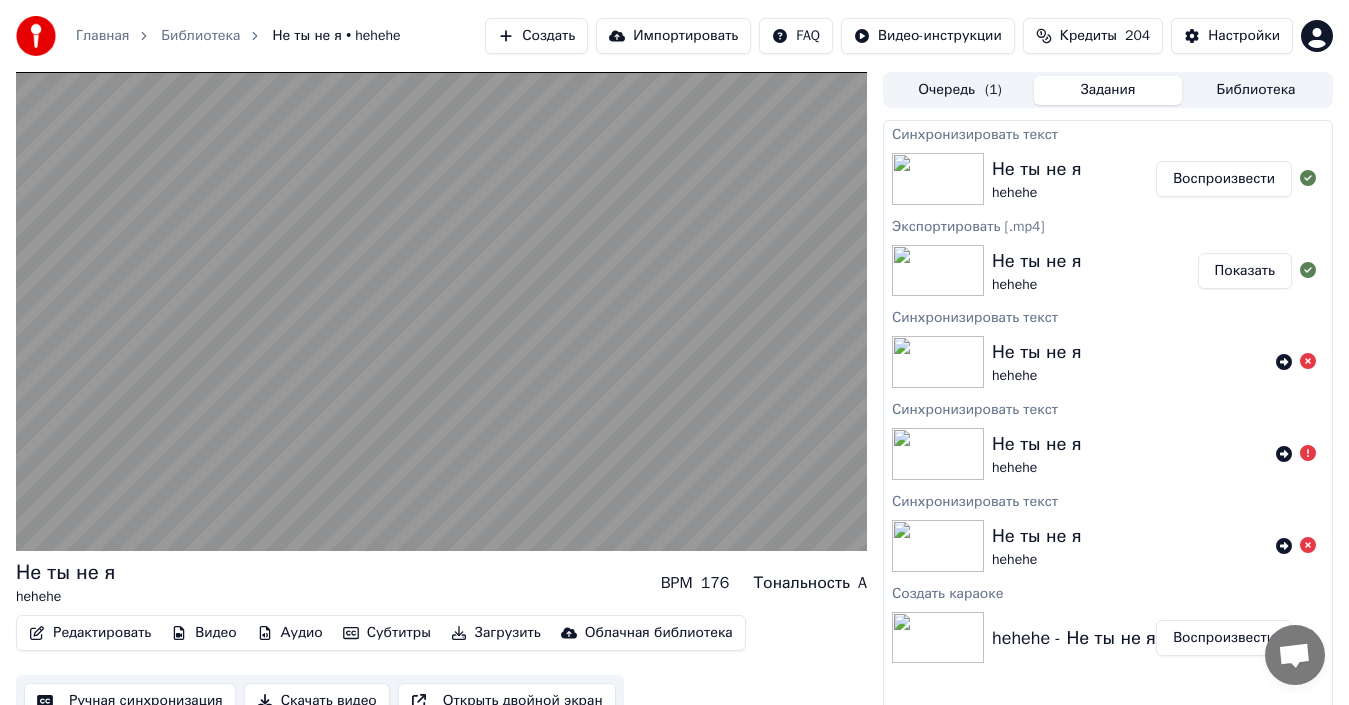 click on "Не ты не я hehehe" at bounding box center [1074, 179] 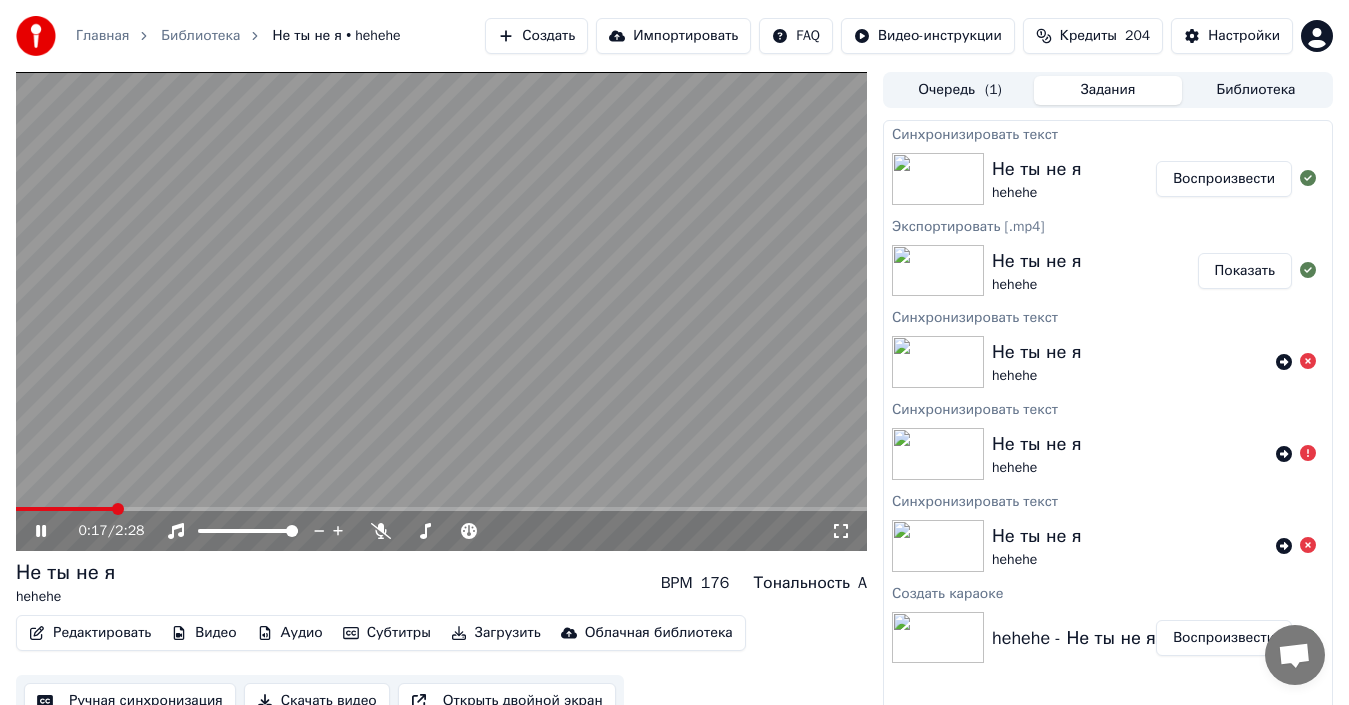 click on "0:17  /  2:28" at bounding box center [441, 531] 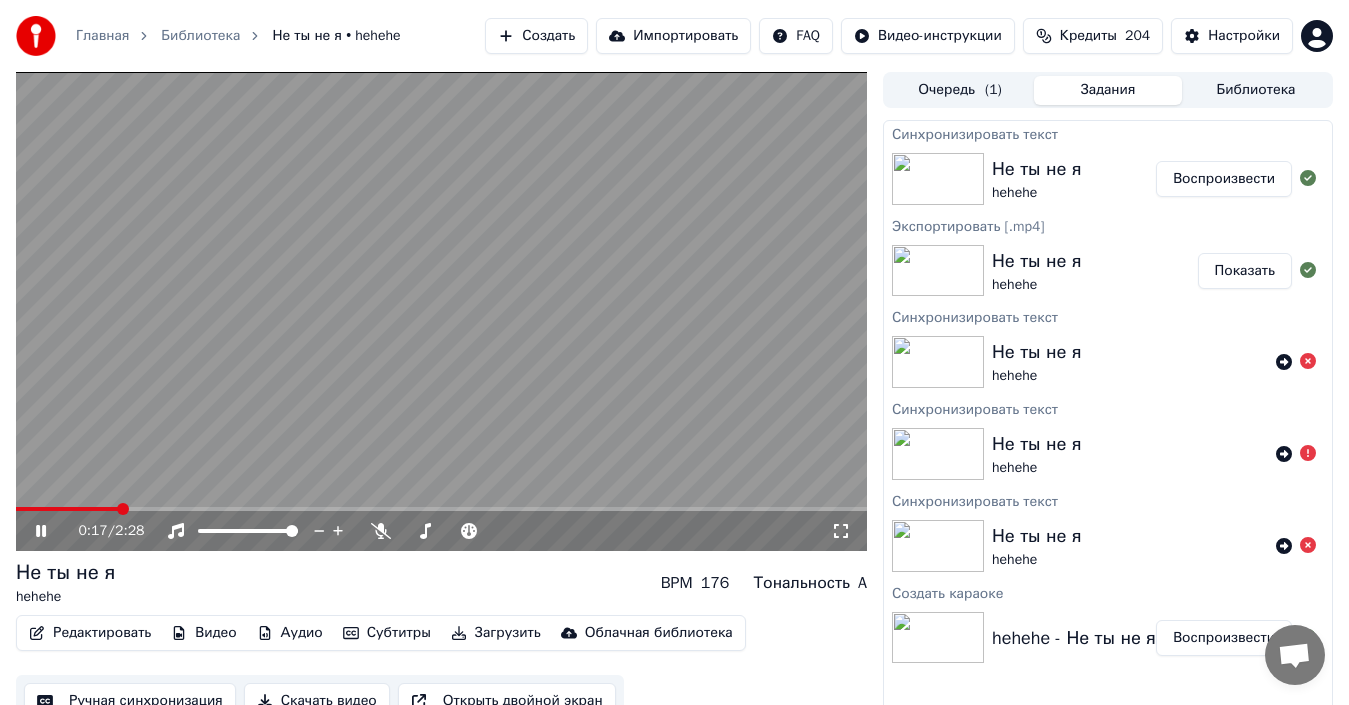 click 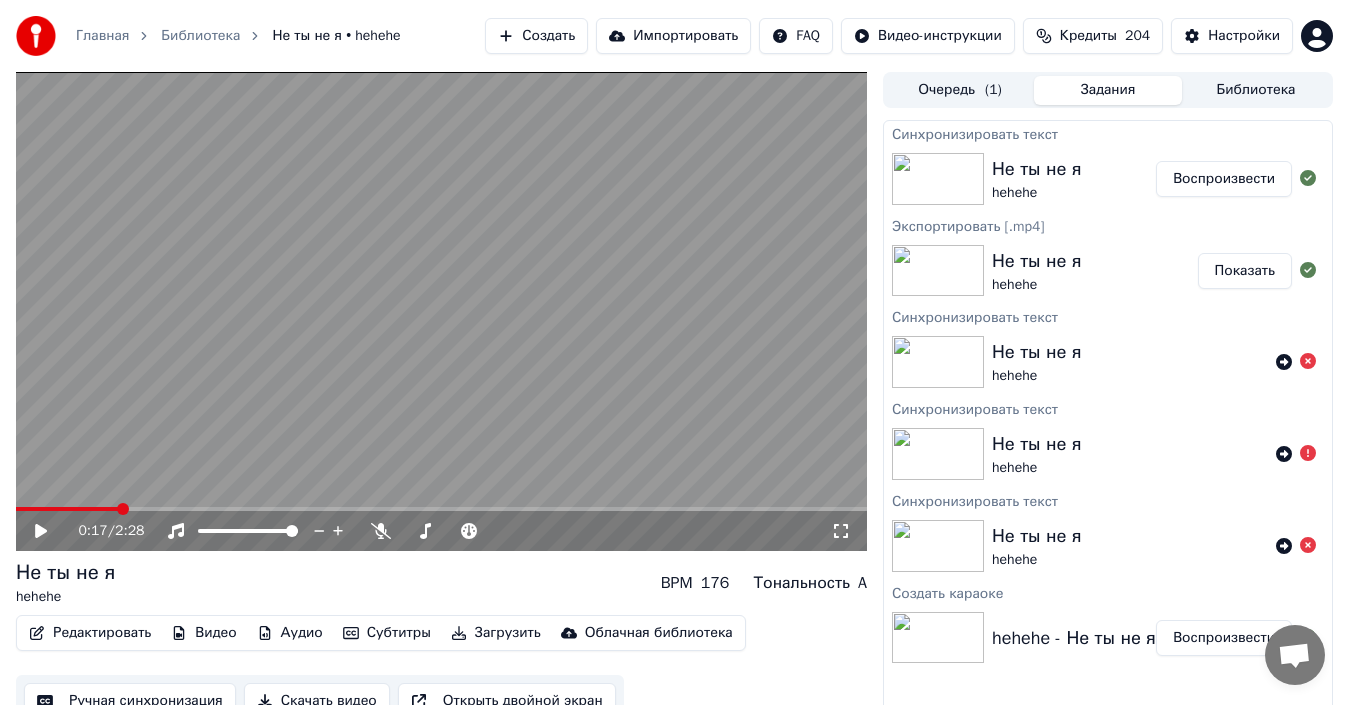 click 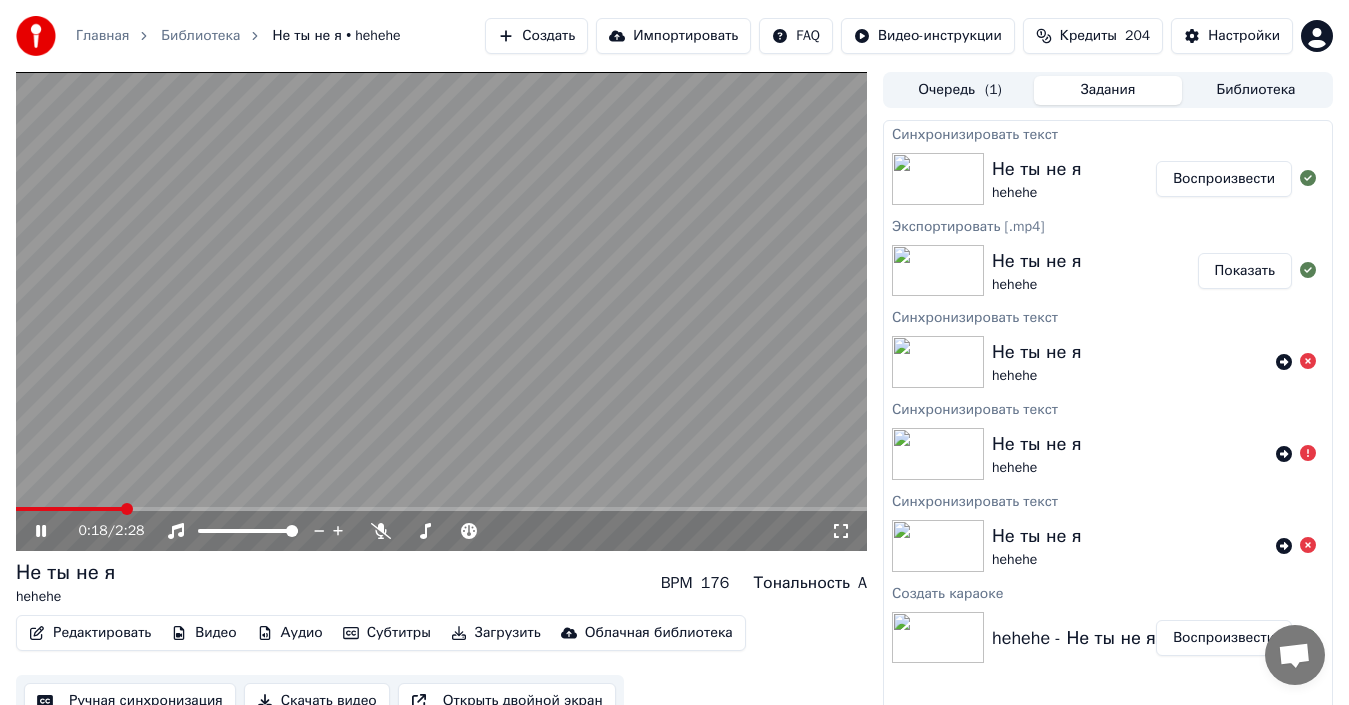 click at bounding box center [441, 311] 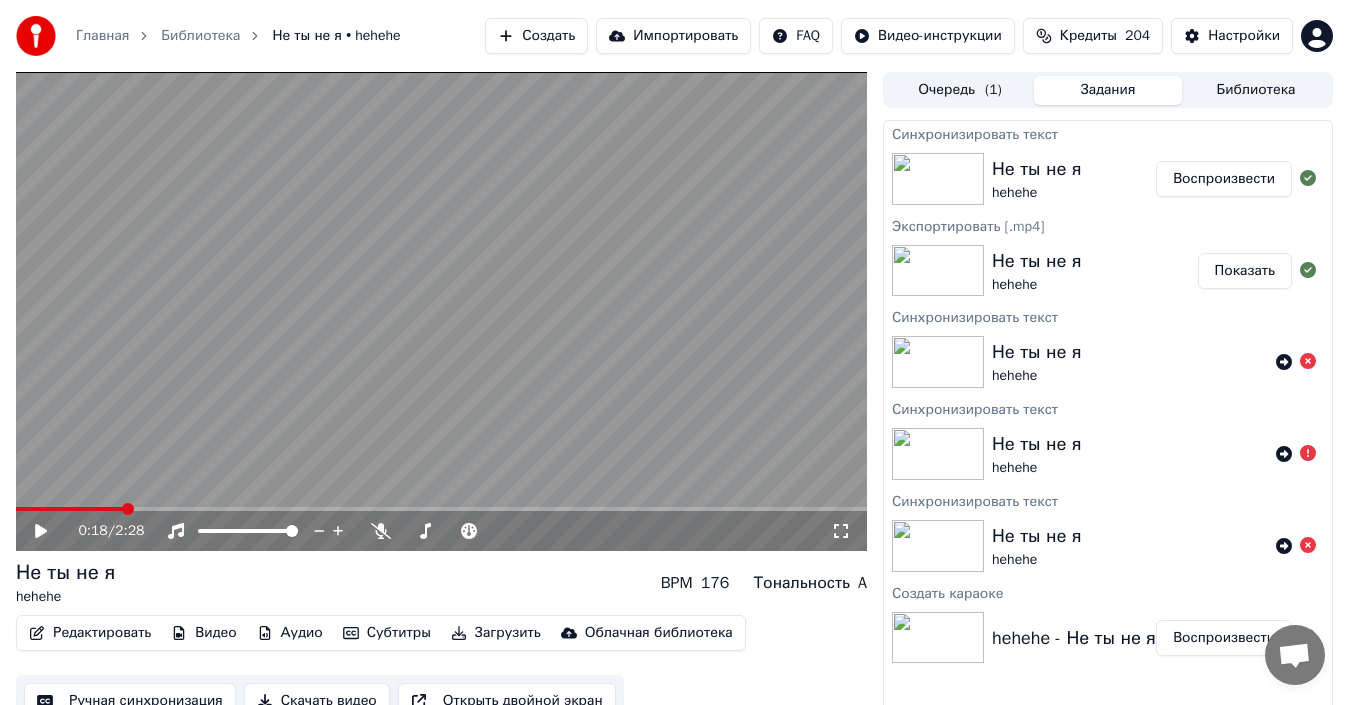 click at bounding box center [441, 509] 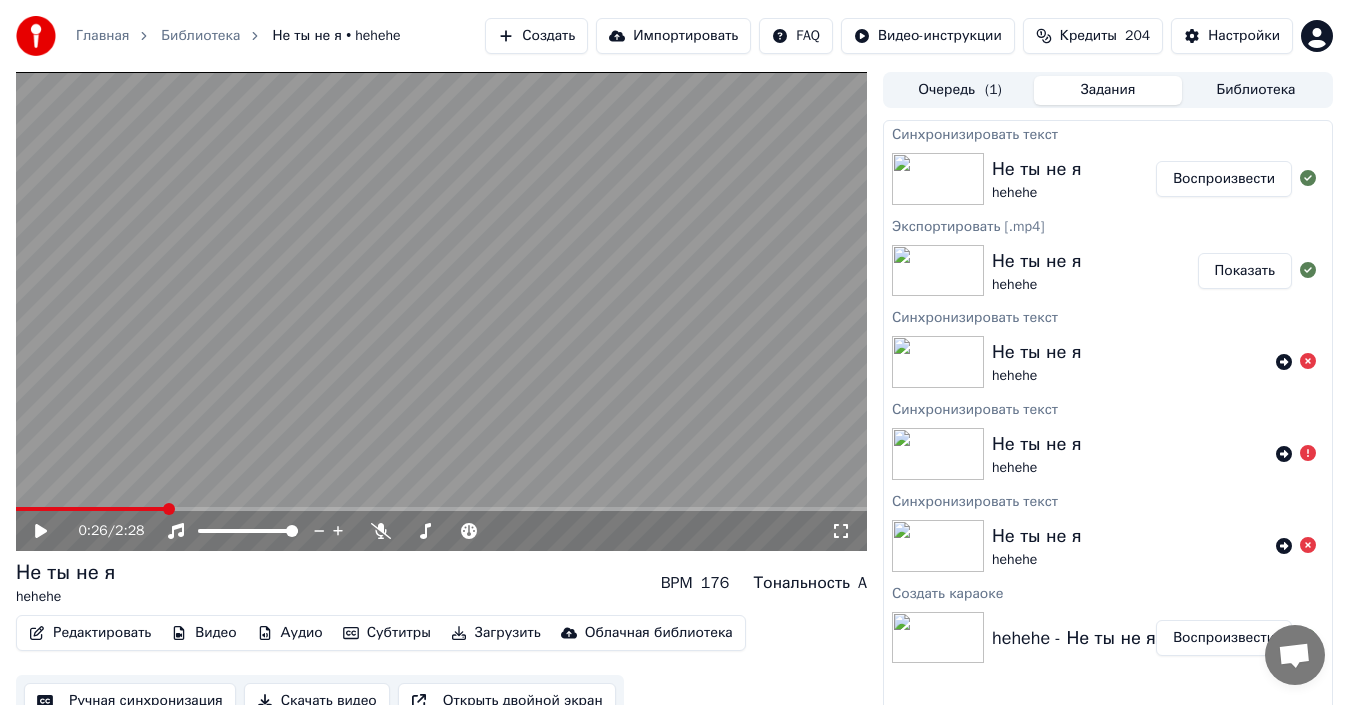 click 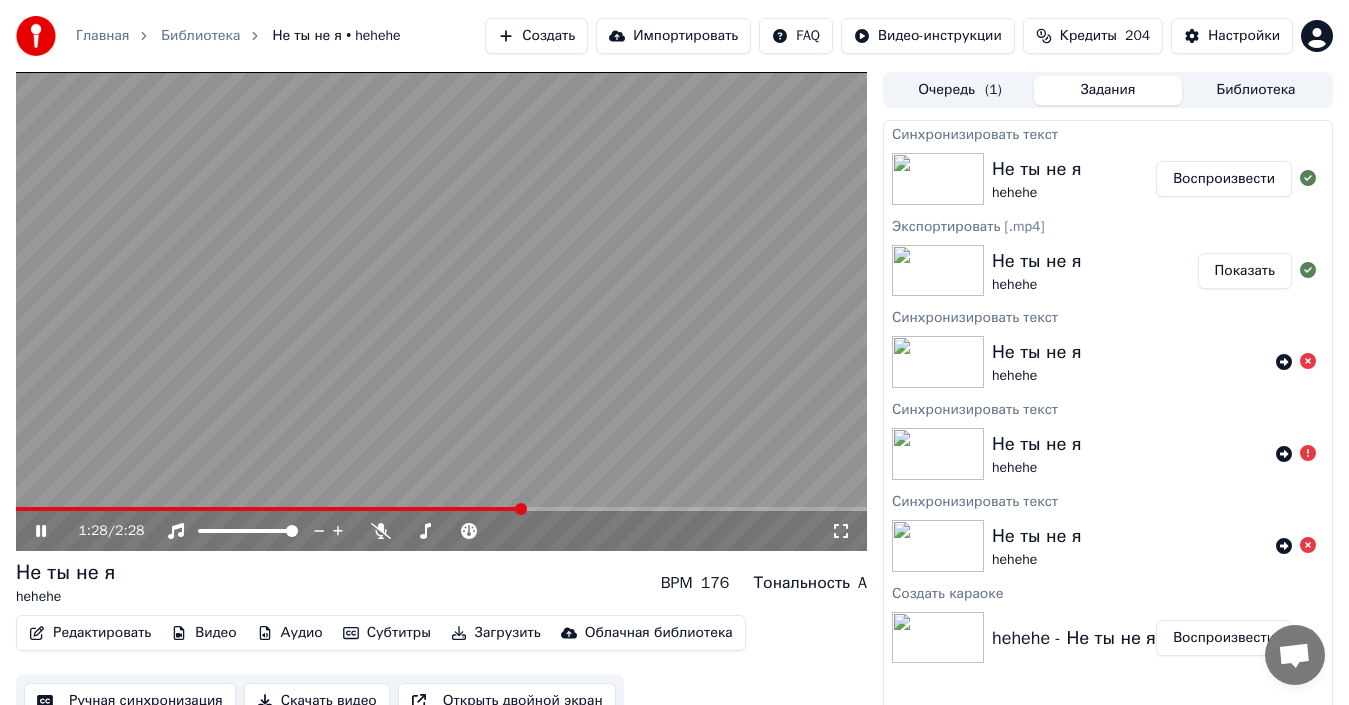 click on "Загрузить" at bounding box center [496, 633] 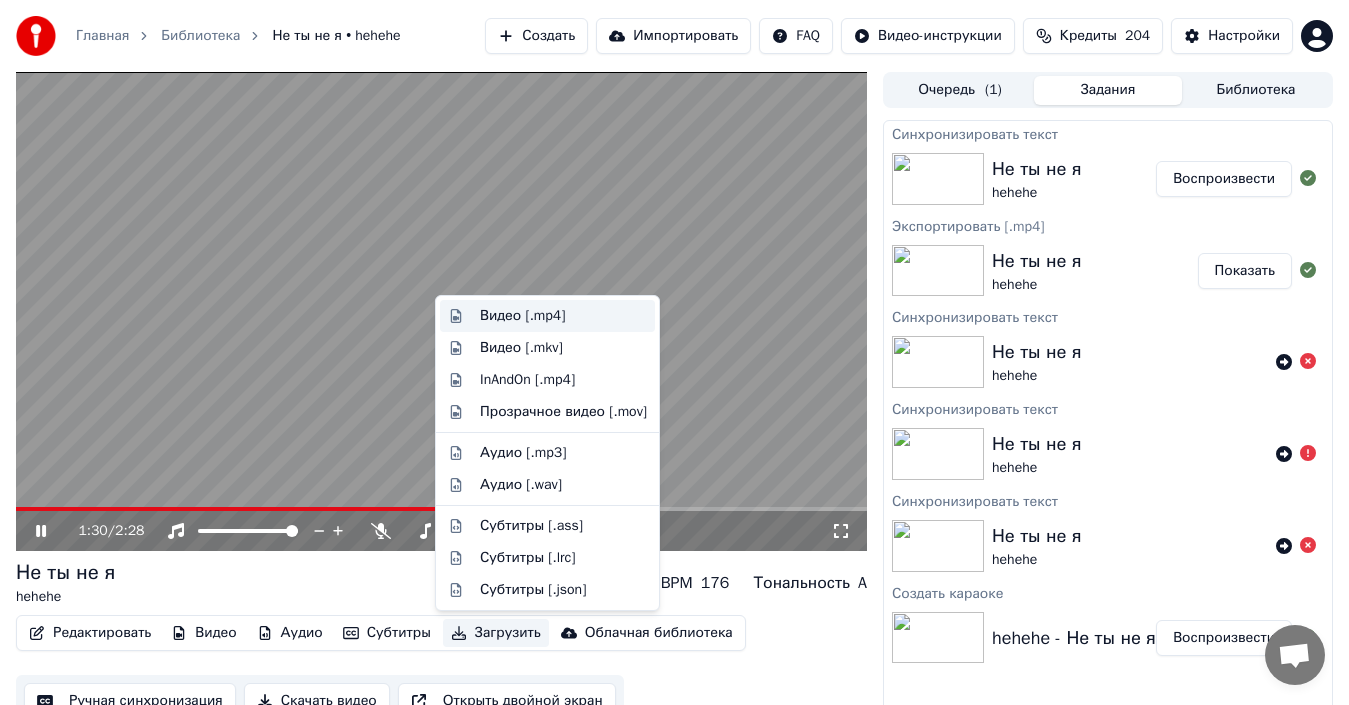 click on "Видео [.mp4]" at bounding box center [563, 316] 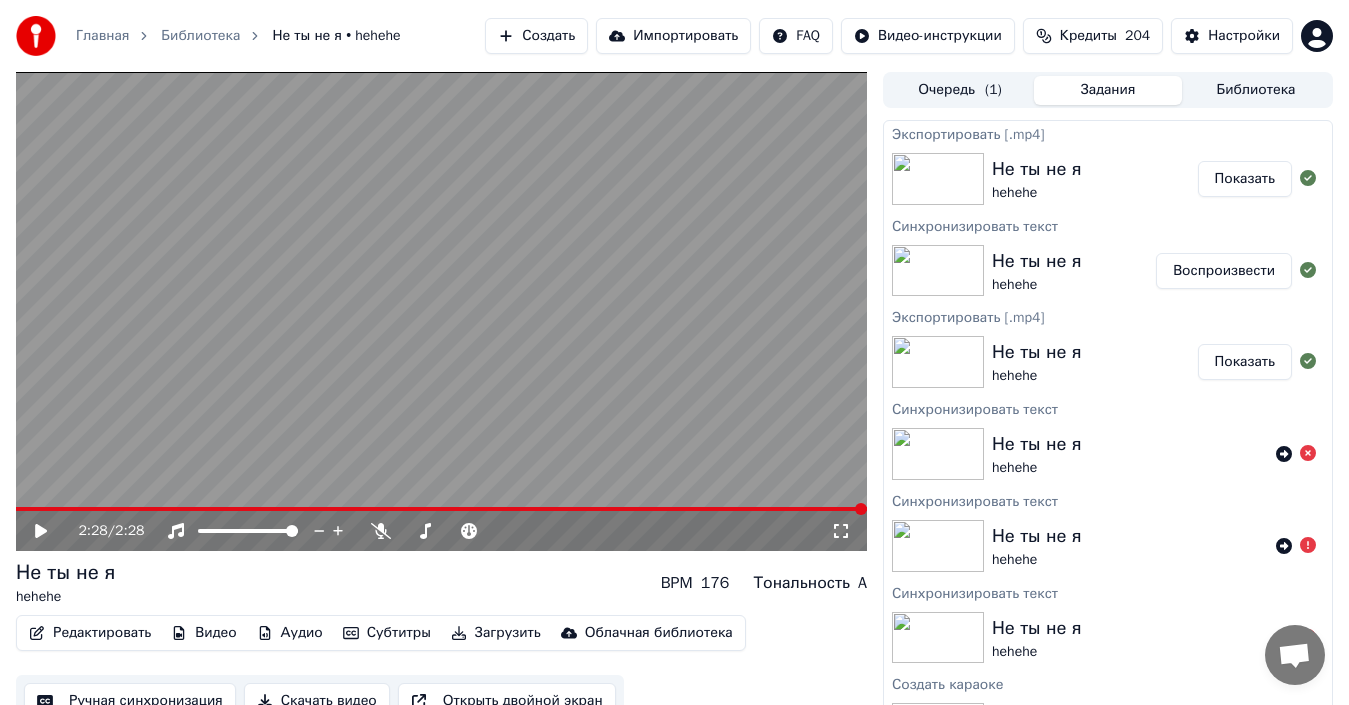 click on "Показать" at bounding box center [1245, 179] 